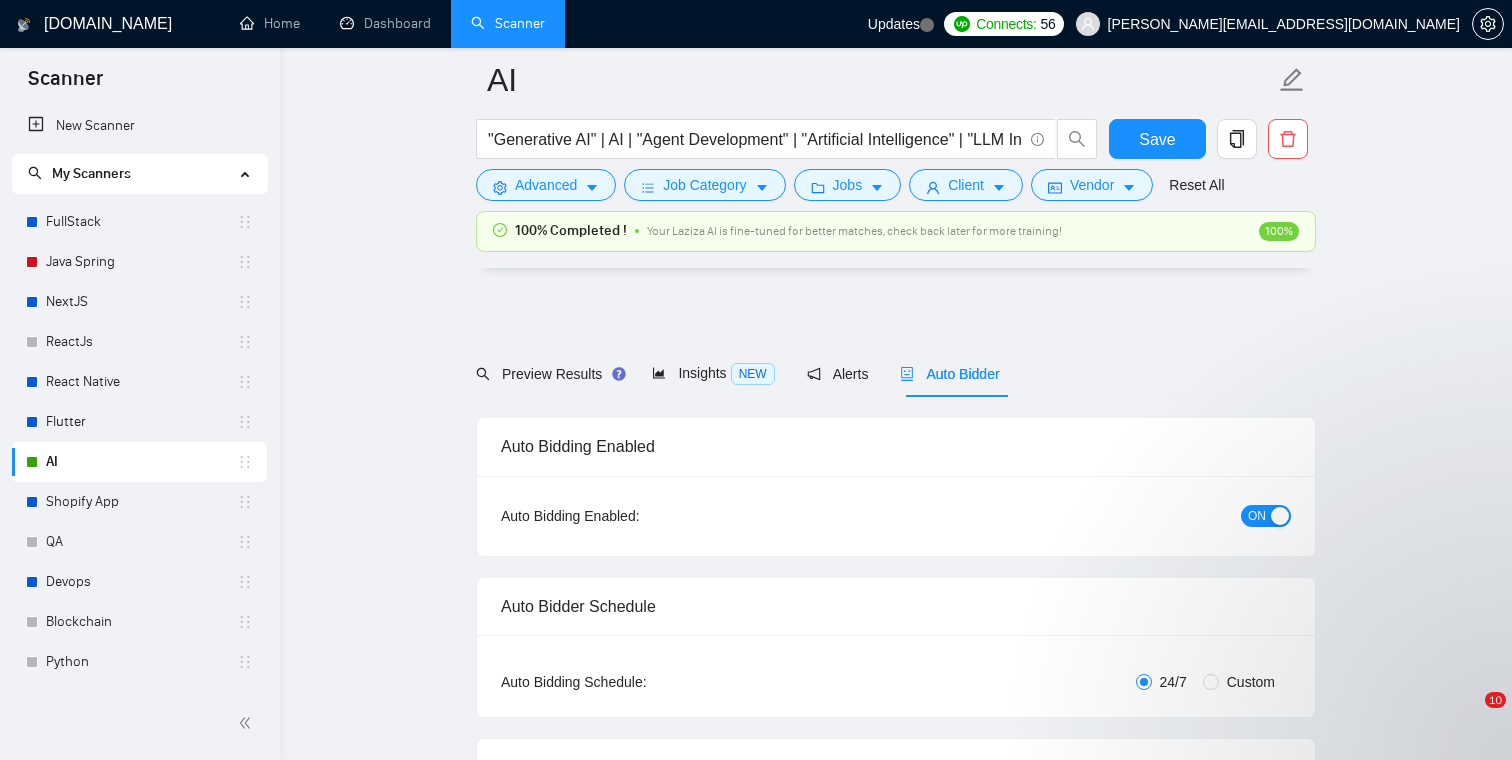 scroll, scrollTop: 1631, scrollLeft: 0, axis: vertical 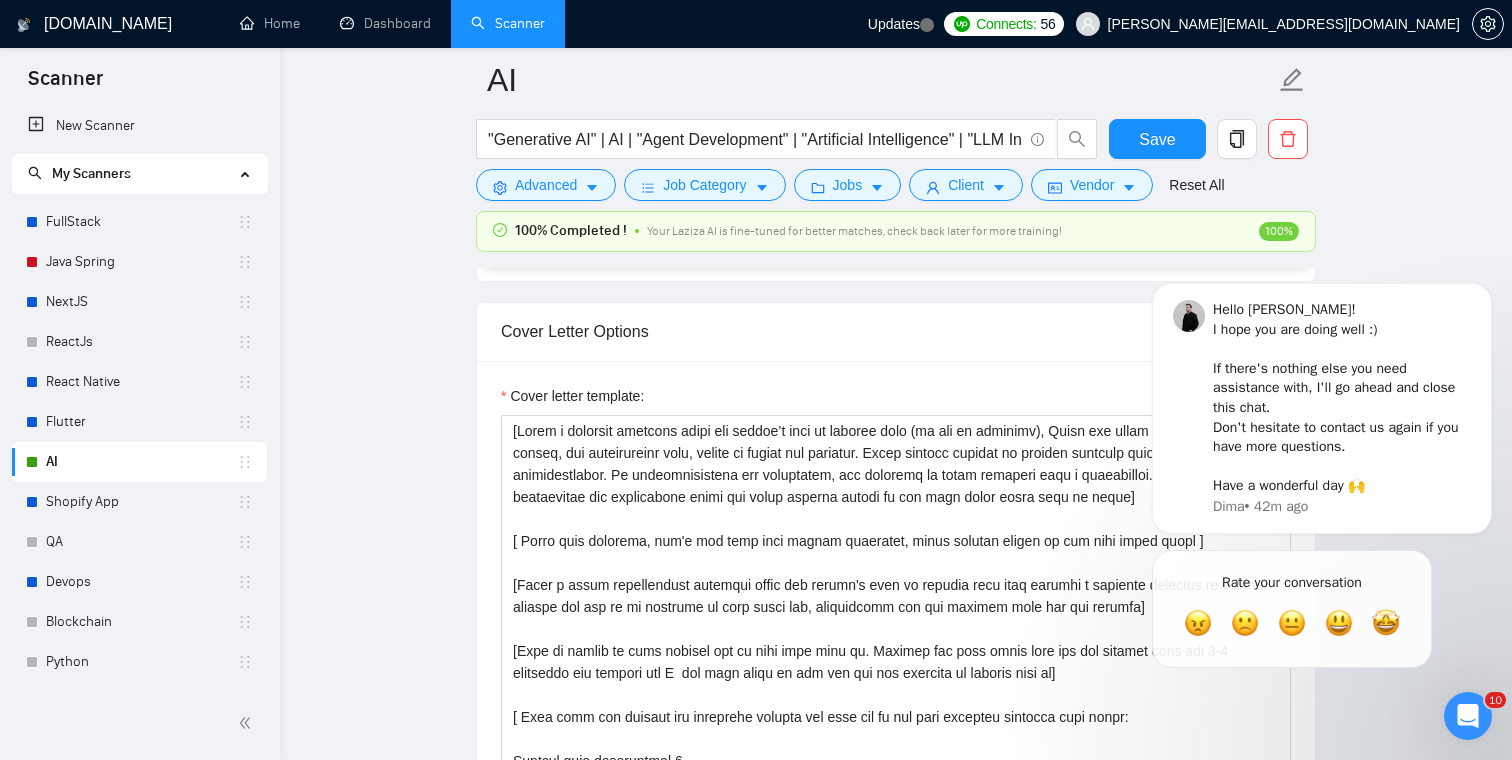 click at bounding box center (1468, 716) 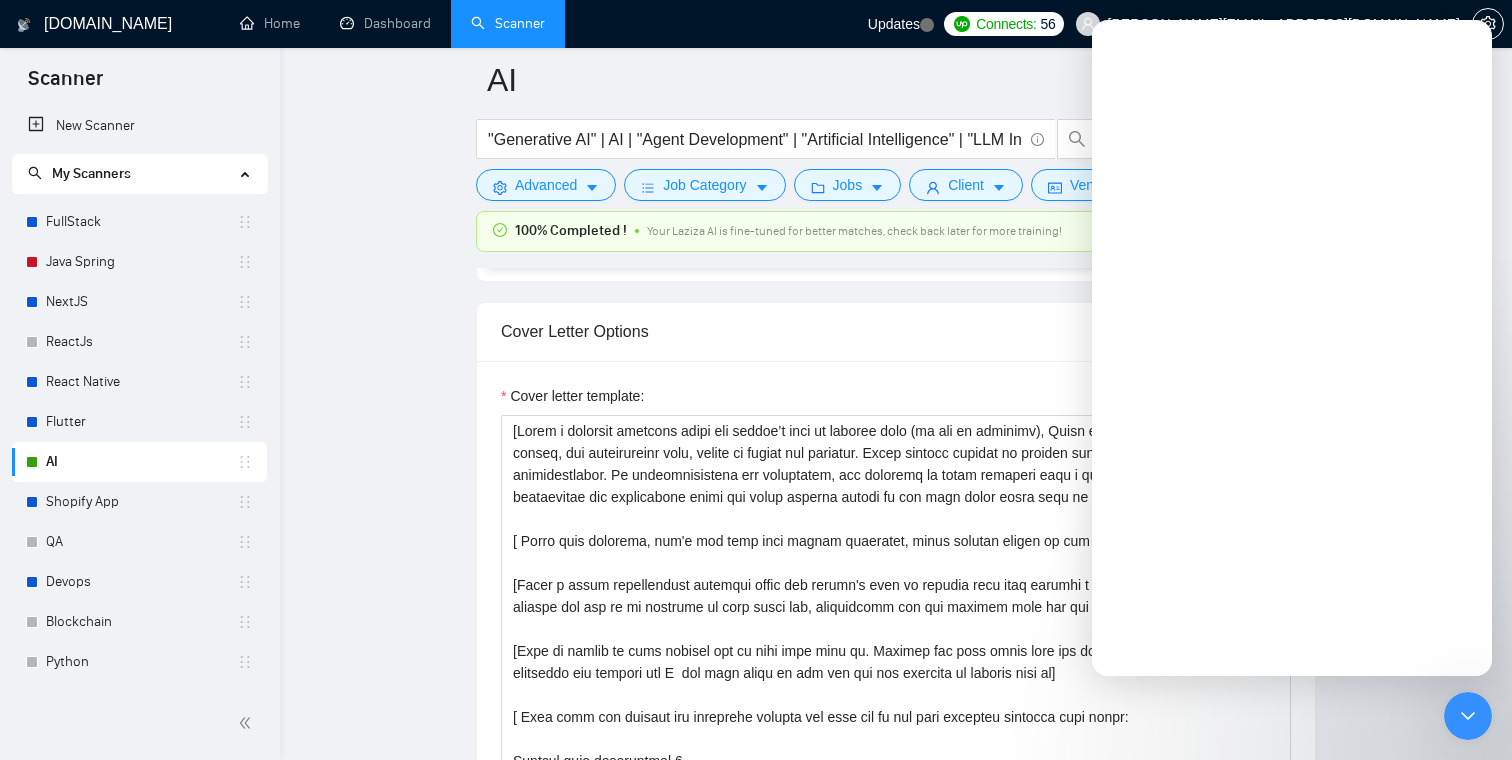 scroll, scrollTop: 0, scrollLeft: 0, axis: both 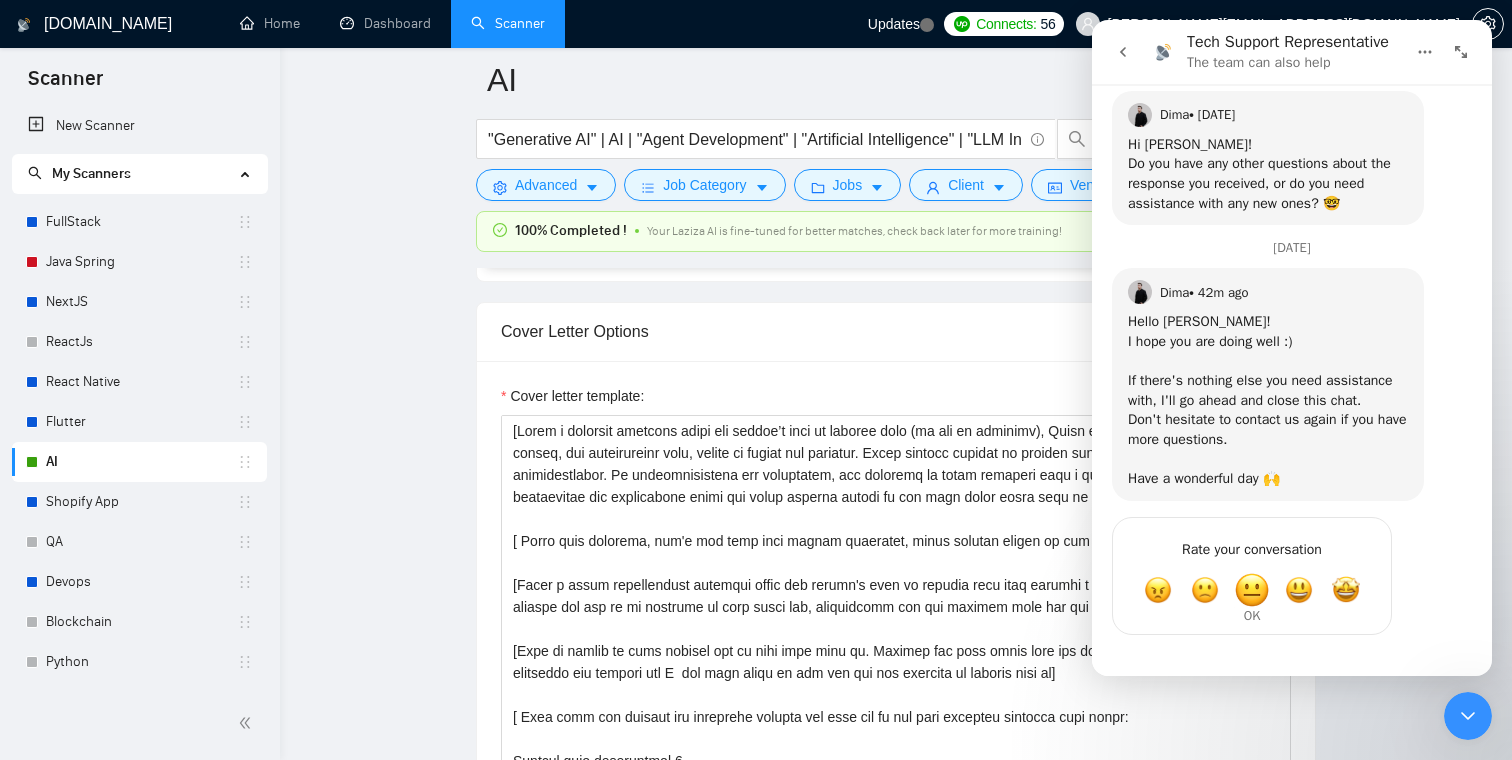 click at bounding box center [1252, 590] 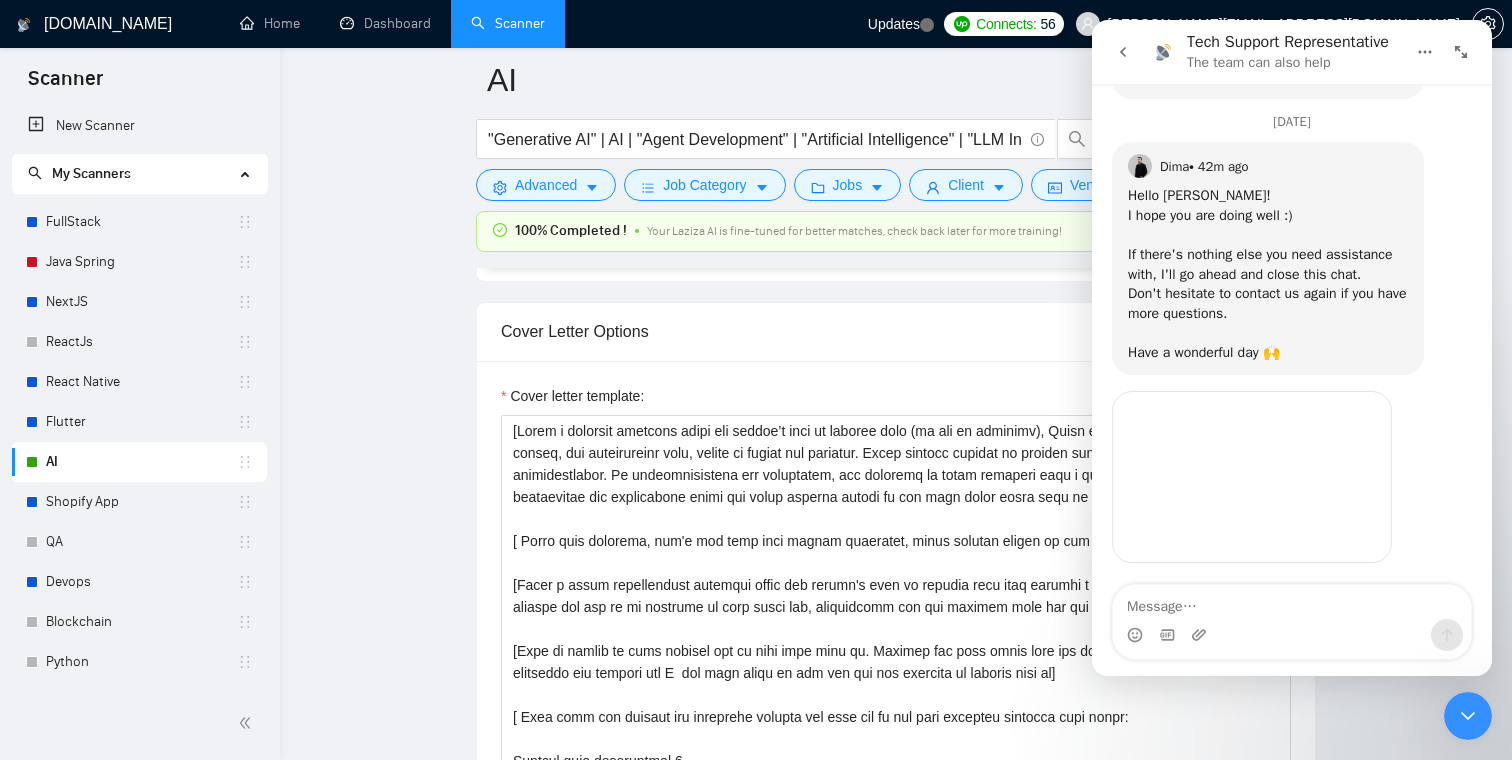 scroll, scrollTop: 6964, scrollLeft: 0, axis: vertical 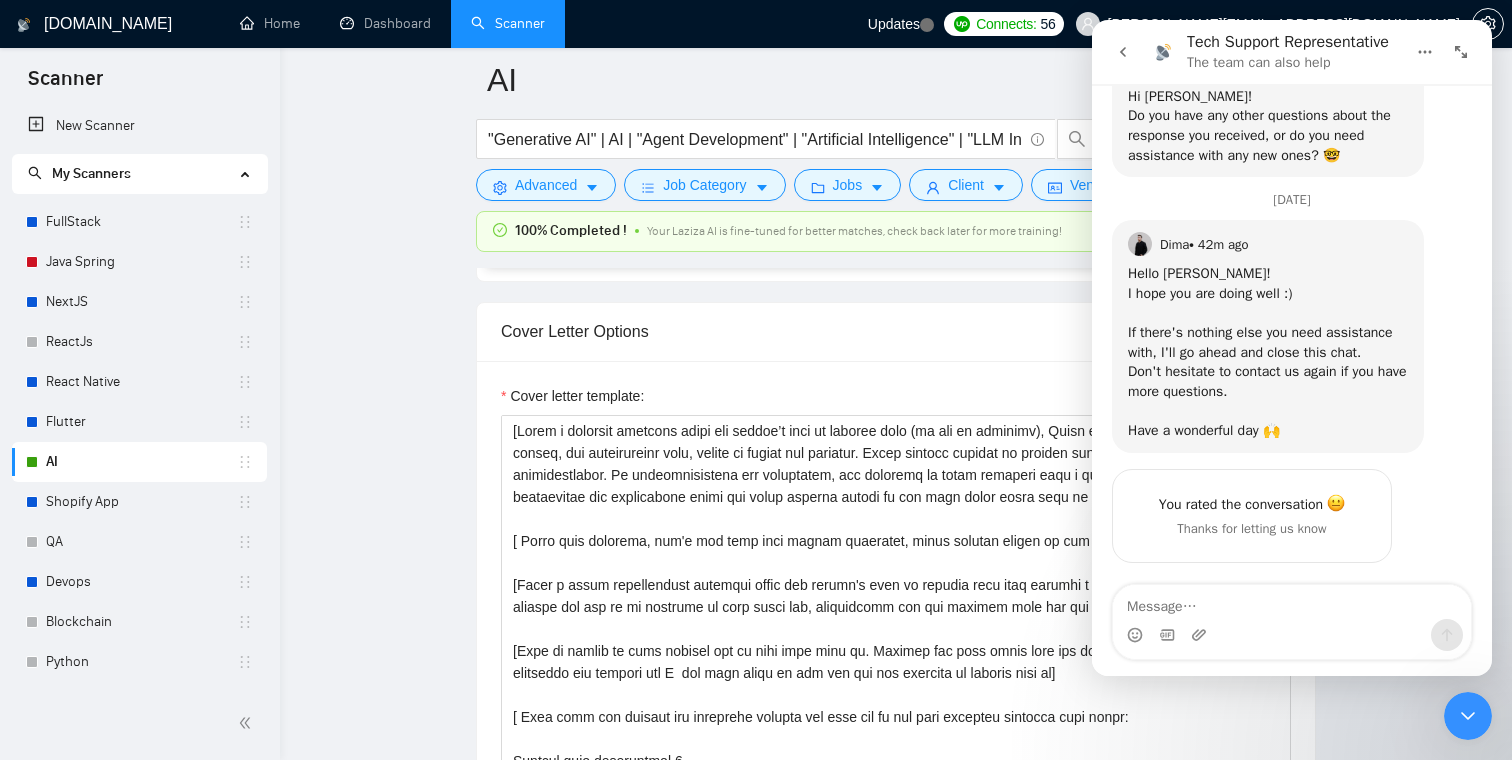 click at bounding box center (1468, 716) 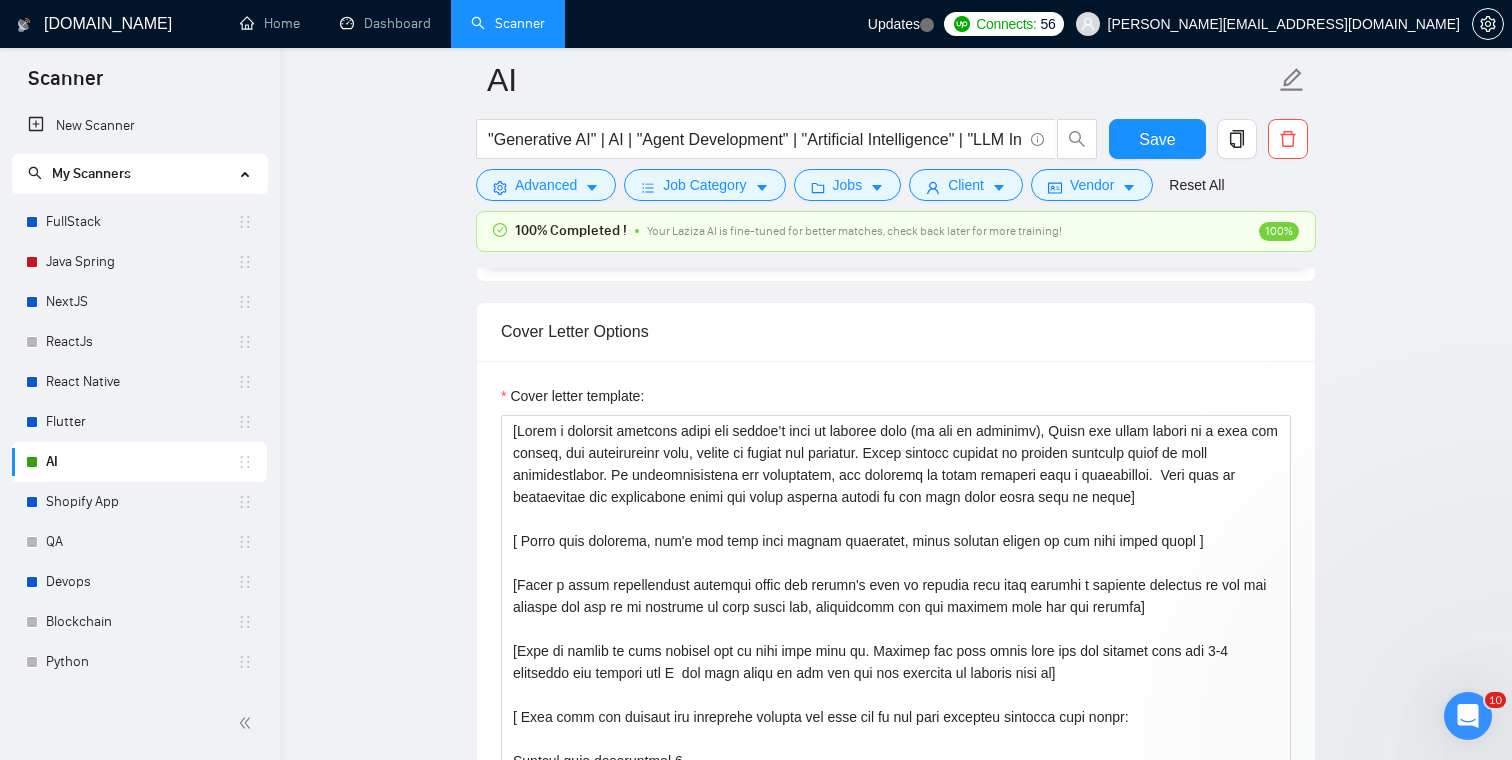 scroll, scrollTop: 0, scrollLeft: 0, axis: both 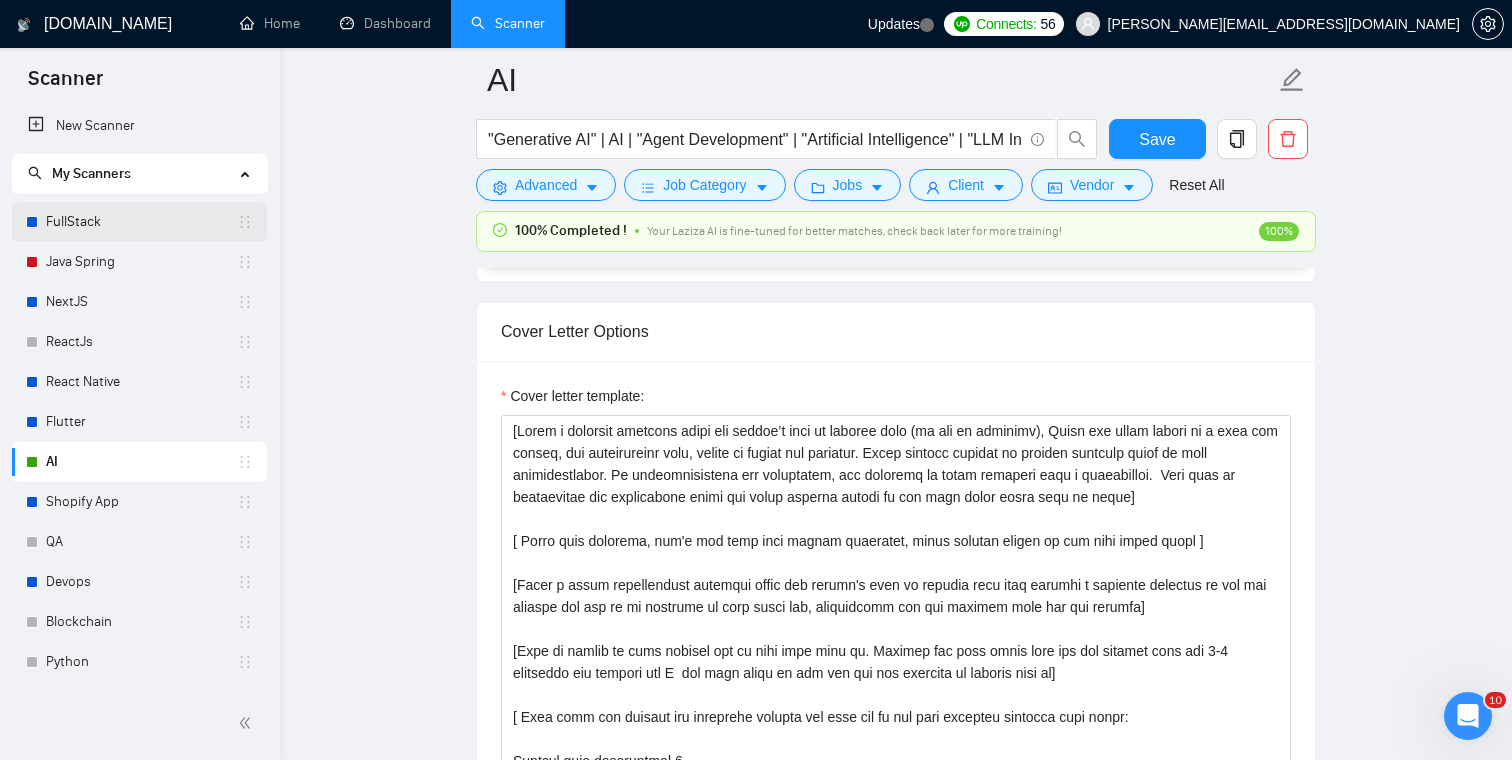 click on "FullStack" at bounding box center [141, 222] 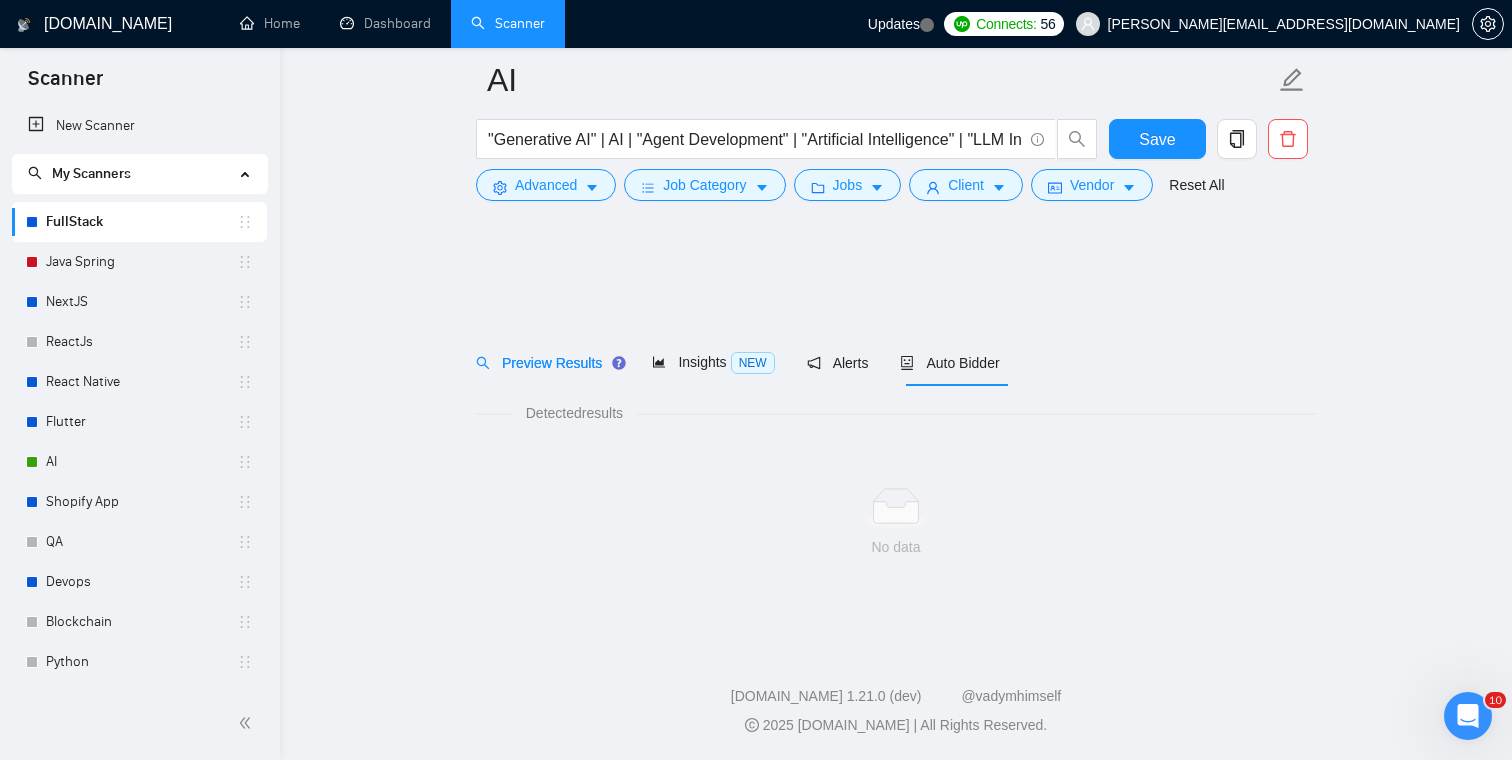 scroll, scrollTop: 0, scrollLeft: 0, axis: both 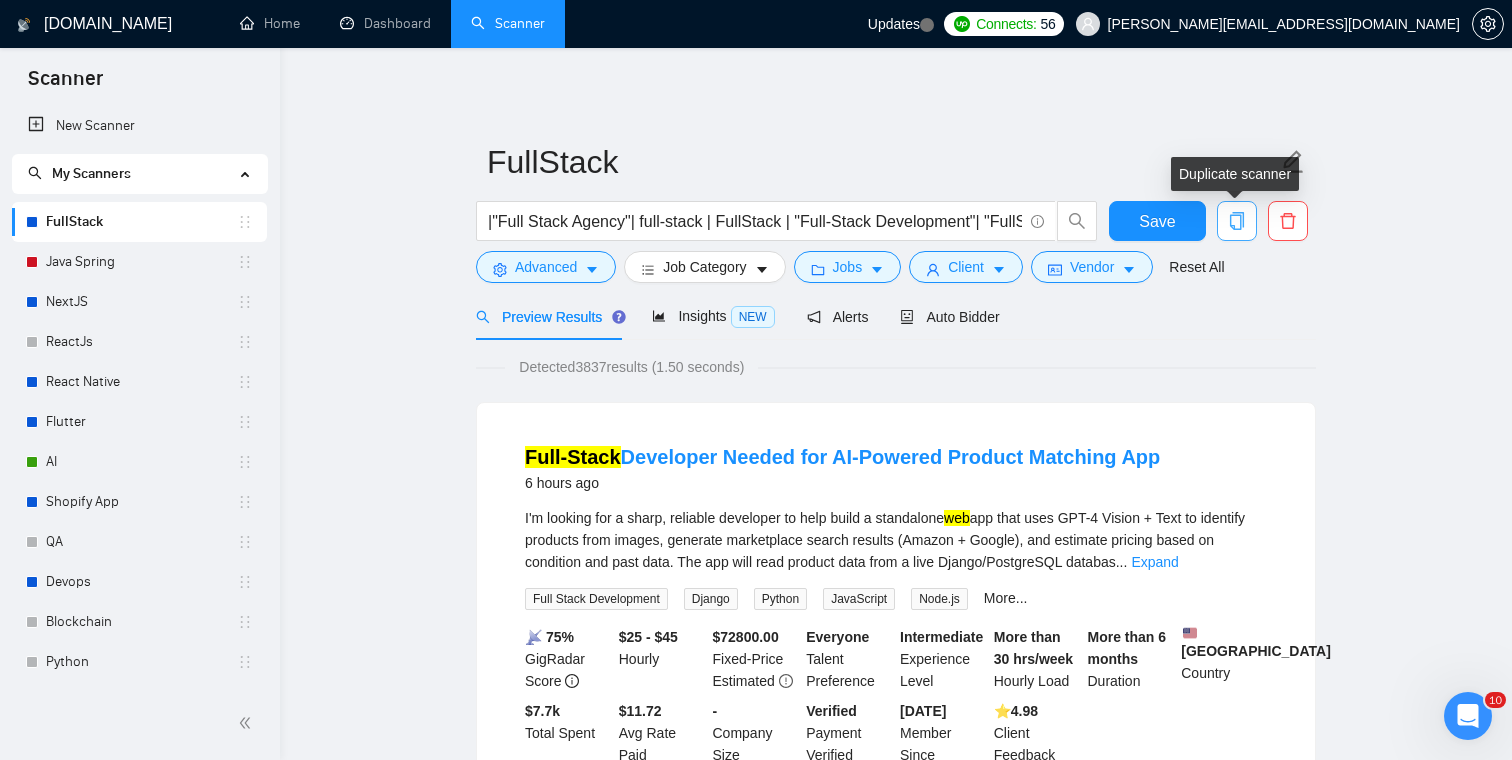 click at bounding box center (1237, 221) 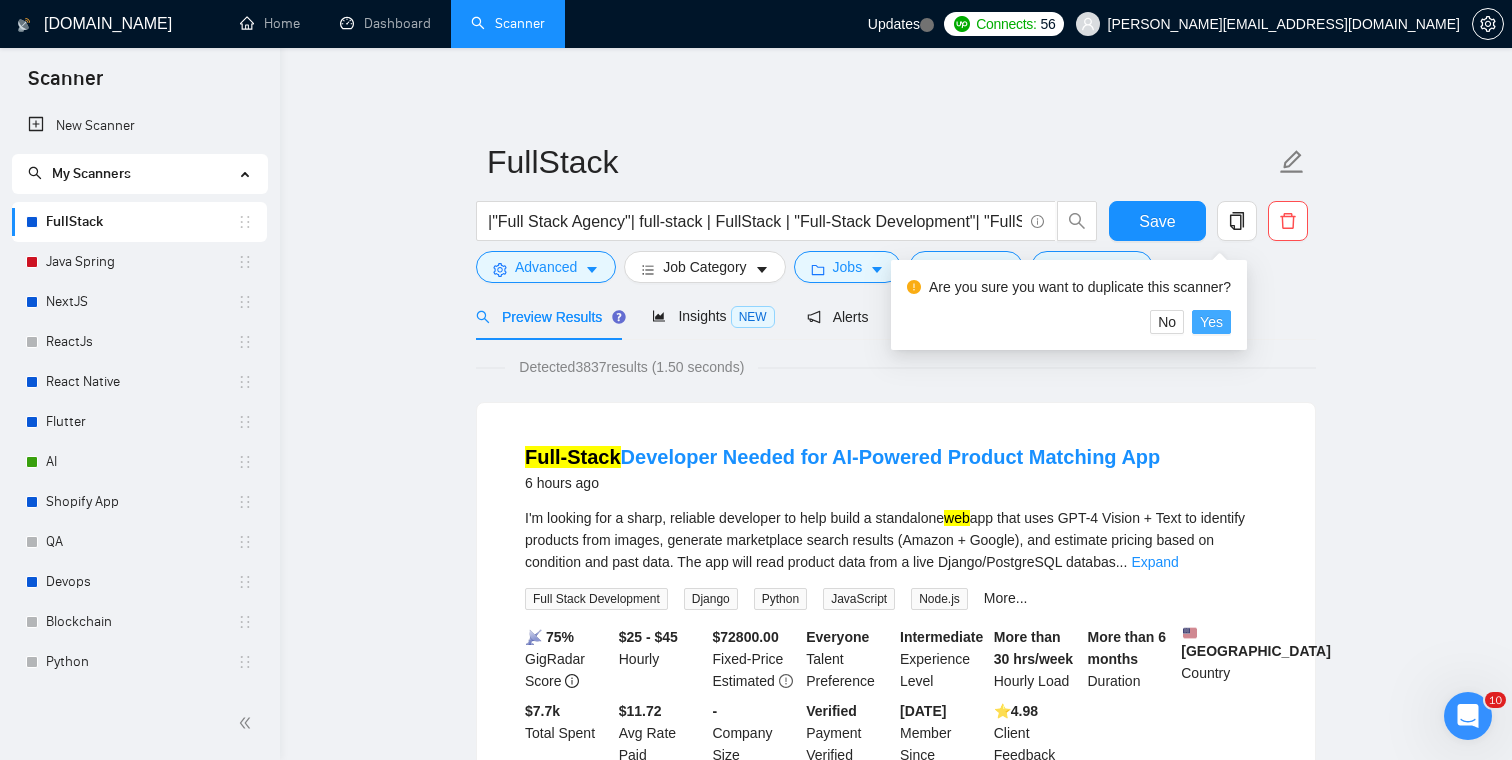 click on "Yes" at bounding box center [1211, 322] 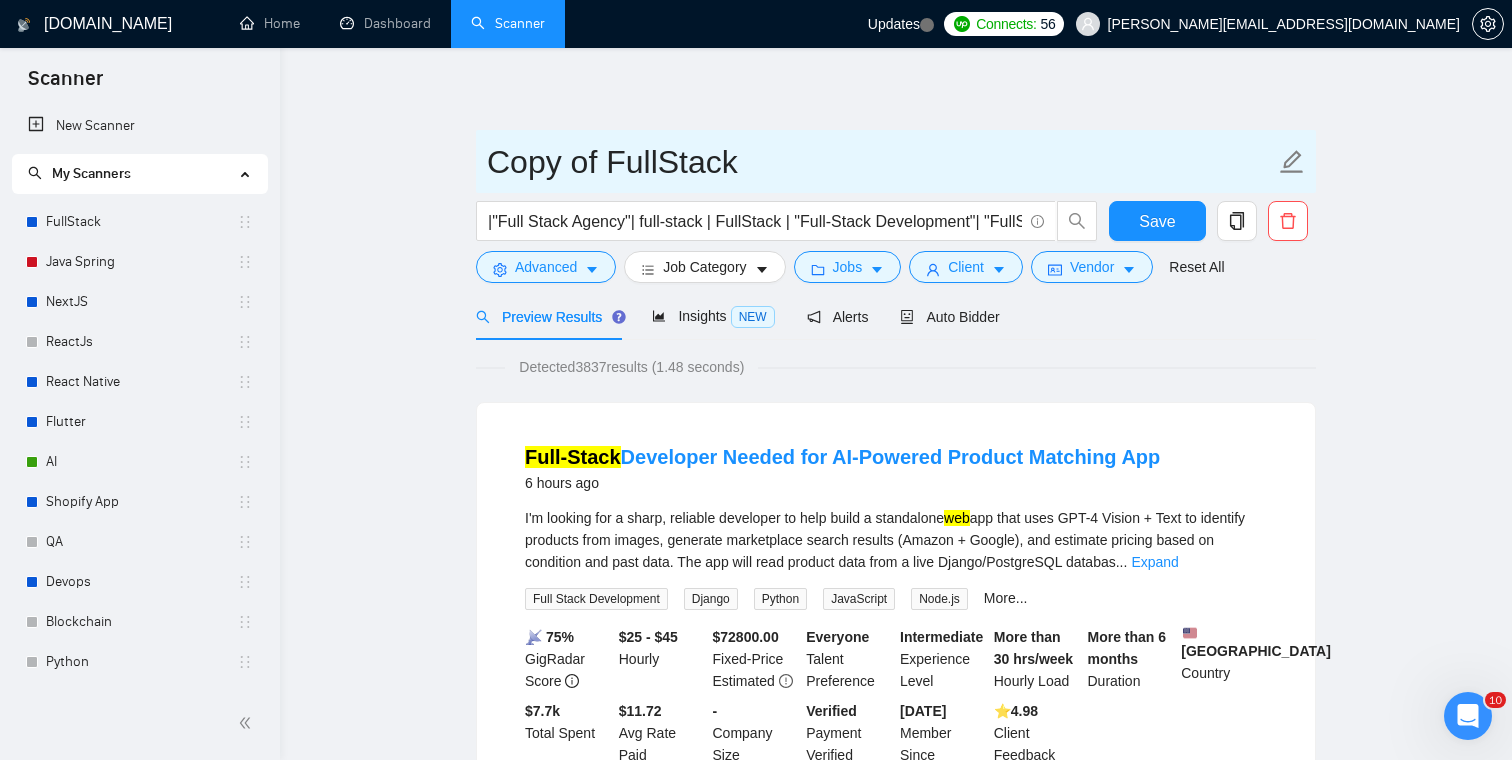click on "Copy of FullStack" at bounding box center [881, 162] 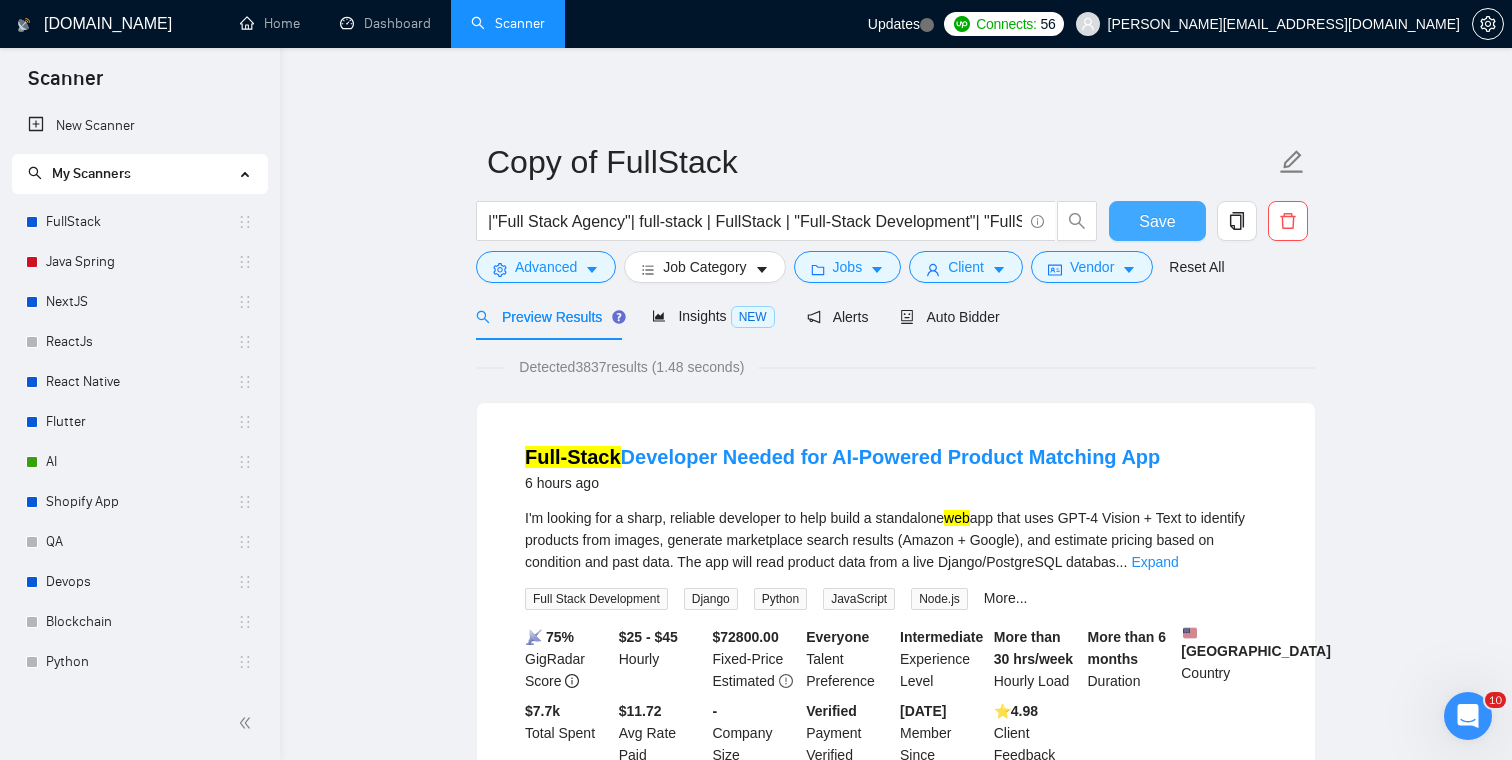 click on "Save" at bounding box center [1157, 221] 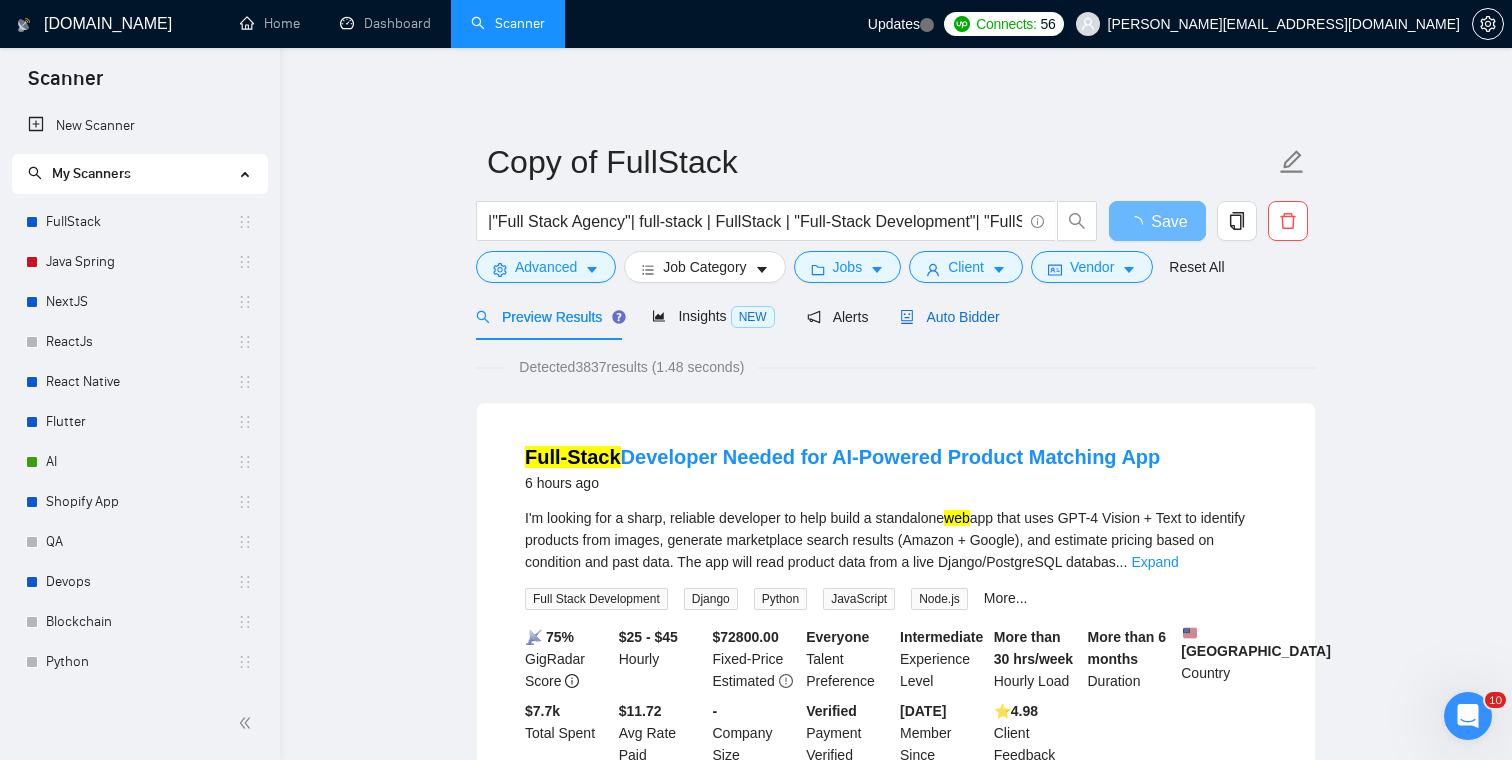 click on "Auto Bidder" at bounding box center (949, 317) 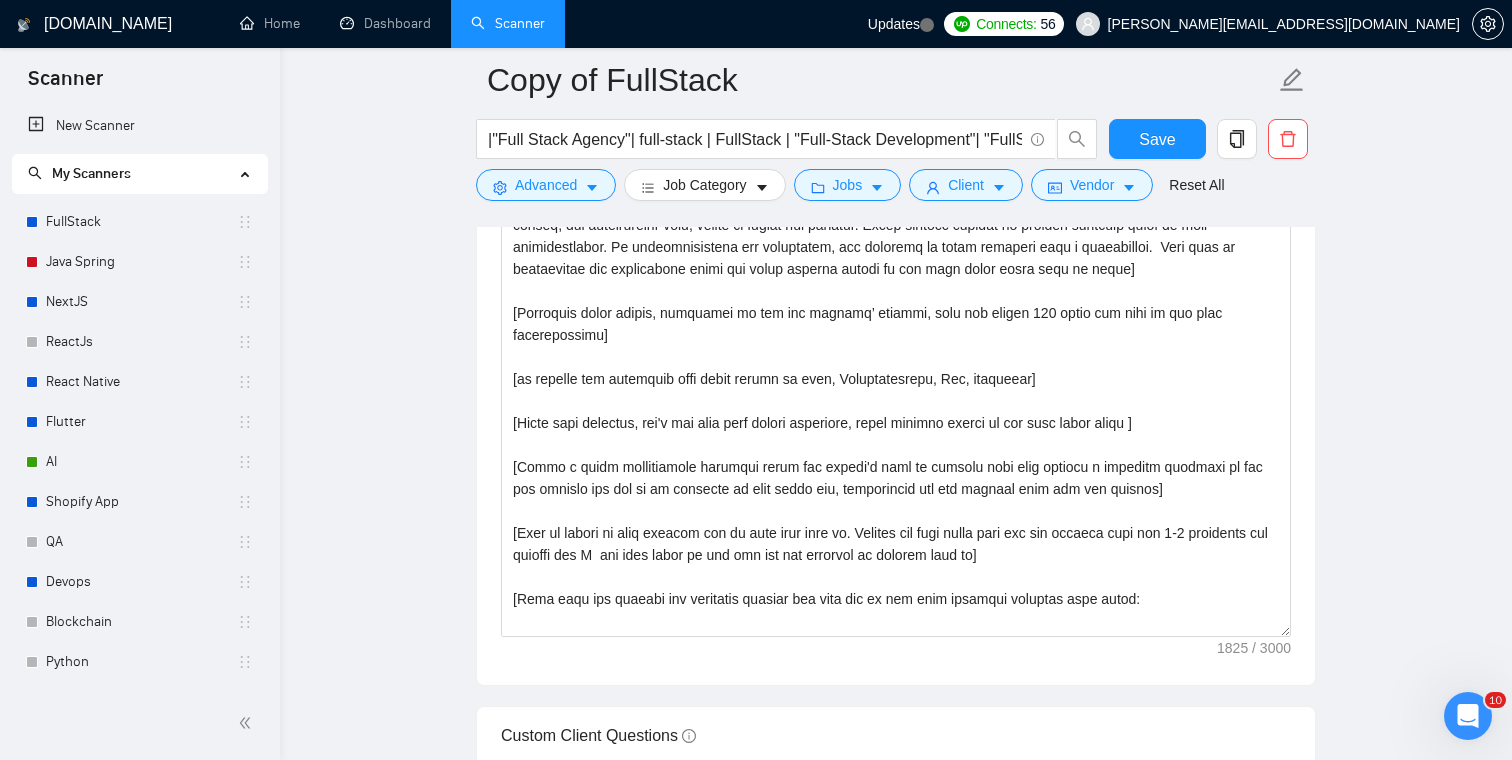 scroll, scrollTop: 1833, scrollLeft: 0, axis: vertical 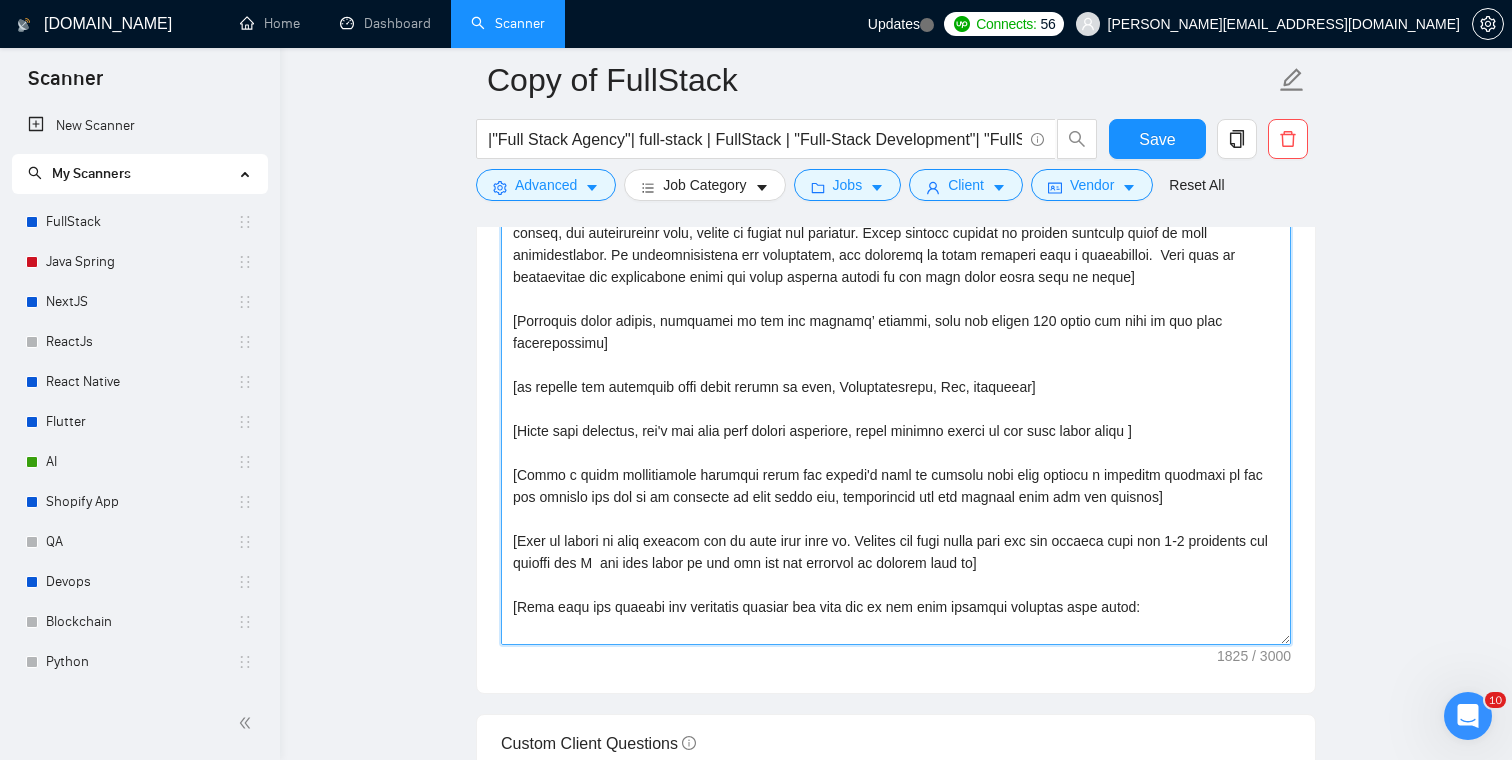 click on "Cover letter template:" at bounding box center [896, 420] 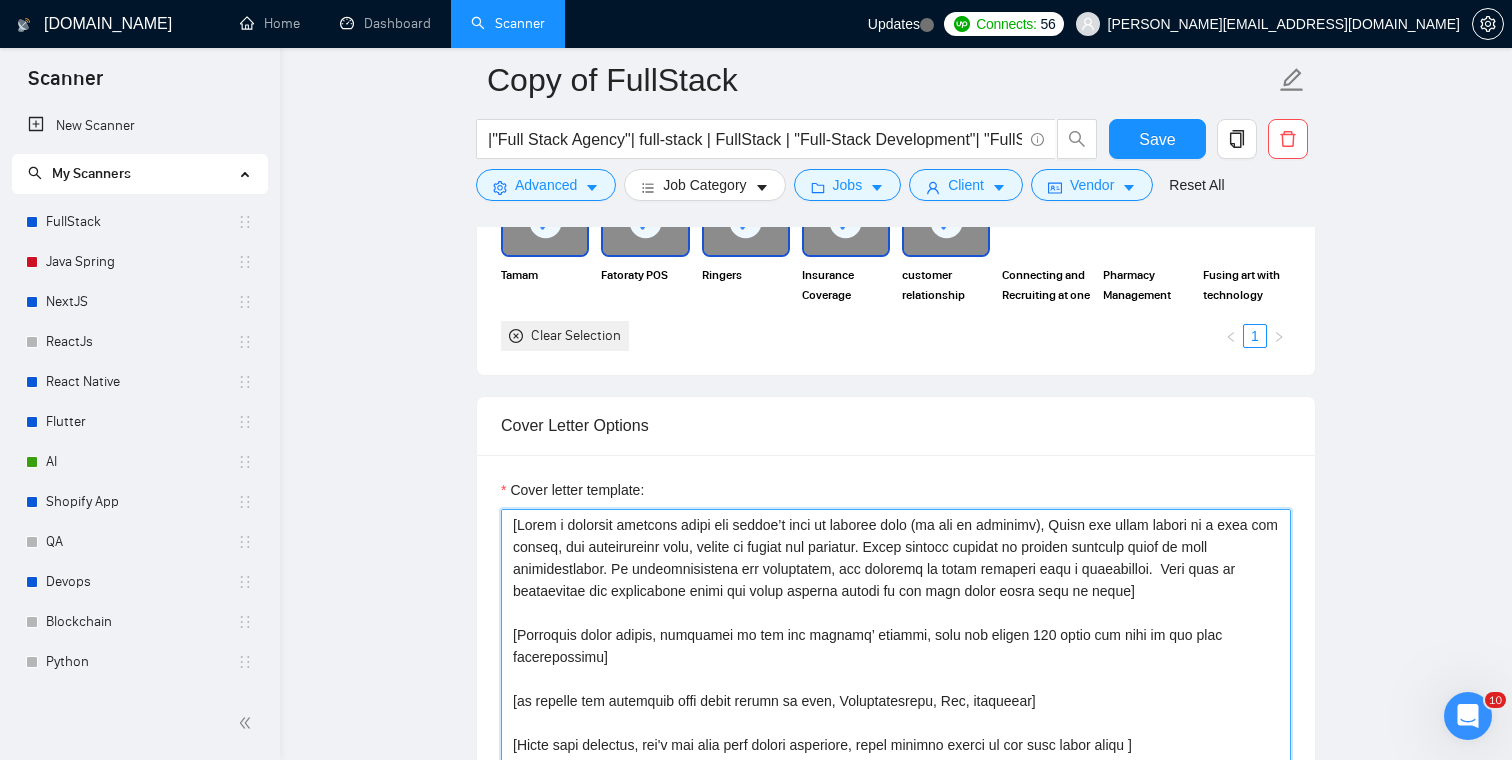 scroll, scrollTop: 1539, scrollLeft: 0, axis: vertical 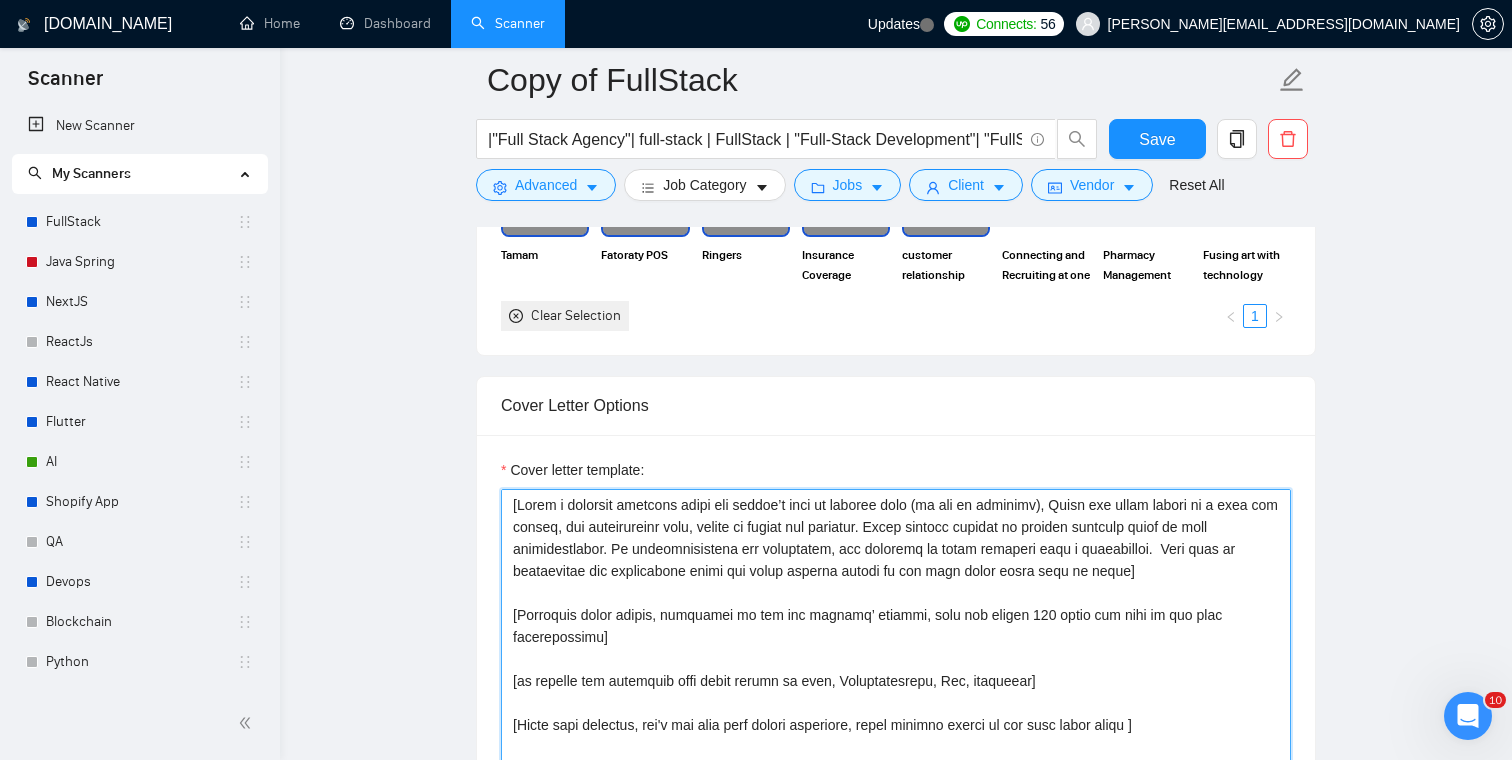 click on "Cover letter template:" at bounding box center (896, 714) 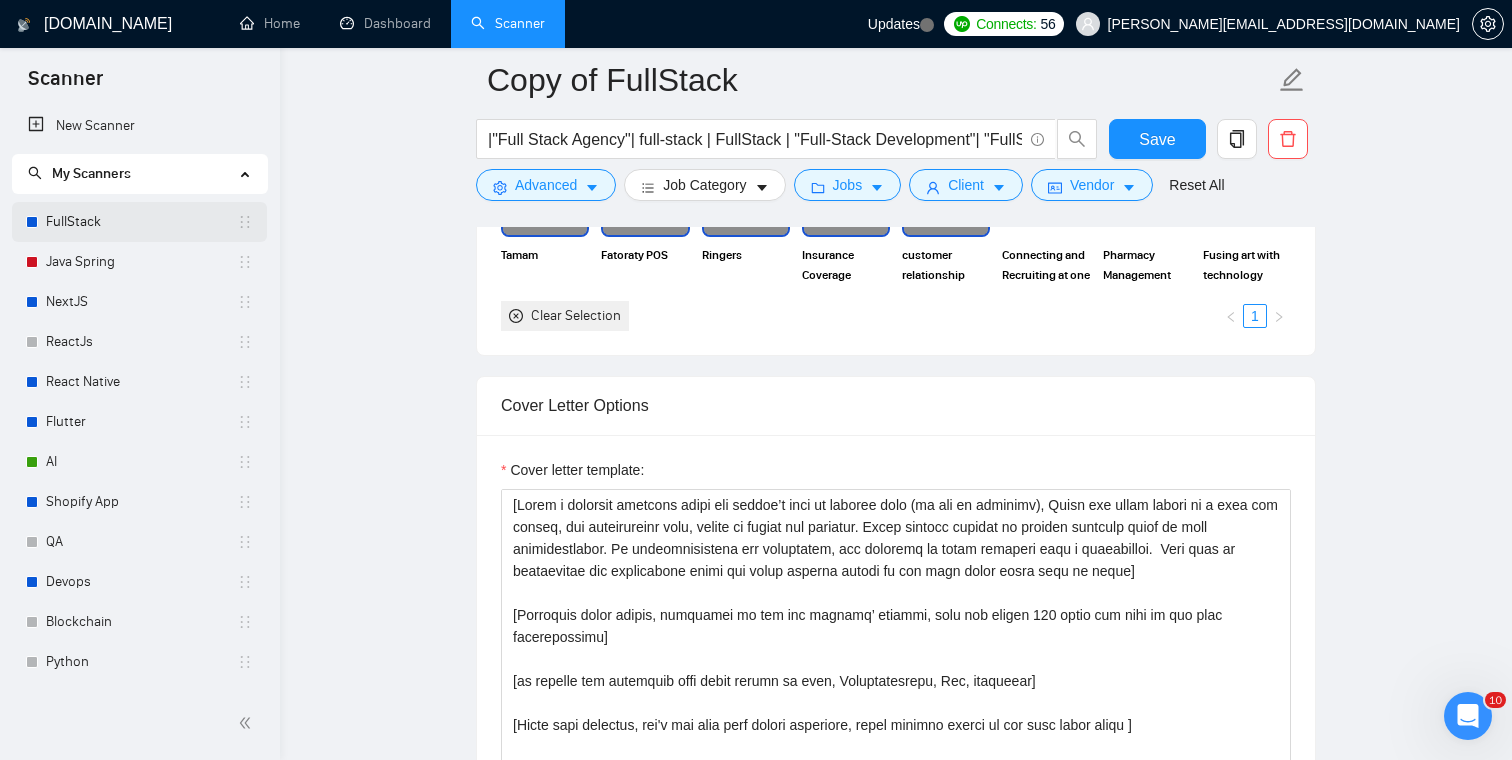 click on "FullStack" at bounding box center [141, 222] 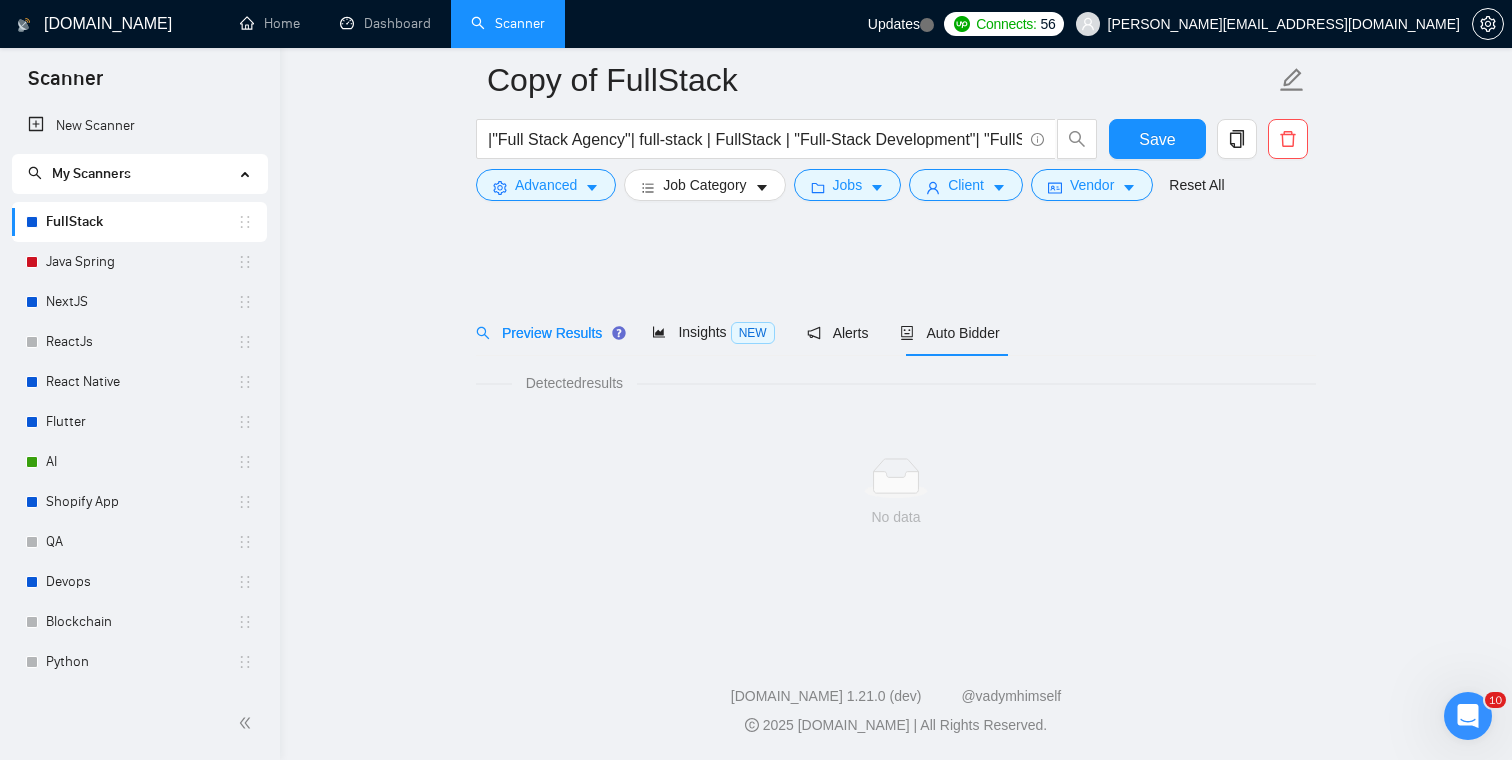 scroll, scrollTop: 0, scrollLeft: 0, axis: both 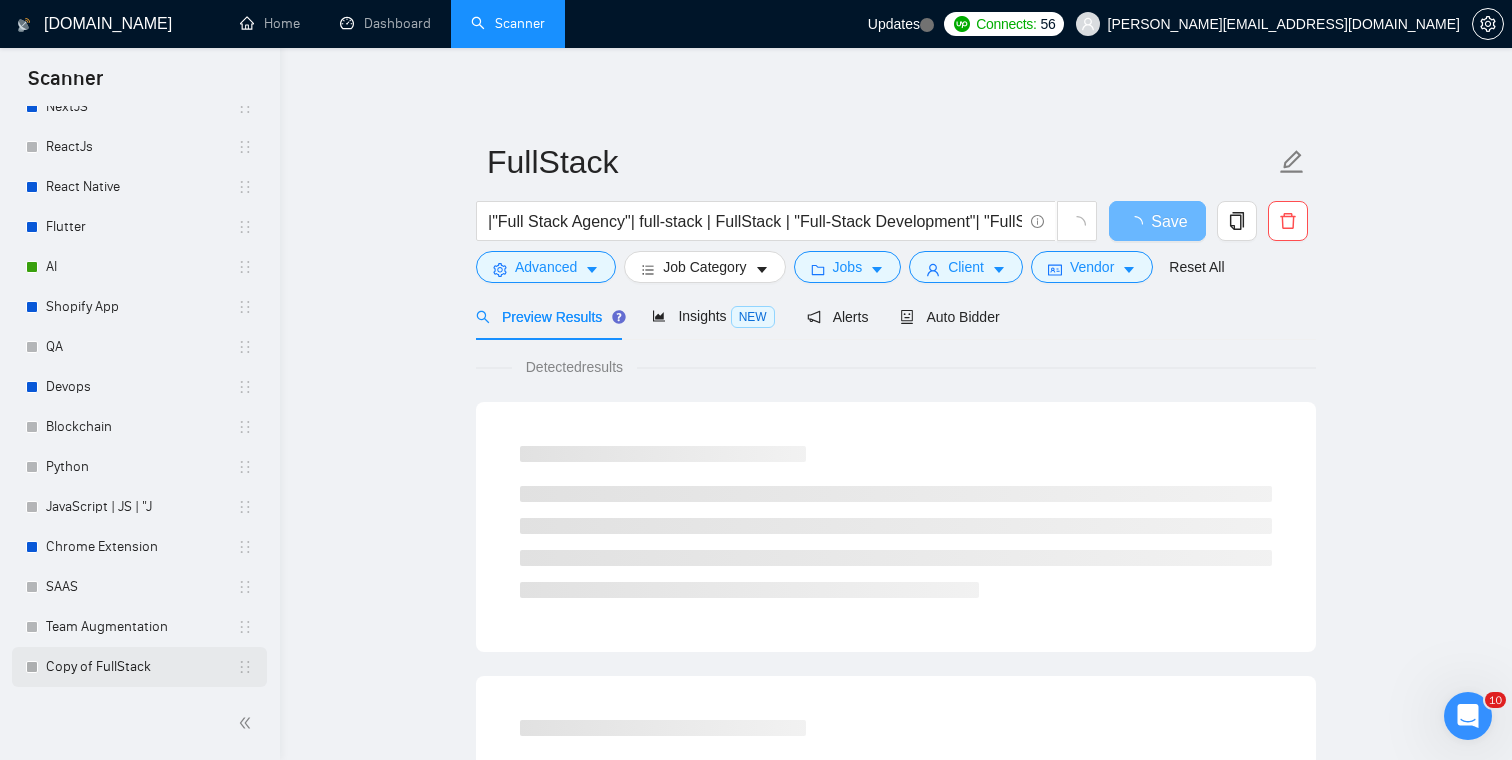 click on "Copy of FullStack" at bounding box center (141, 667) 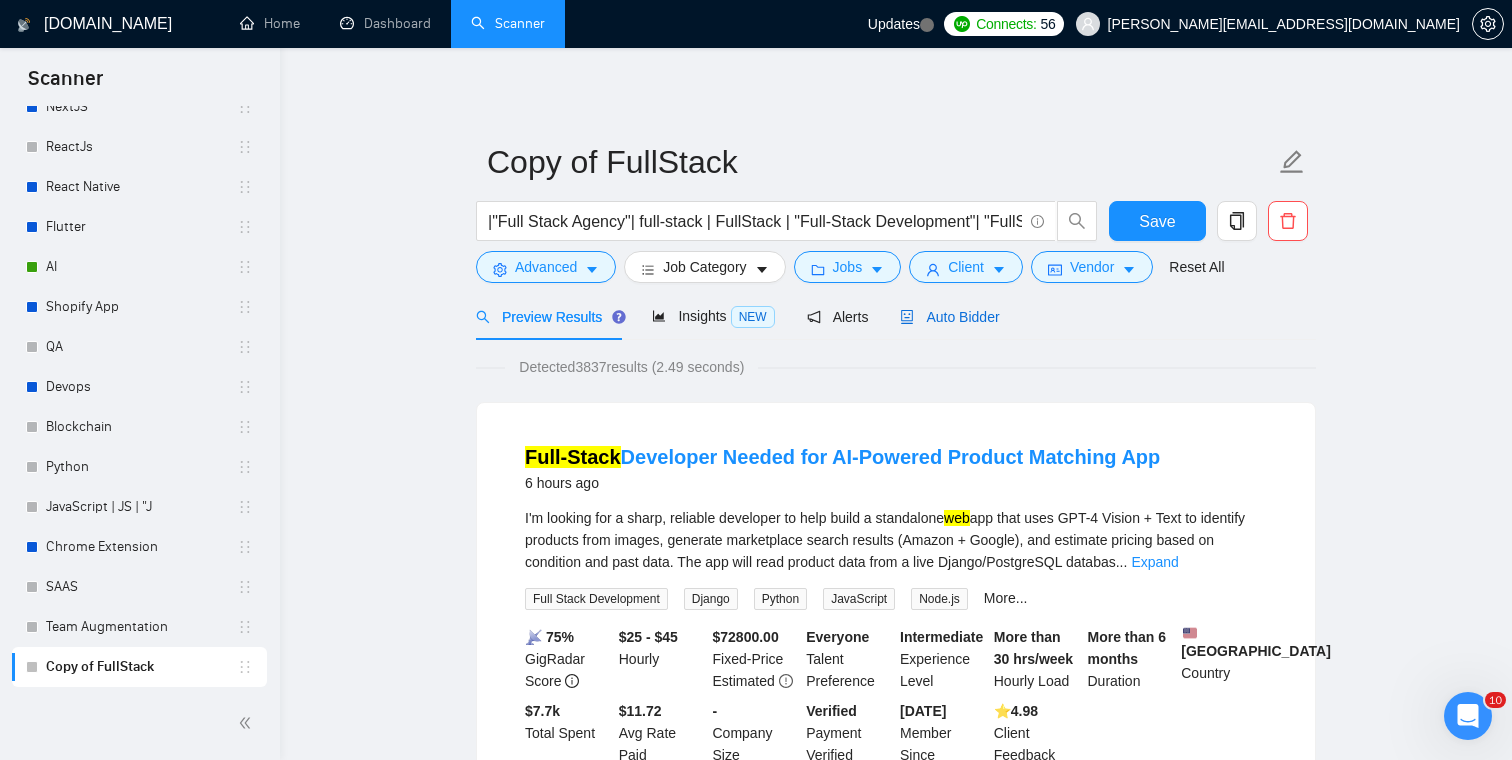 click on "Auto Bidder" at bounding box center (949, 317) 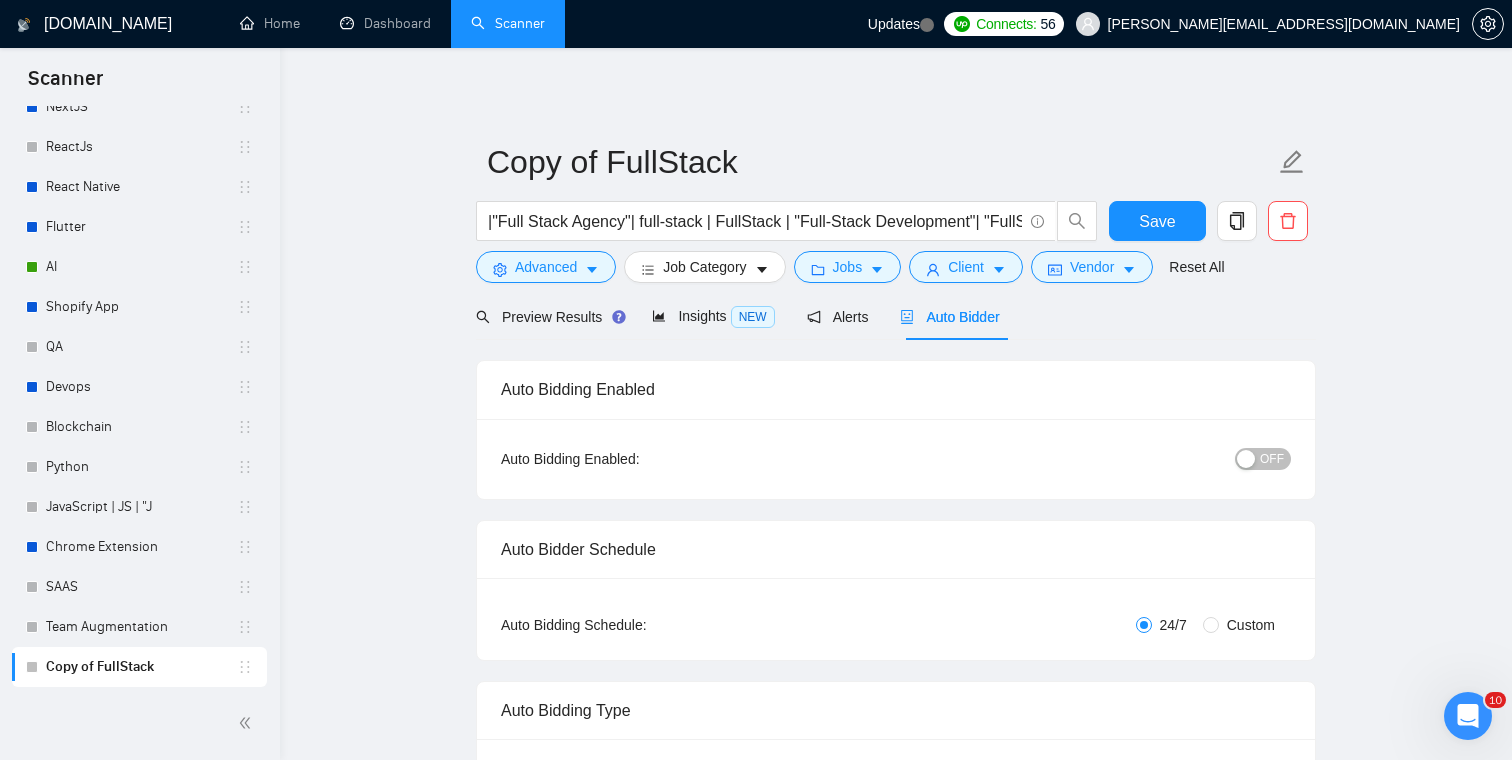 type 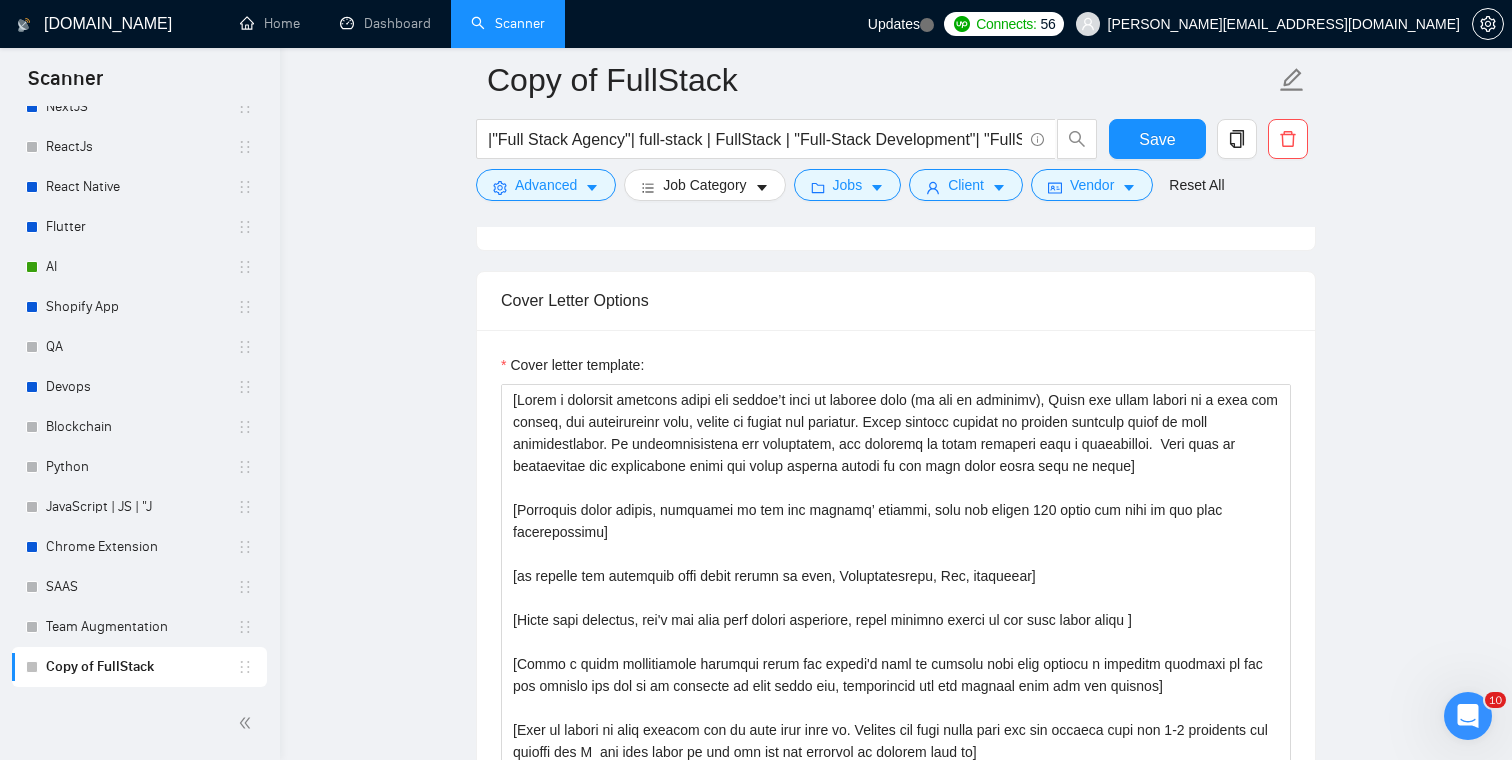 scroll, scrollTop: 1648, scrollLeft: 0, axis: vertical 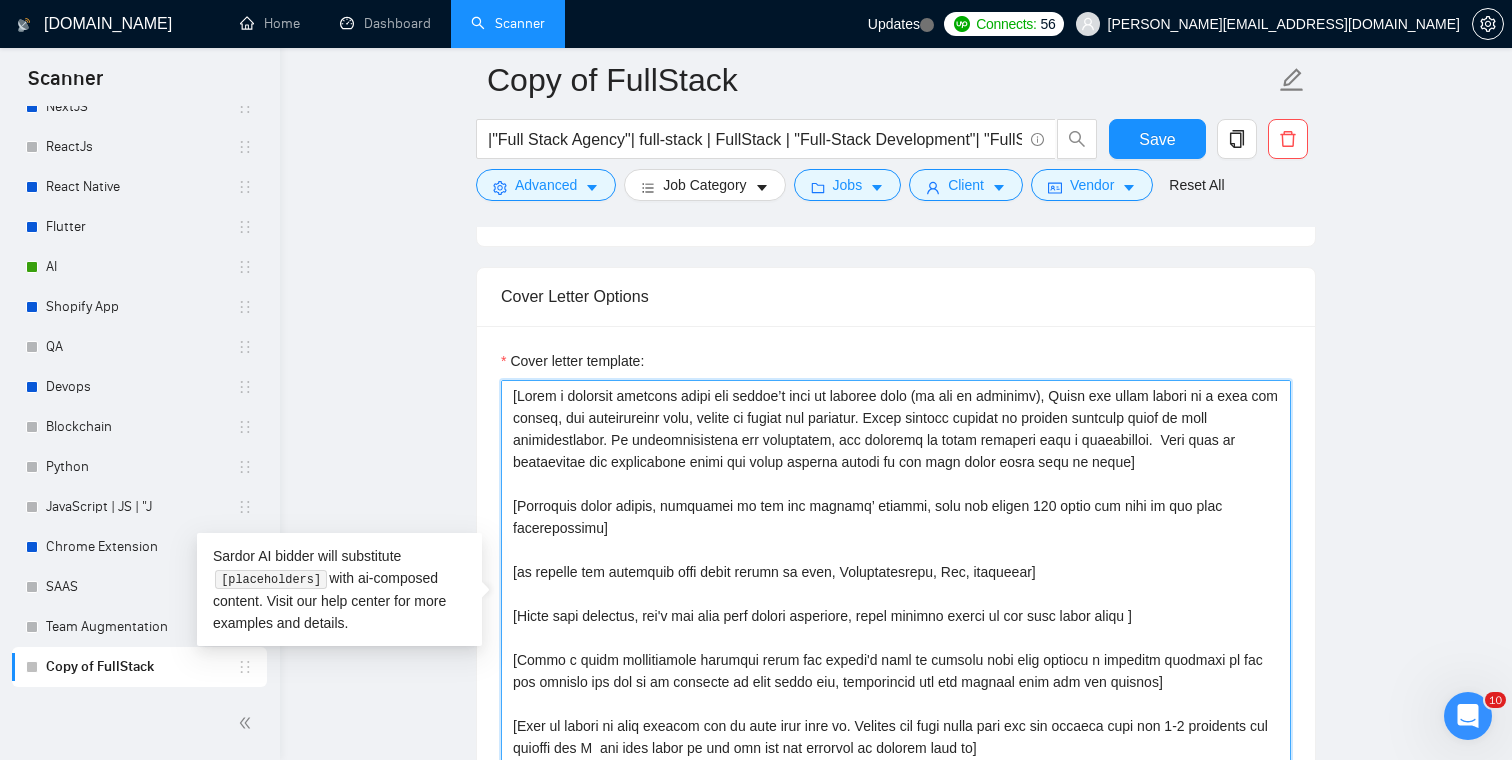 click on "Cover letter template:" at bounding box center [896, 605] 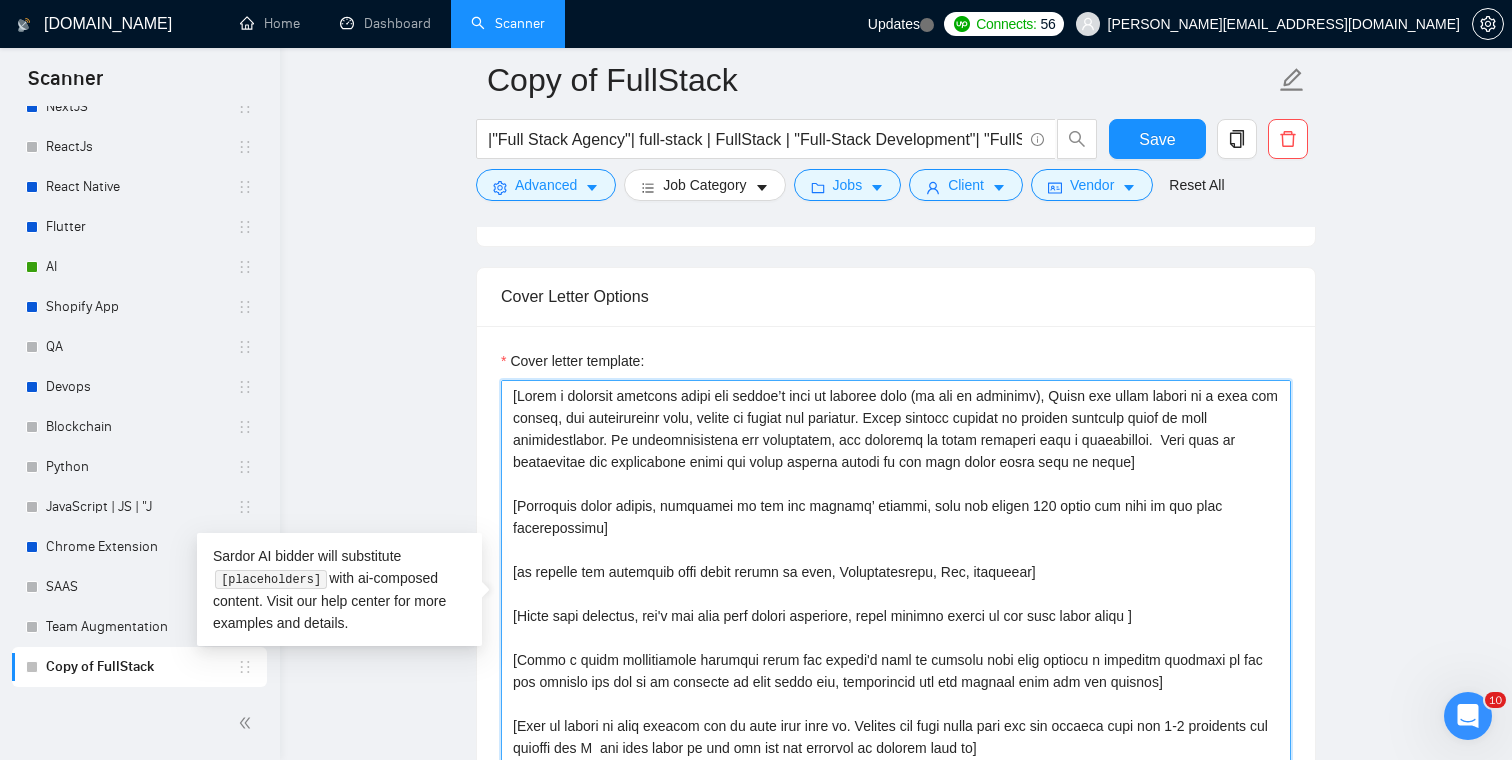paste on "FOR E-COMMERCE PROJECTS:
Opening: "Your checkout abandonment rate is probably around 70% (industry average)."
Insight: "This usually happens because of [specific UX issues] in the checkout flow."
Solution: "Smart optimization using [technology] typically reduces this to 35-40%."
Proof: "Just did this for online retailer - conversion increased 45% [DATE]."
FOR API/BACKEND PROJECTS:
Opening: "API response times over 200ms are silently killing your user experience."
Insight: "The bottleneck is likely [specific technical cause] in your [system component]."
Solution: "Database optimization + [specific method] usually cuts response time by 60%."
Proof: "Recent client went from 800ms to 45ms response time using this approach."
FOR REACT/FRONTEND PROJECTS:
Opening: "Those loading times you mentioned are probably costing 25% of potential conversions."
Insight: "React performance issues usually stem from [specific technical cause]."
Solution: "Code splitting + [optimization technique] typically improves load [PERSON_NAME]..." 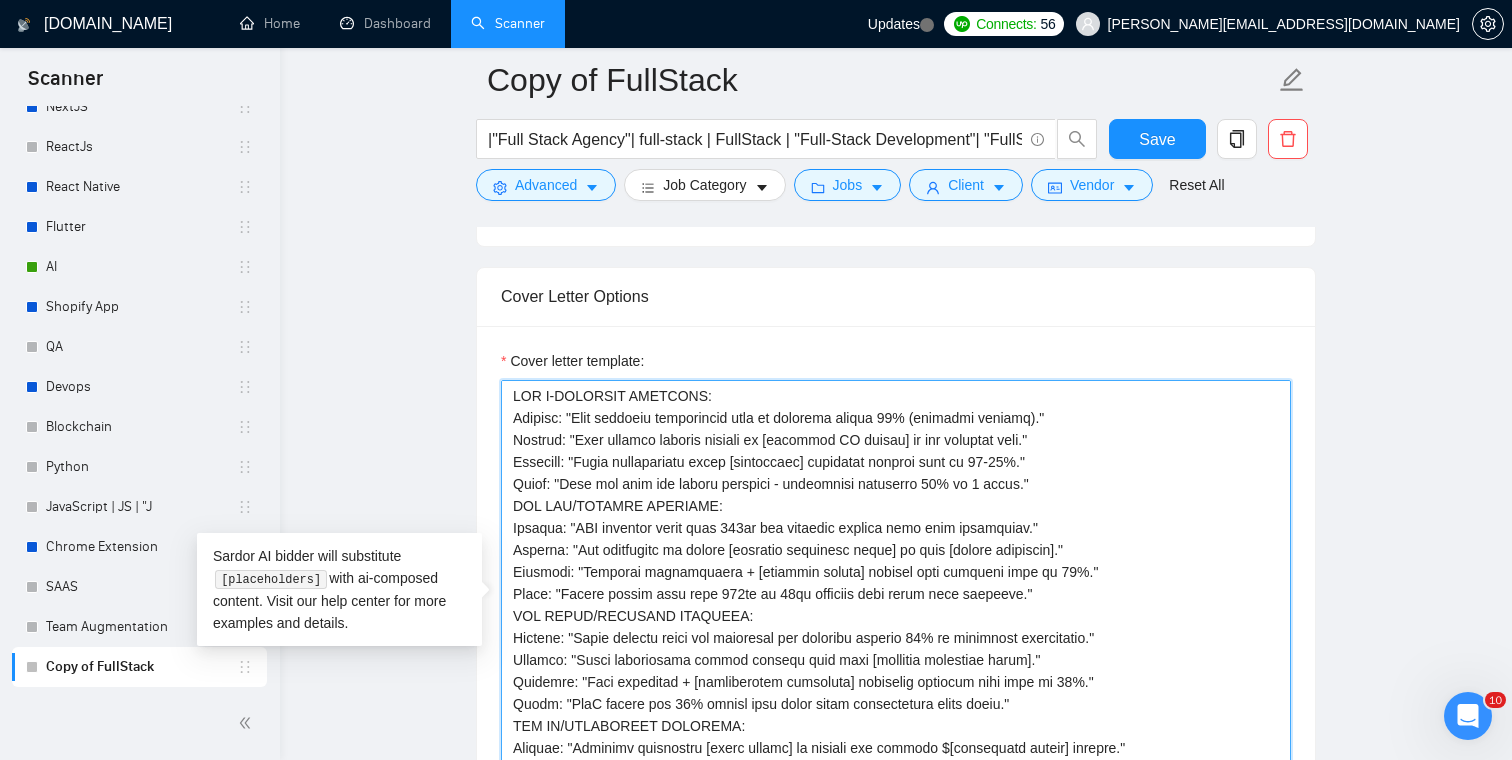scroll, scrollTop: 389, scrollLeft: 0, axis: vertical 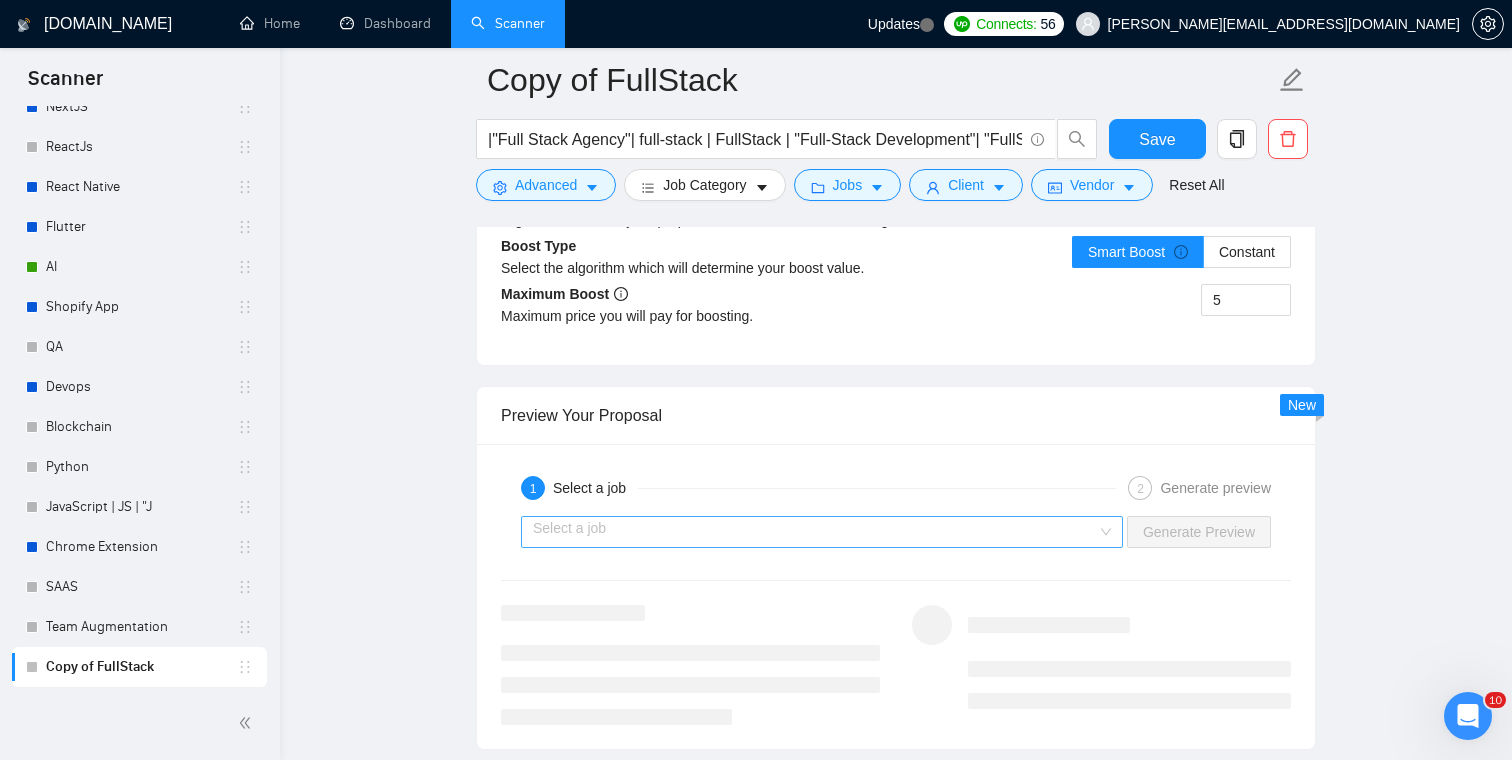 click on "Select a job" at bounding box center [822, 532] 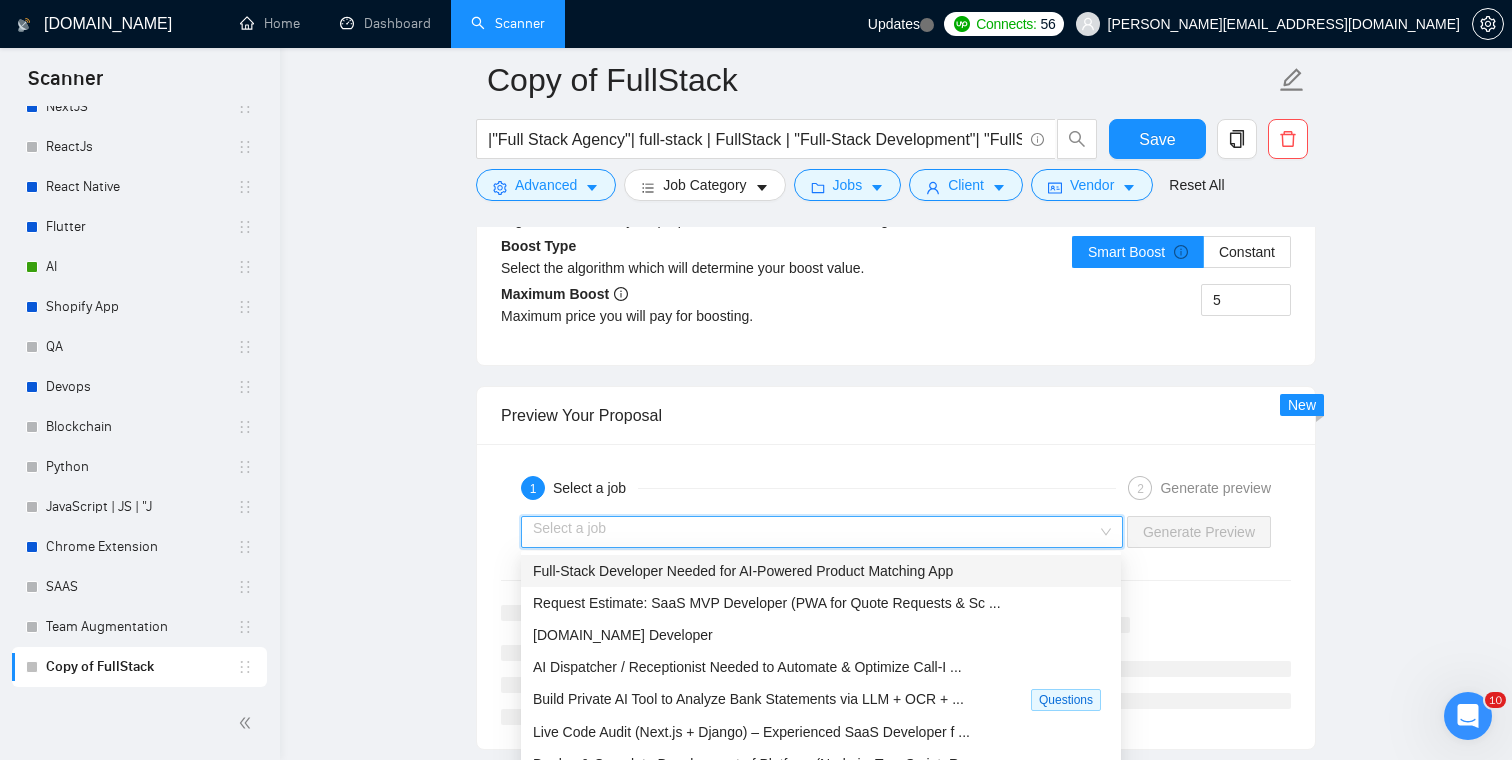 click on "Full-Stack Developer Needed for AI-Powered Product Matching App" at bounding box center [821, 571] 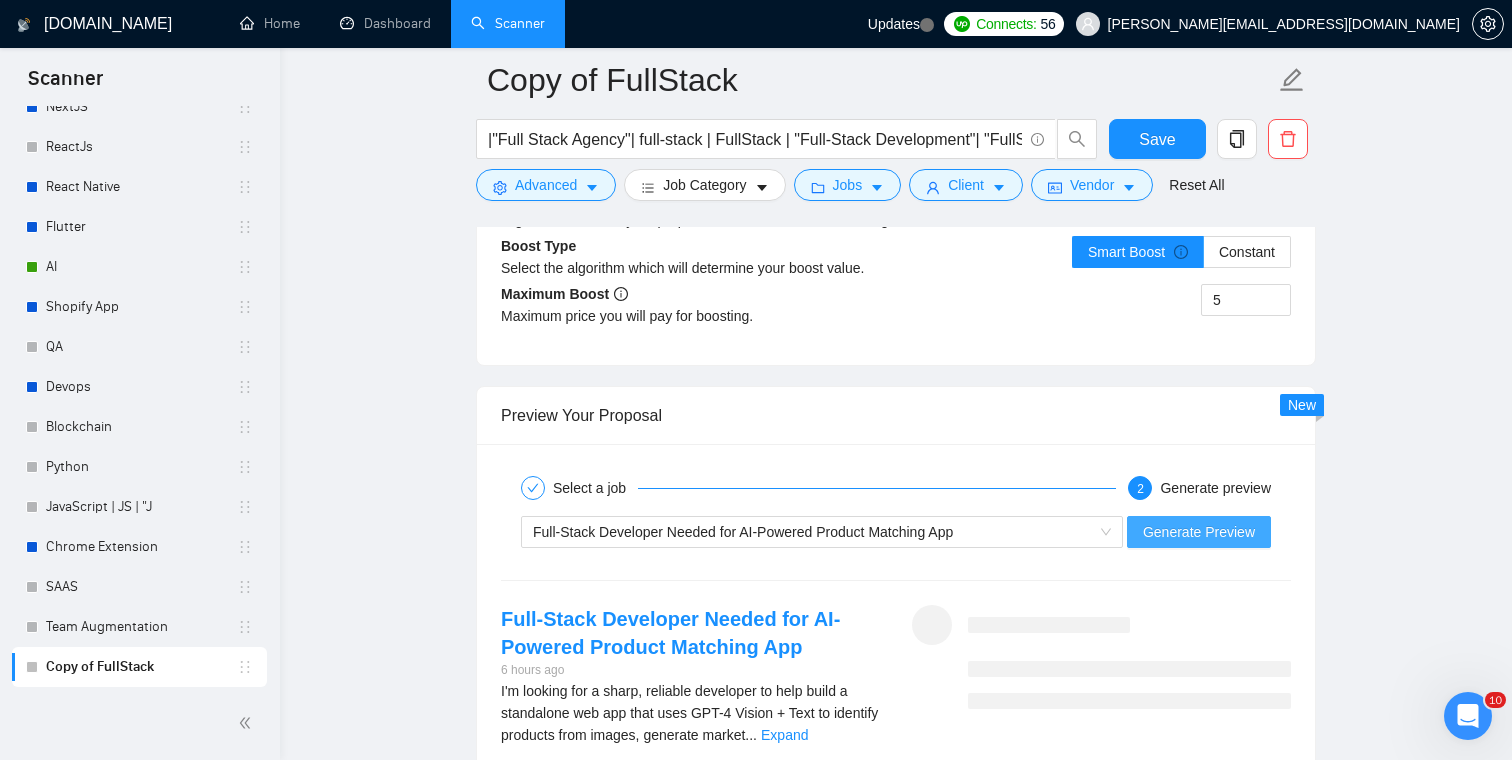 click on "Generate Preview" at bounding box center [1199, 532] 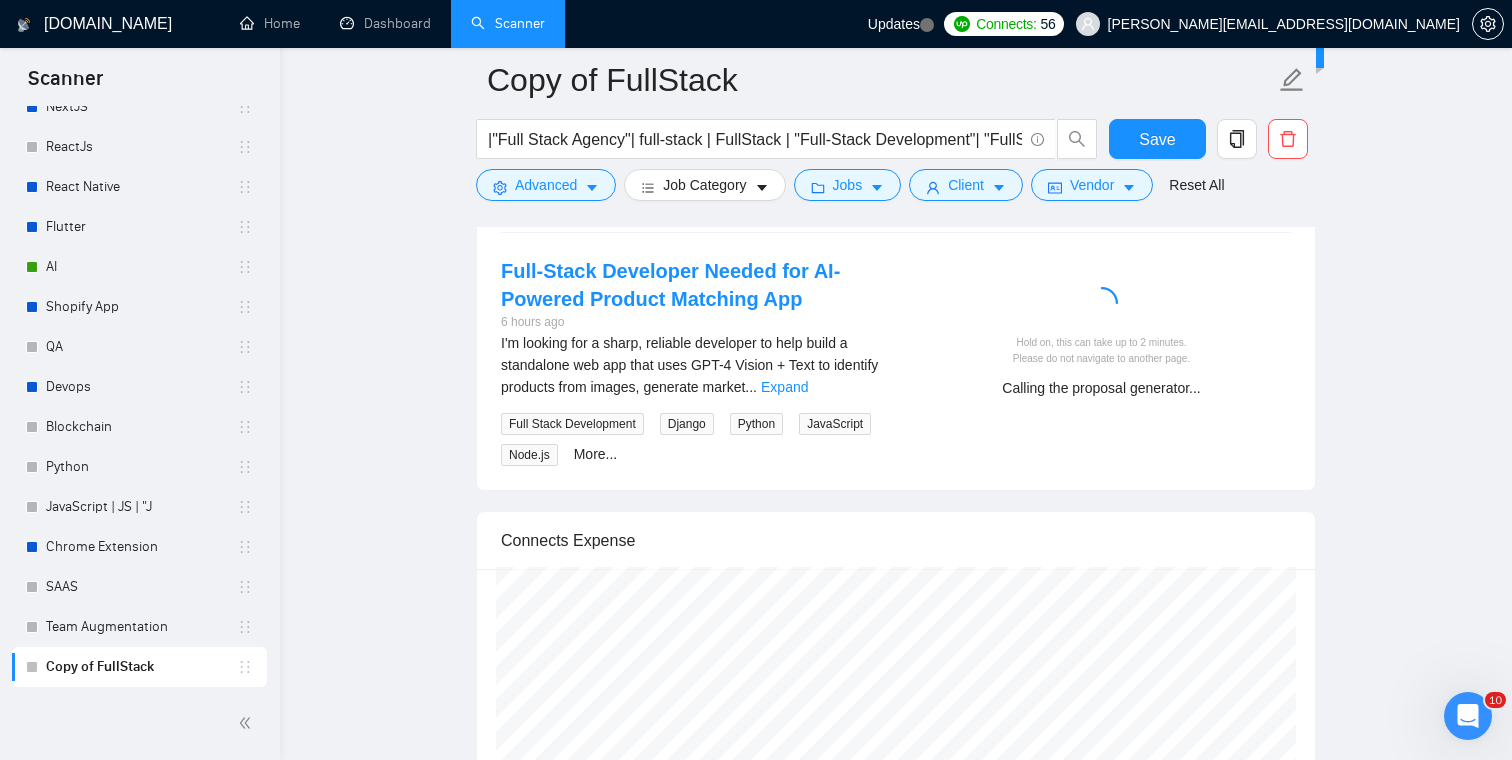scroll, scrollTop: 3548, scrollLeft: 0, axis: vertical 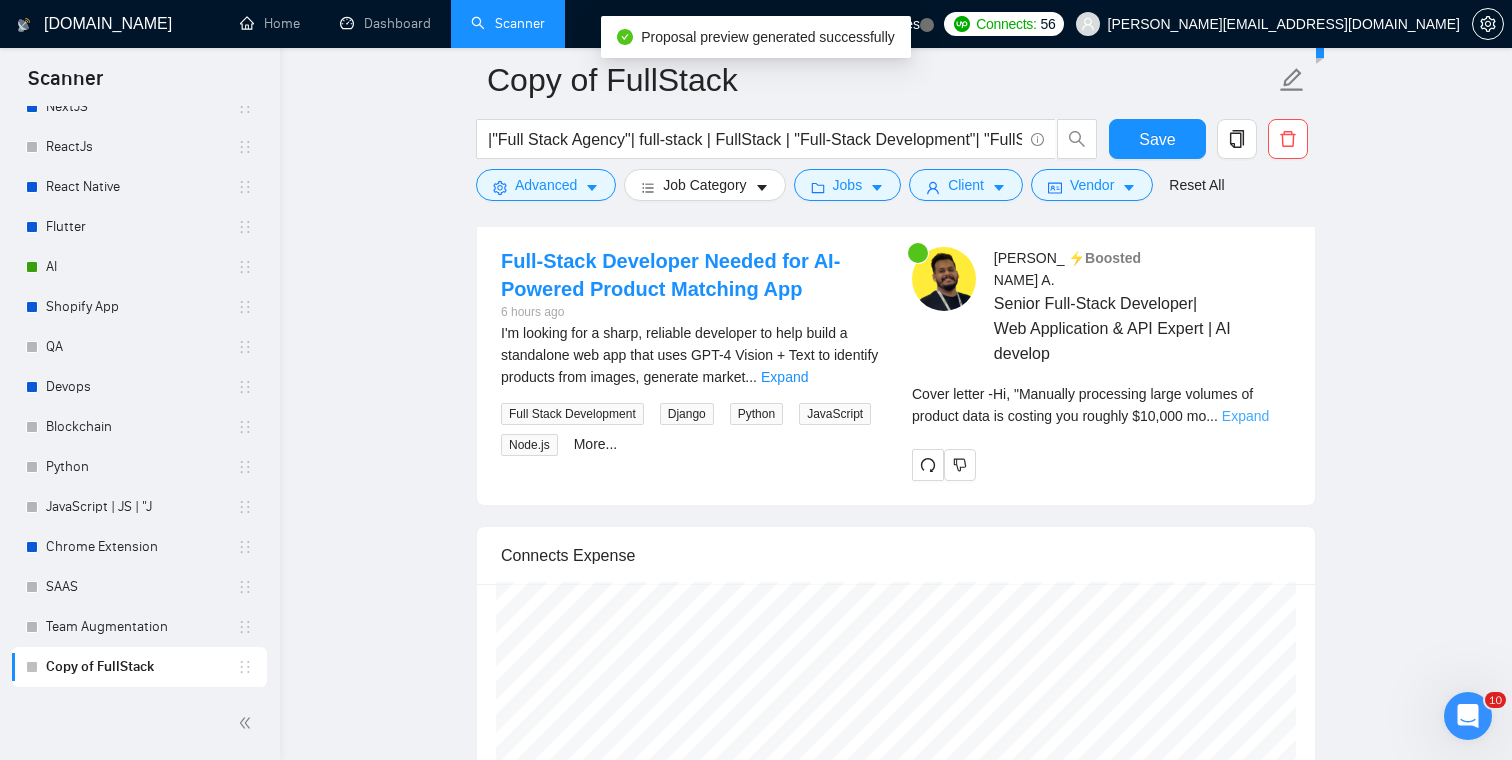click on "Expand" at bounding box center (1245, 416) 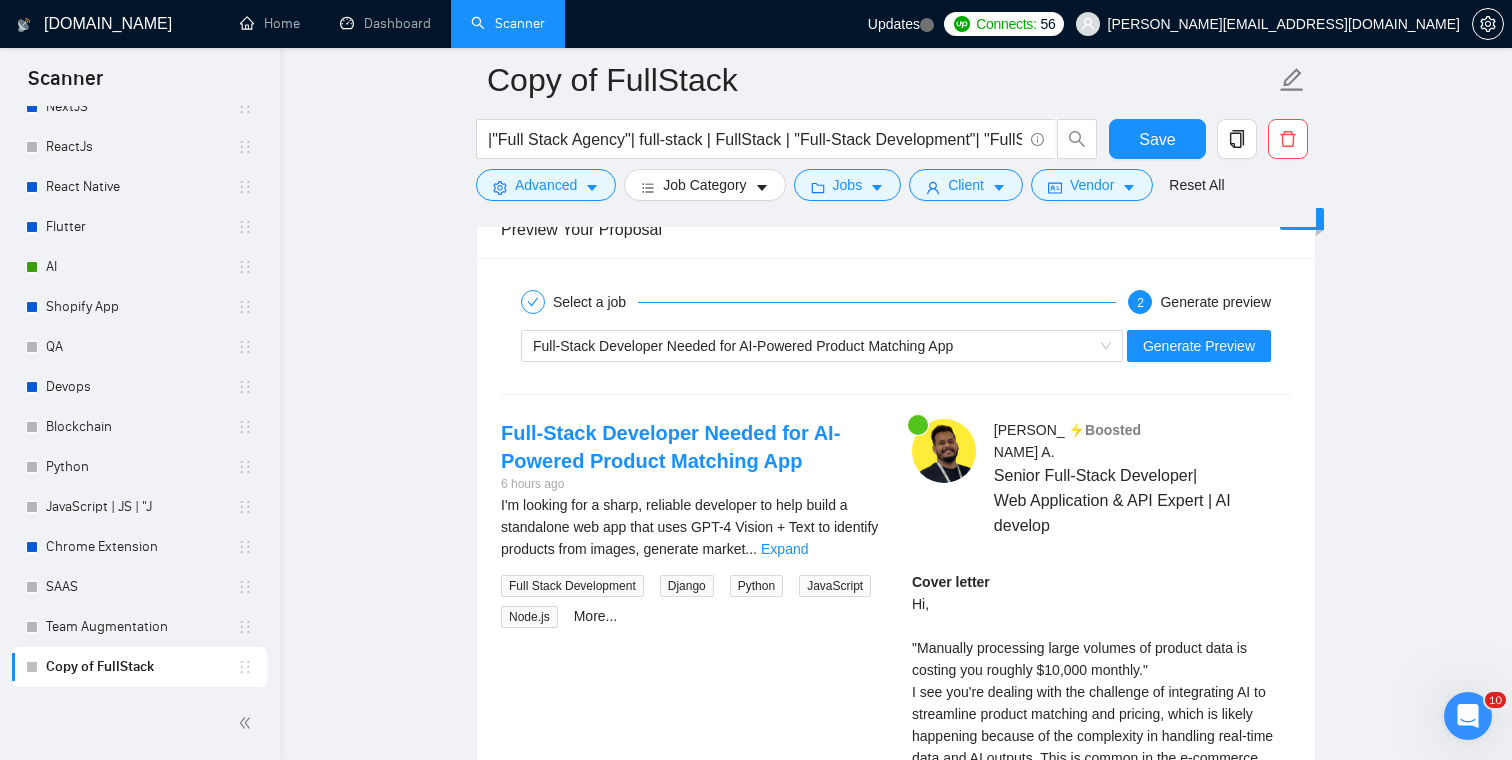 scroll, scrollTop: 3360, scrollLeft: 0, axis: vertical 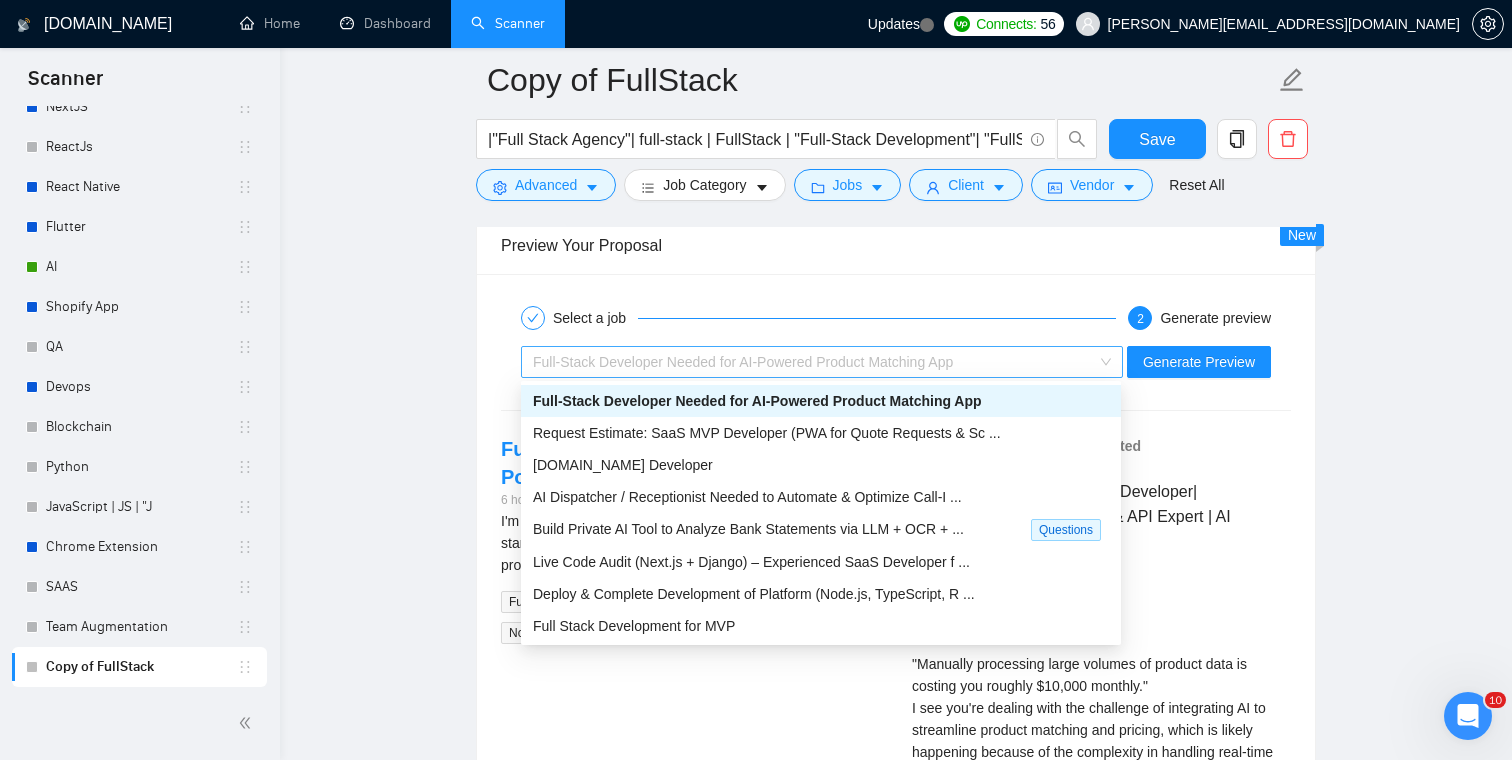click on "Full-Stack Developer Needed for AI-Powered Product Matching App" at bounding box center [813, 362] 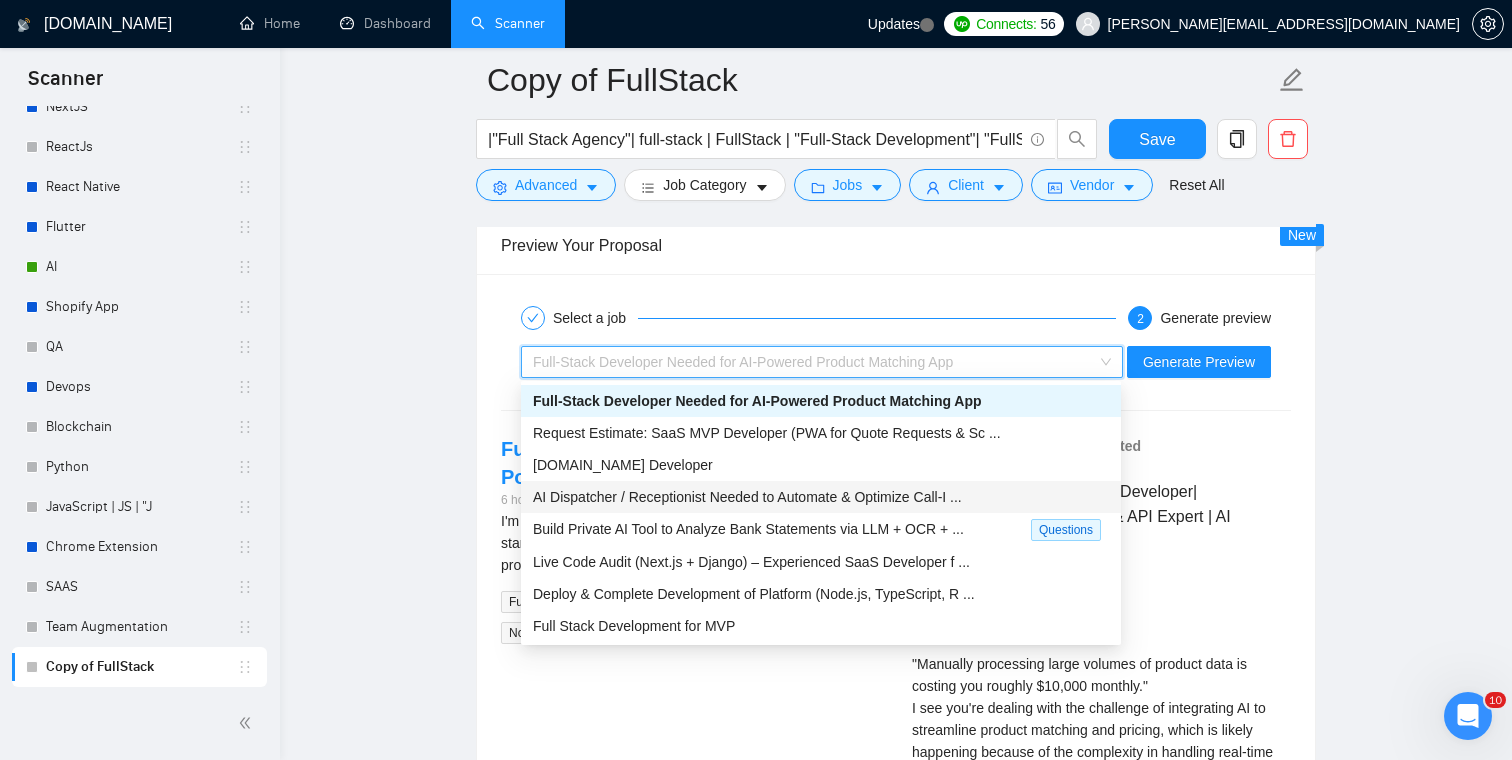 click on "AI Dispatcher / Receptionist Needed to Automate & Optimize Call-I ..." at bounding box center (747, 497) 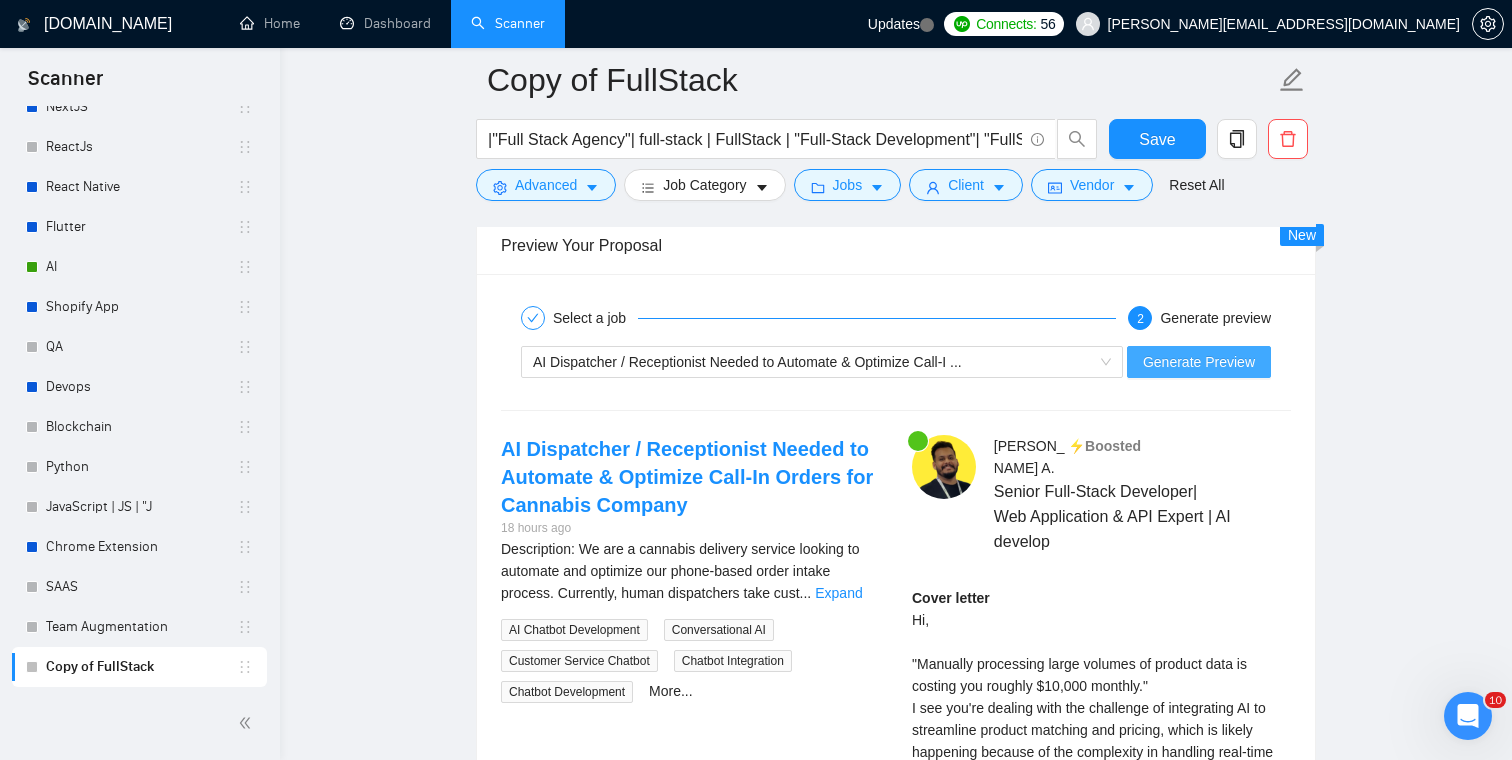 click on "Generate Preview" at bounding box center (1199, 362) 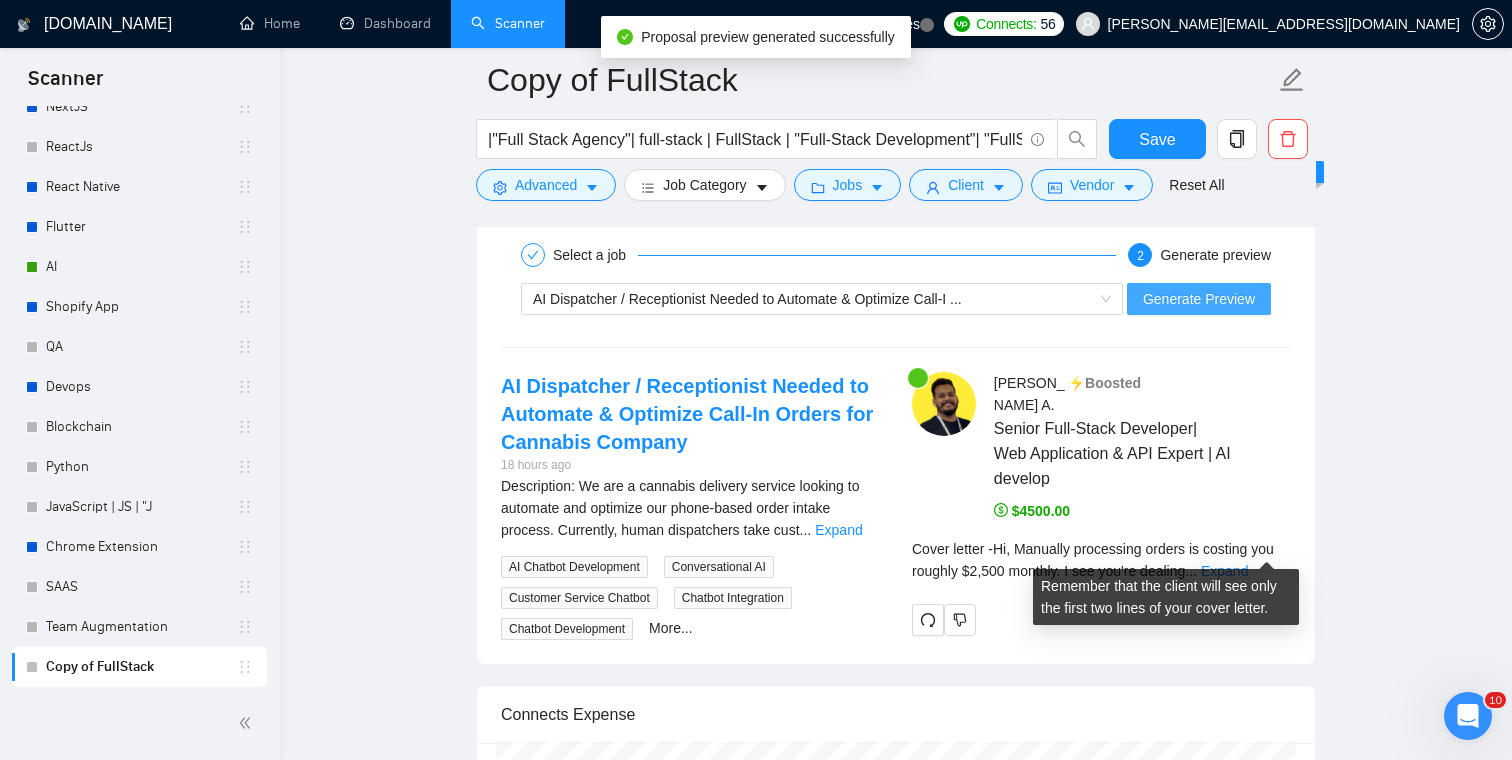 scroll, scrollTop: 3424, scrollLeft: 0, axis: vertical 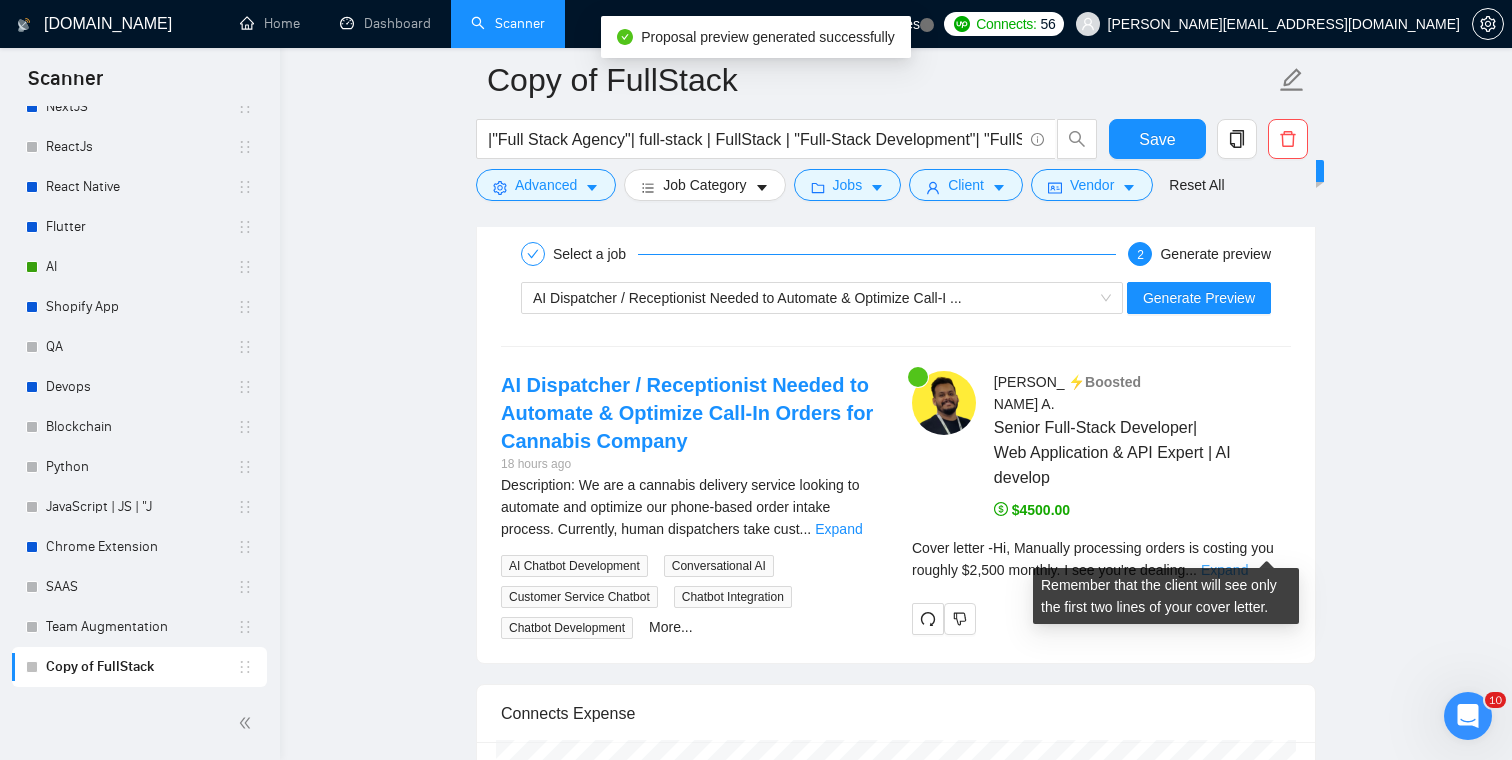 click on "Expand" at bounding box center [1224, 570] 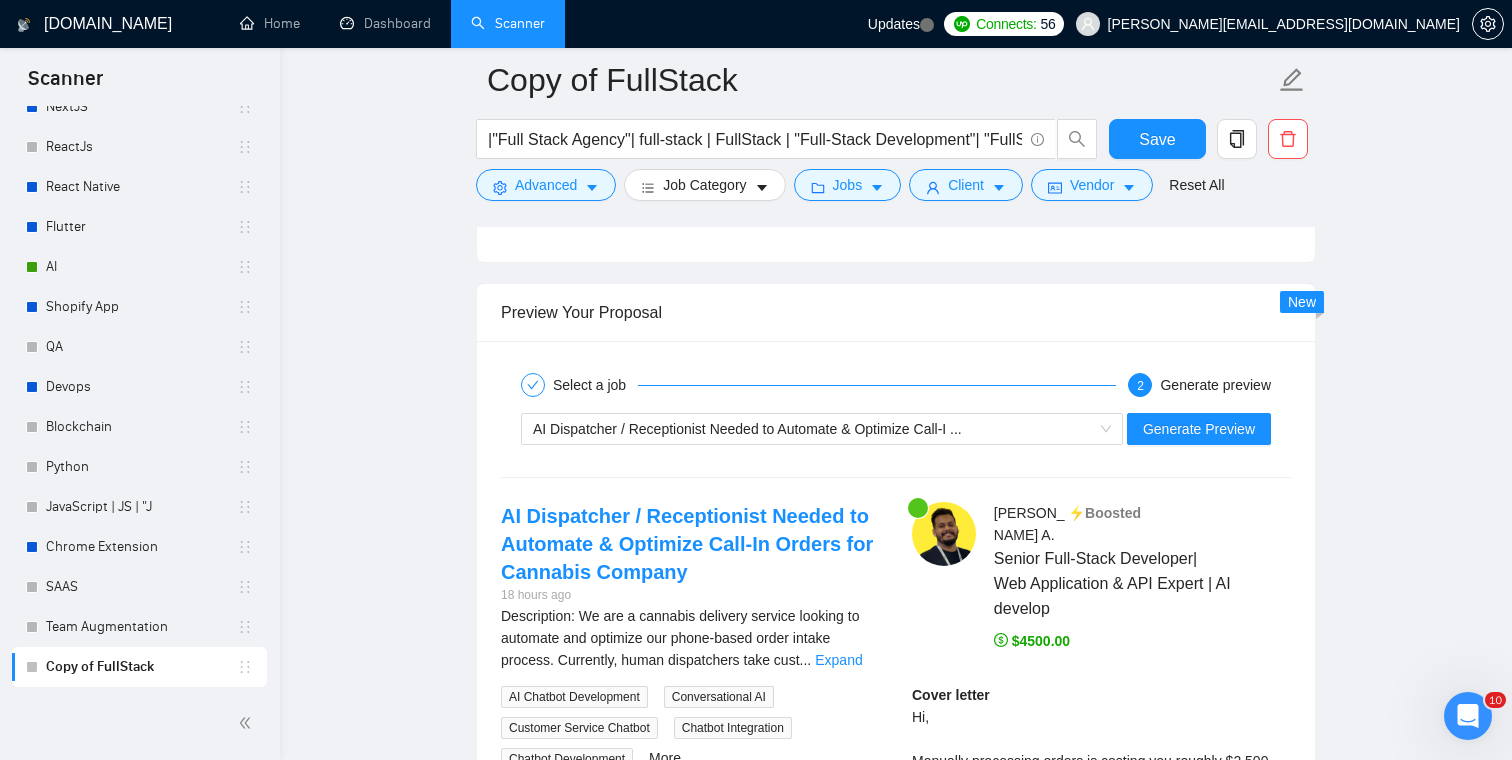 scroll, scrollTop: 3278, scrollLeft: 0, axis: vertical 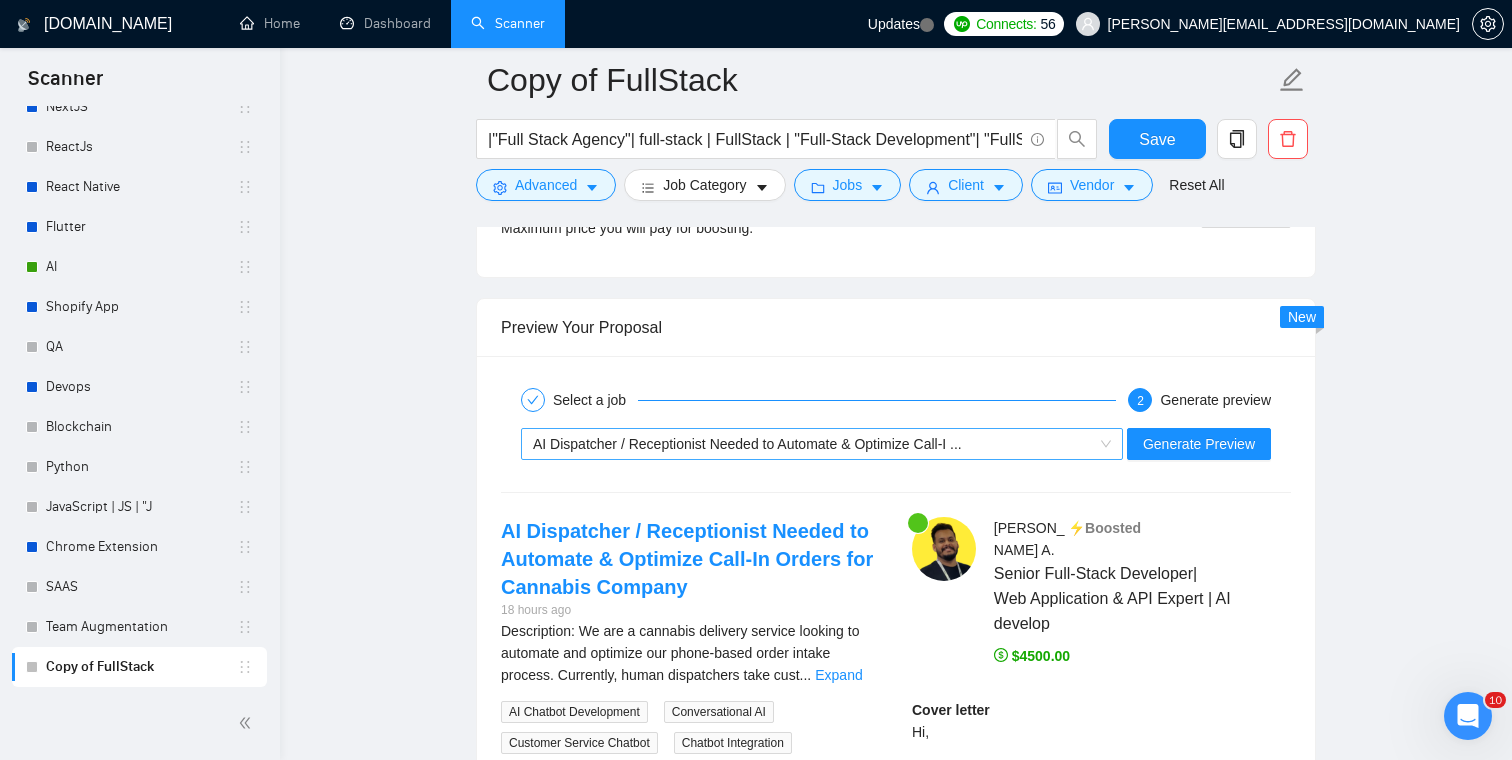 click on "AI Dispatcher / Receptionist Needed to Automate & Optimize Call-I ..." at bounding box center (813, 444) 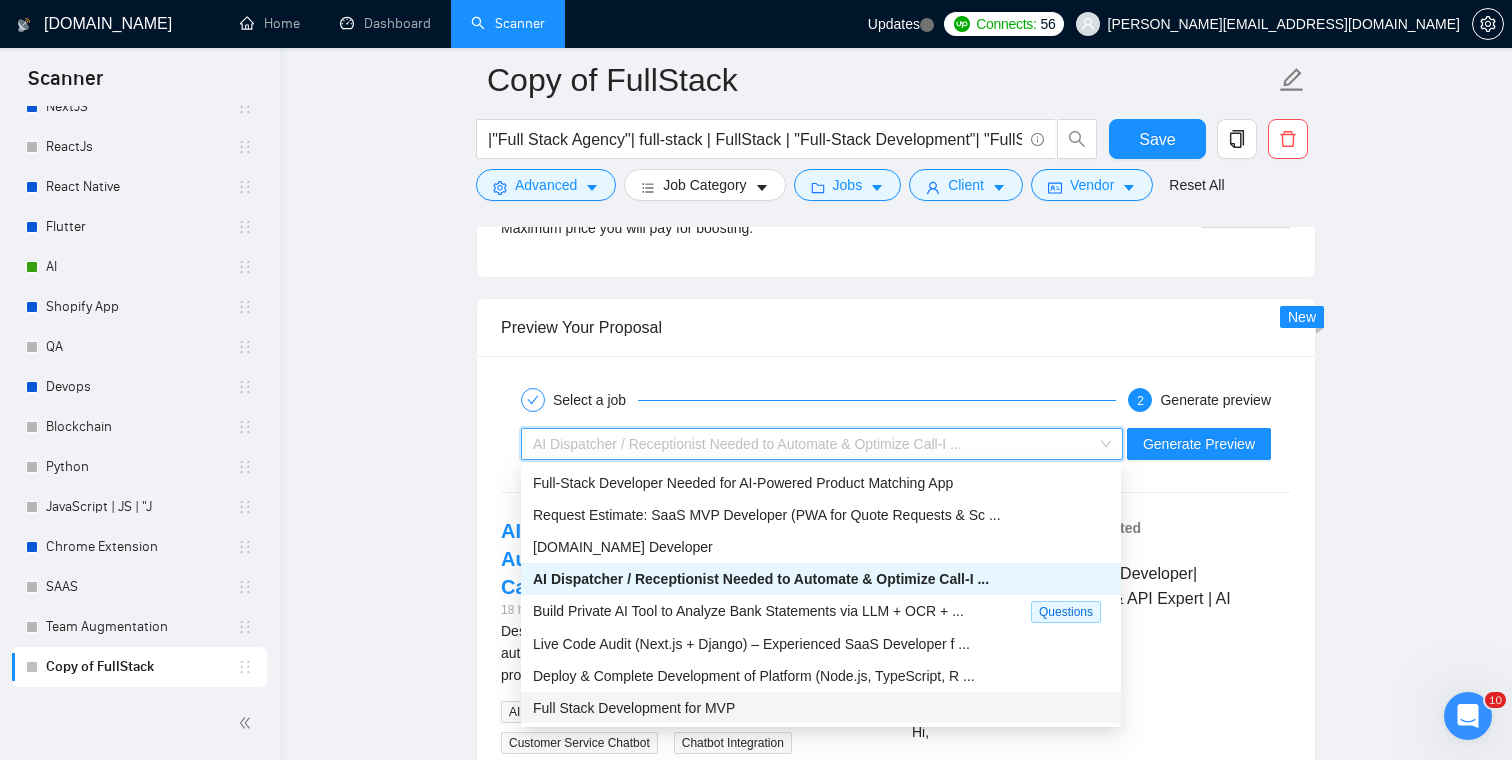 click on "Full Stack Development for MVP" at bounding box center (821, 708) 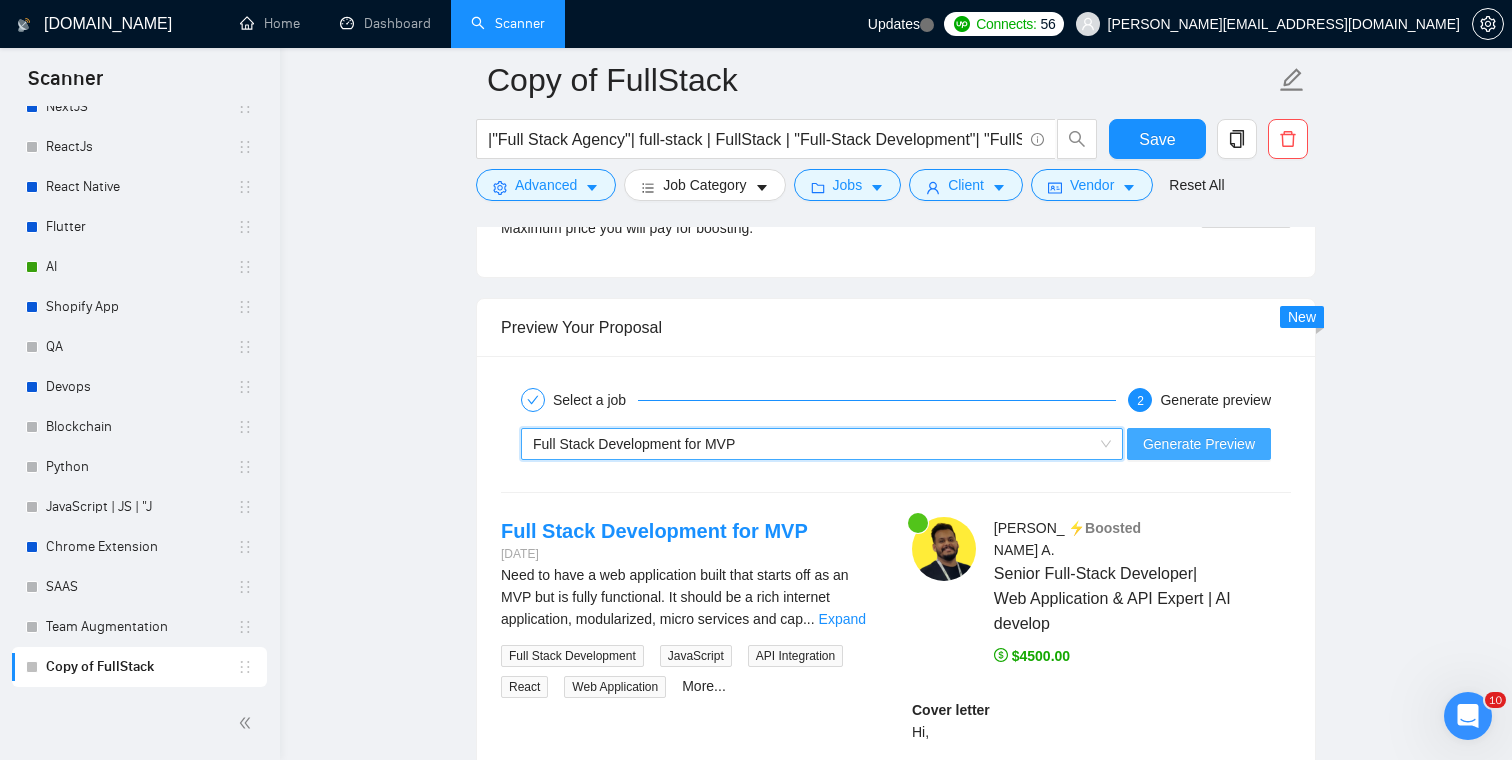 click on "Generate Preview" at bounding box center [1199, 444] 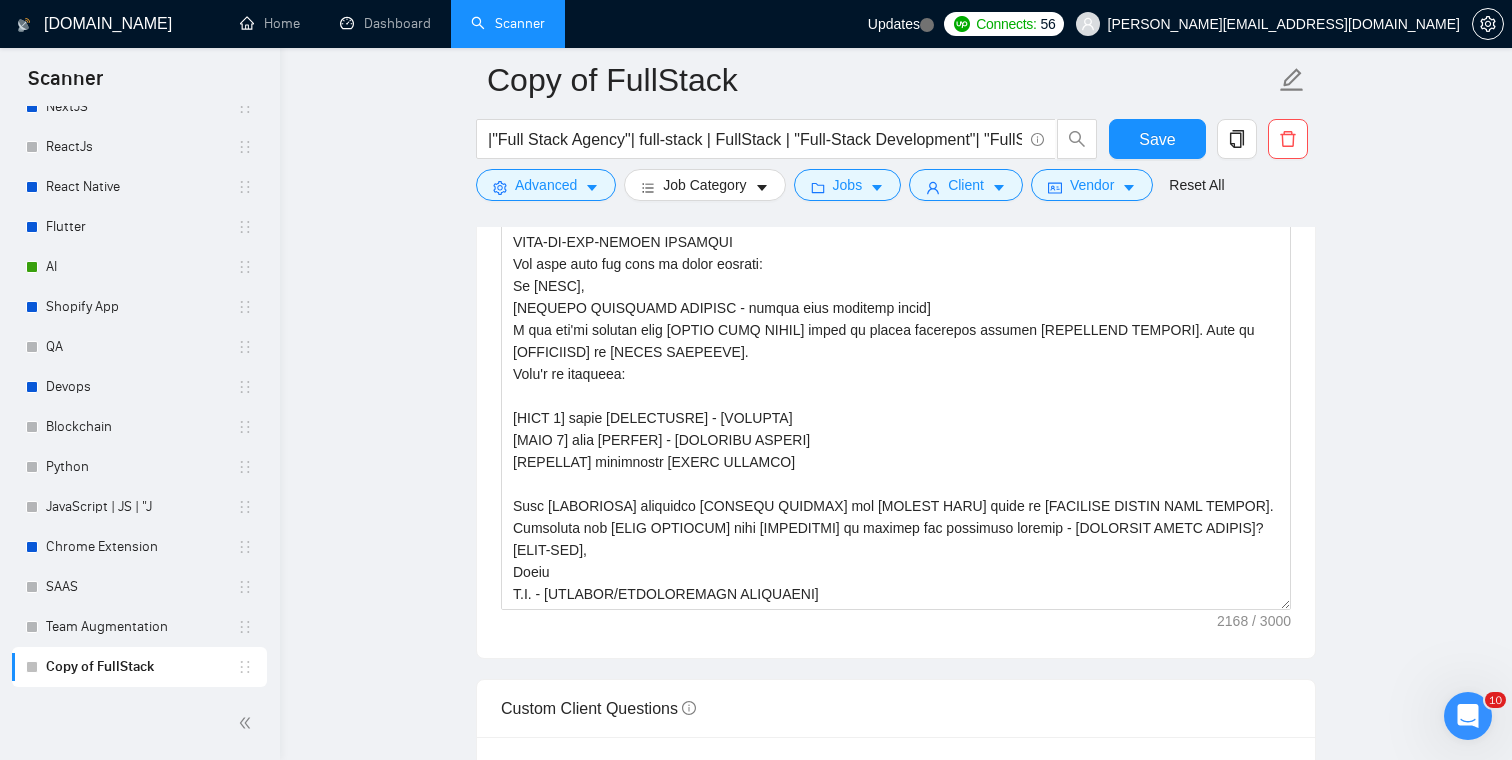 scroll, scrollTop: 1870, scrollLeft: 0, axis: vertical 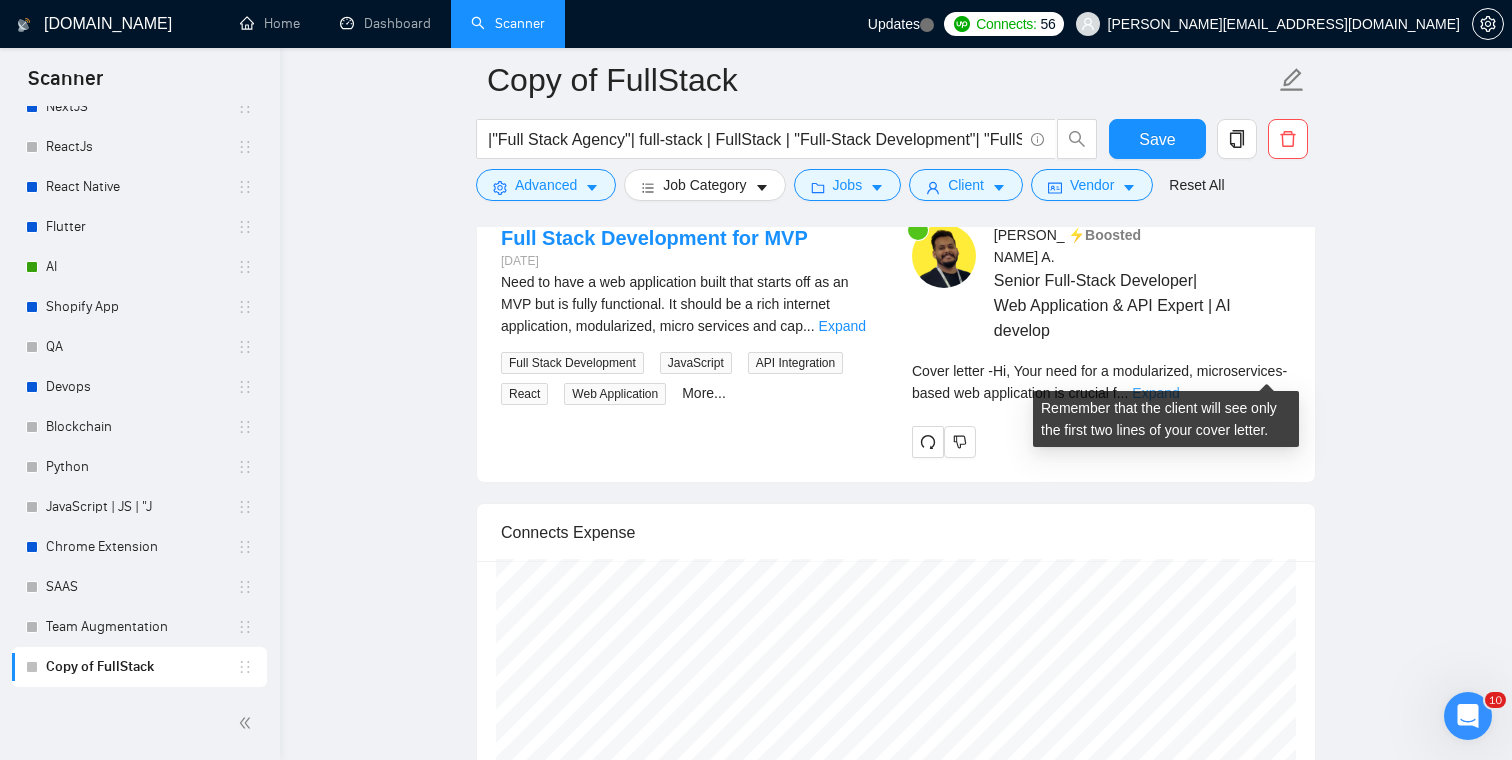 click on "Expand" at bounding box center (1155, 393) 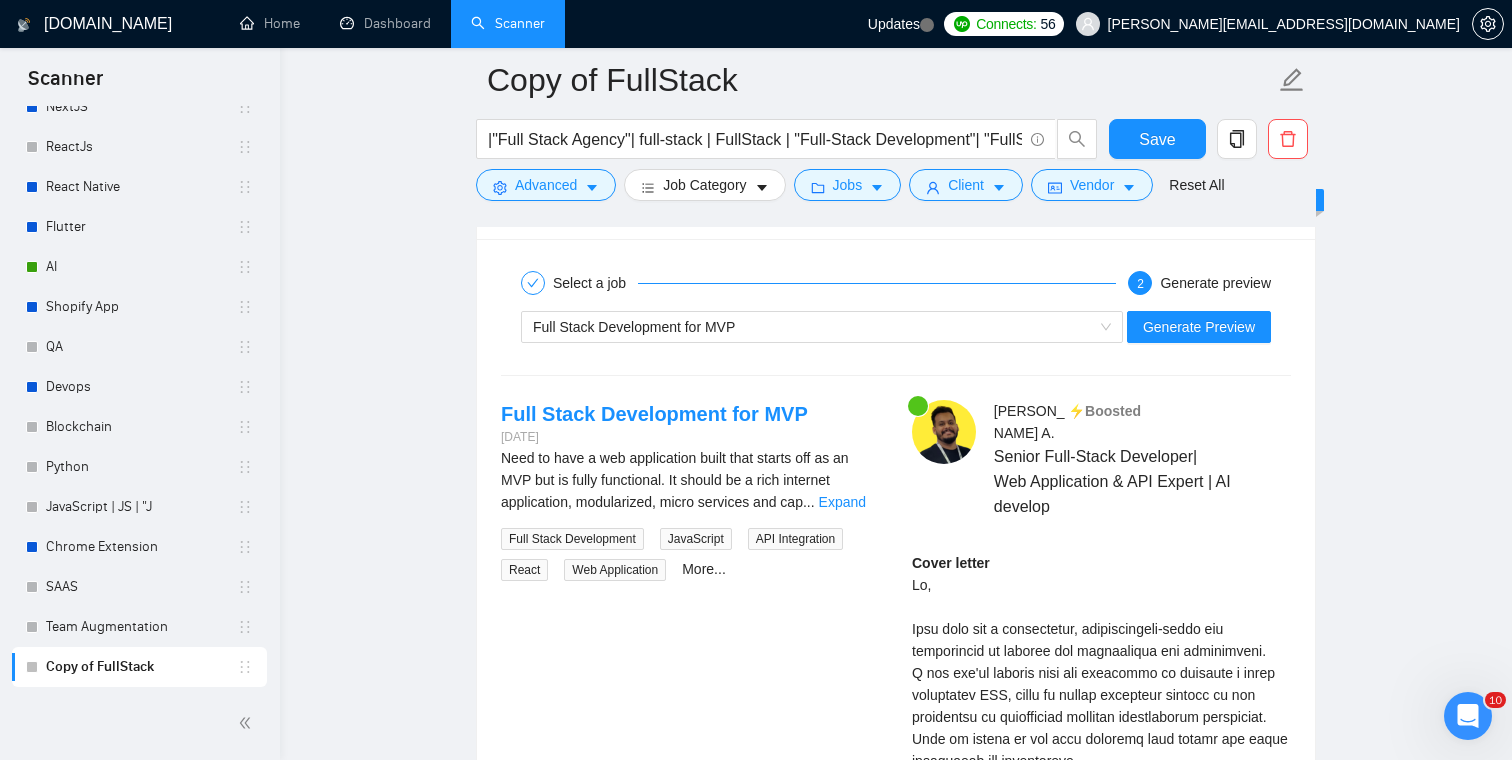 scroll, scrollTop: 3389, scrollLeft: 0, axis: vertical 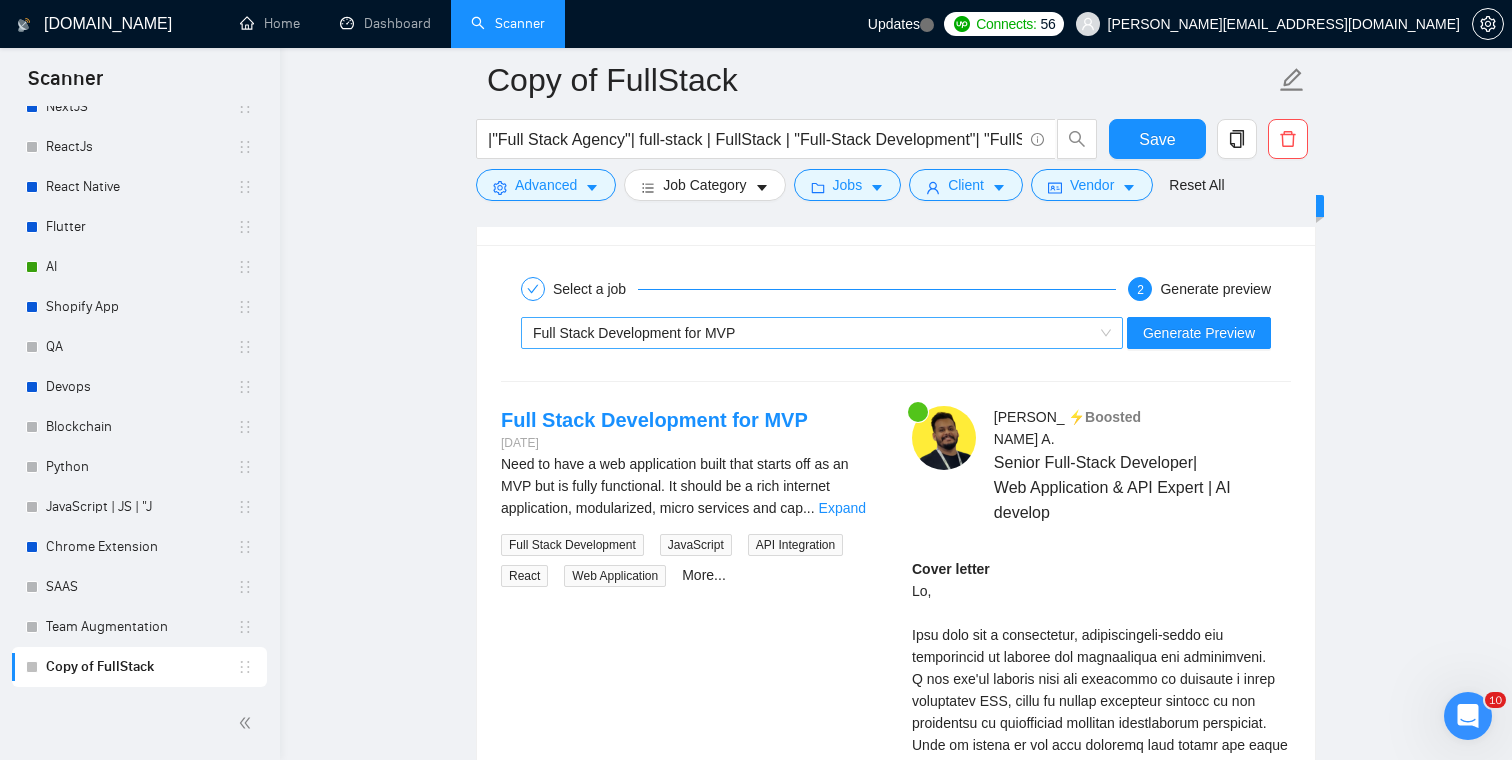 click on "Full Stack Development for MVP" at bounding box center (813, 333) 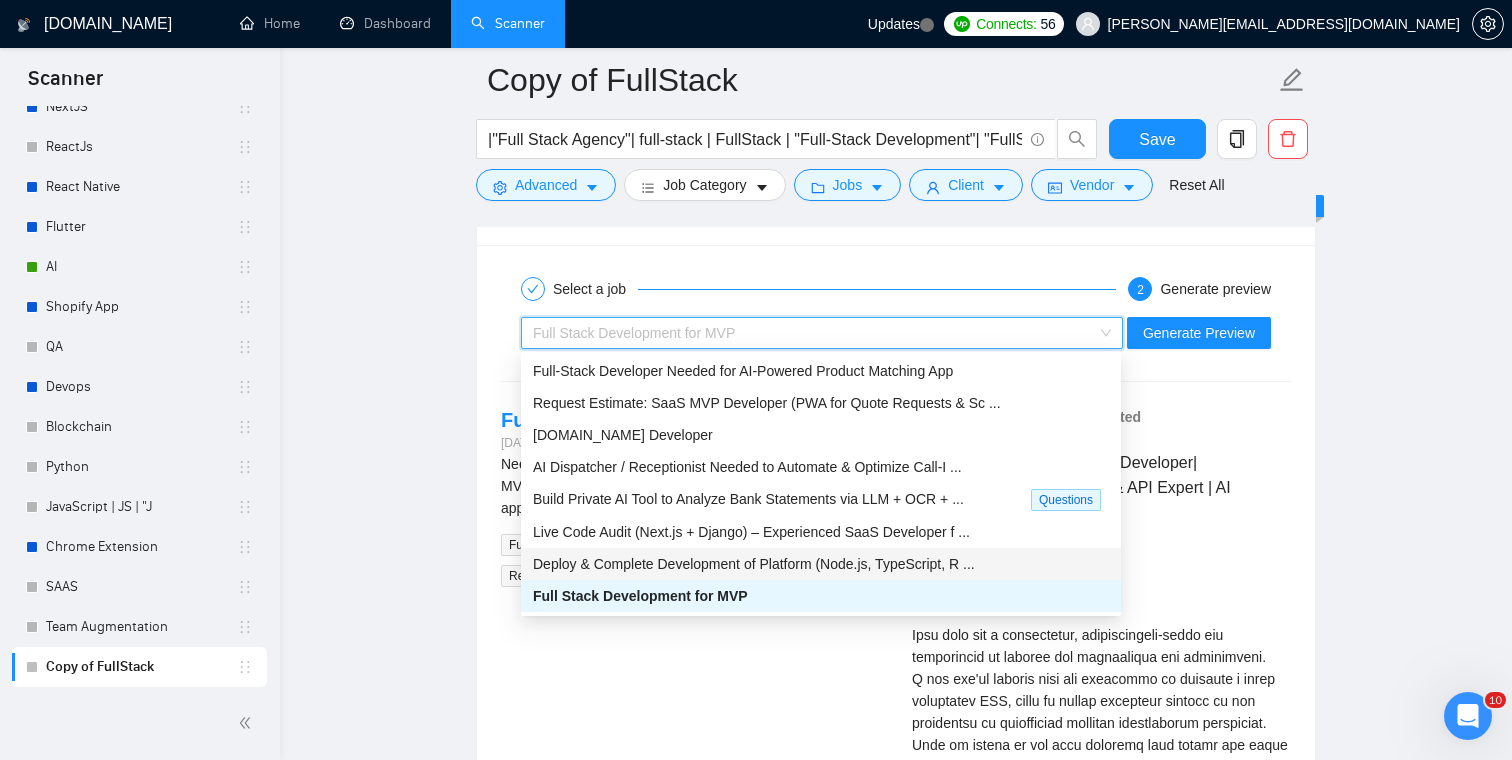click on "Deploy & Complete Development of Platform (Node.js, TypeScript, R ..." at bounding box center [754, 564] 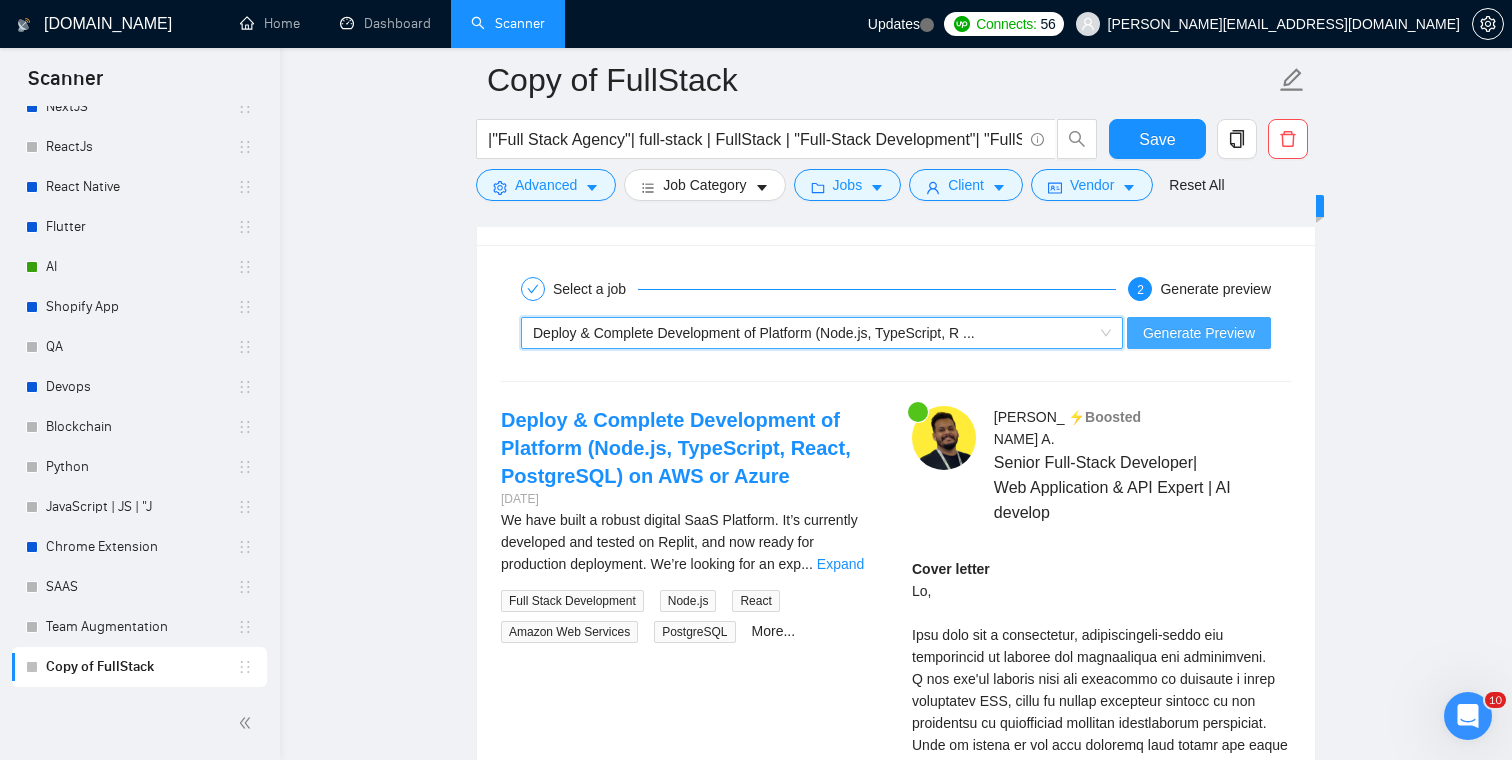 click on "Generate Preview" at bounding box center (1199, 333) 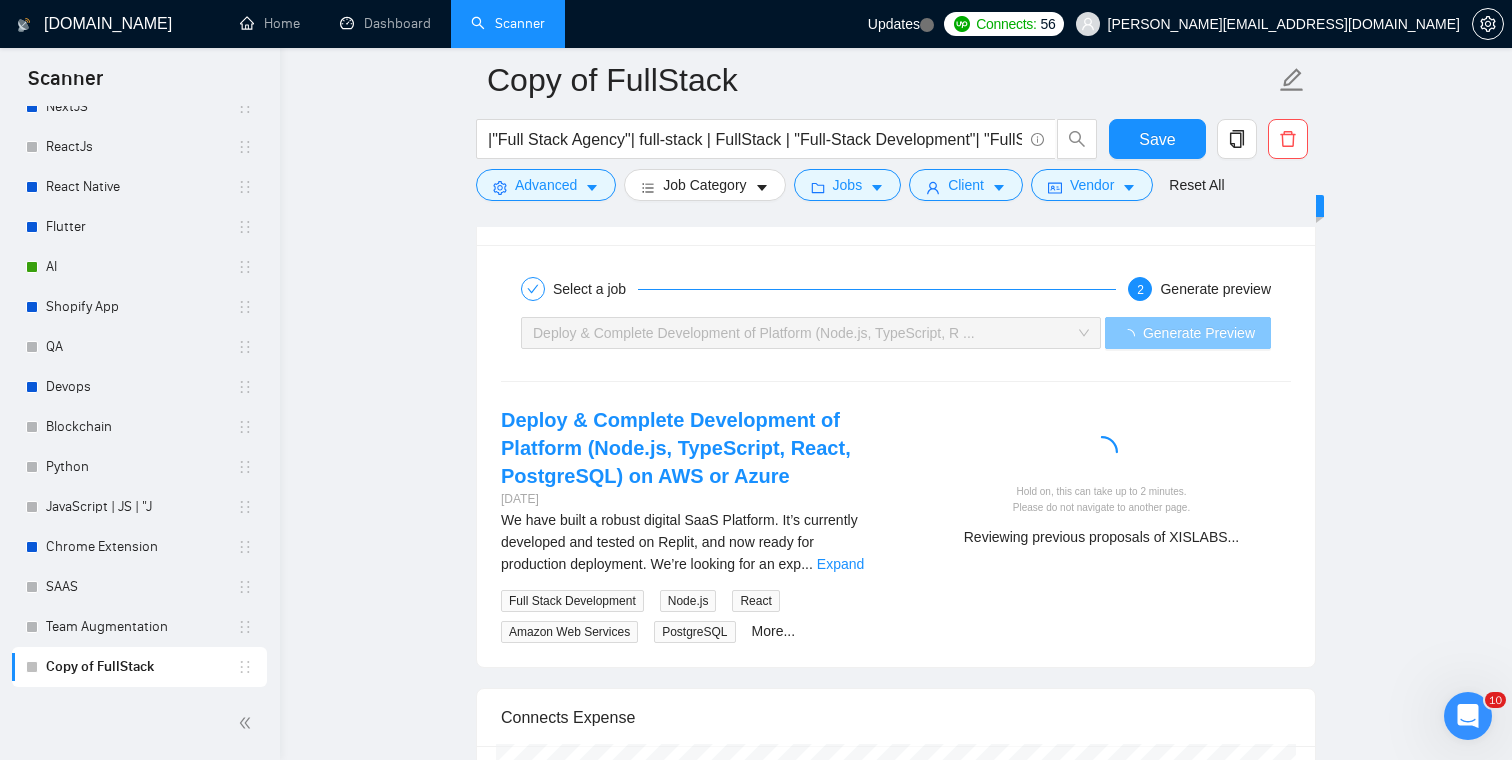 type 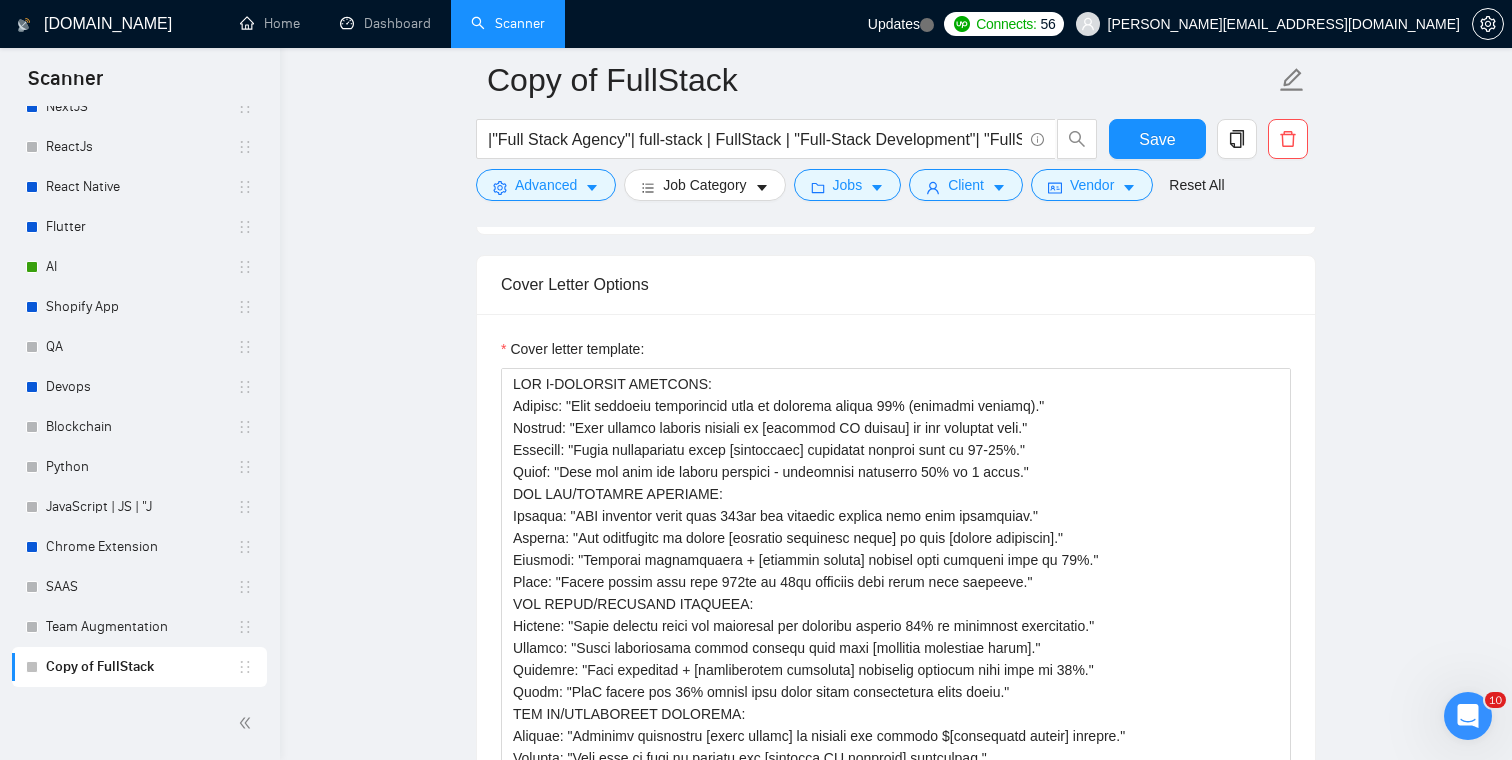 scroll, scrollTop: 1656, scrollLeft: 0, axis: vertical 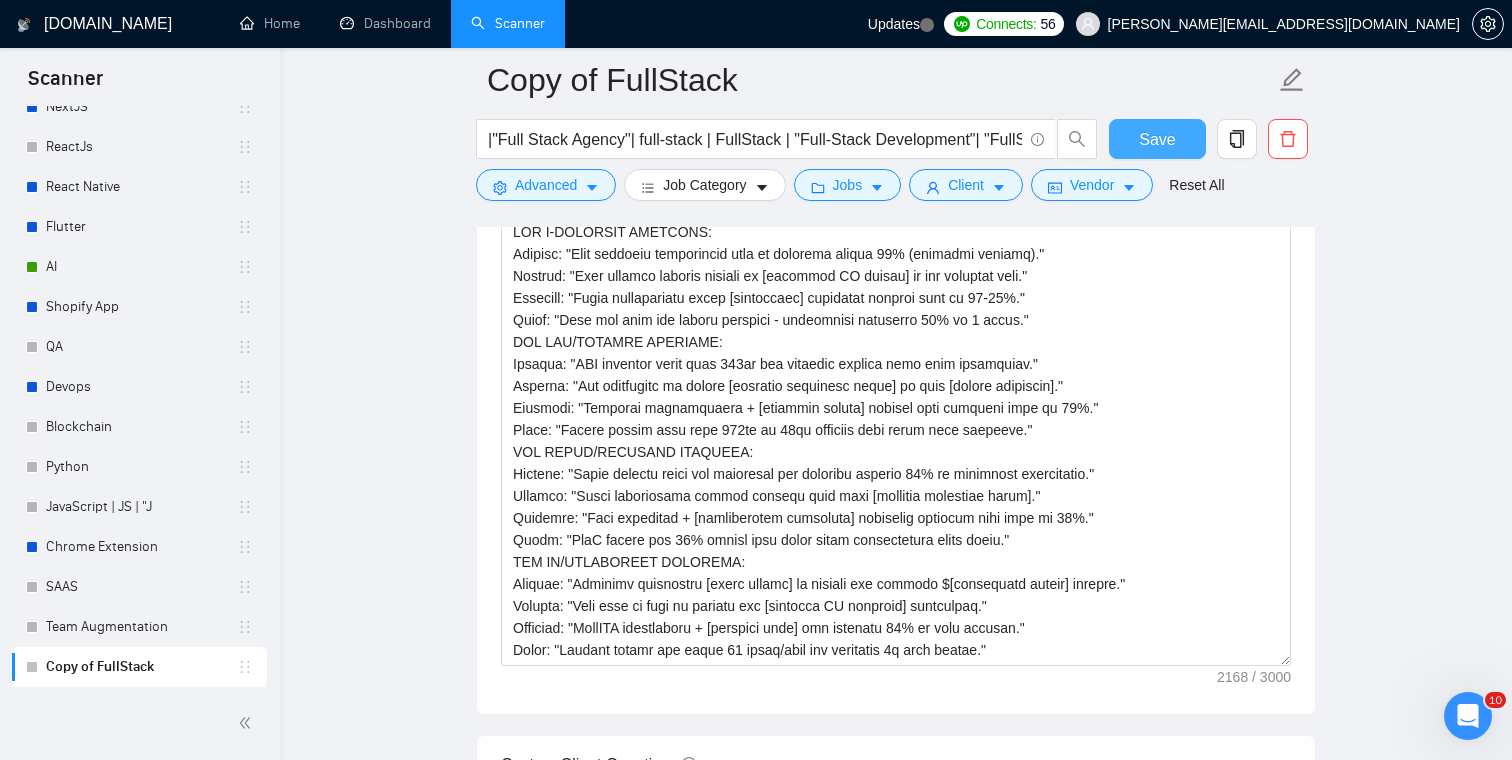 click on "Save" at bounding box center (1157, 139) 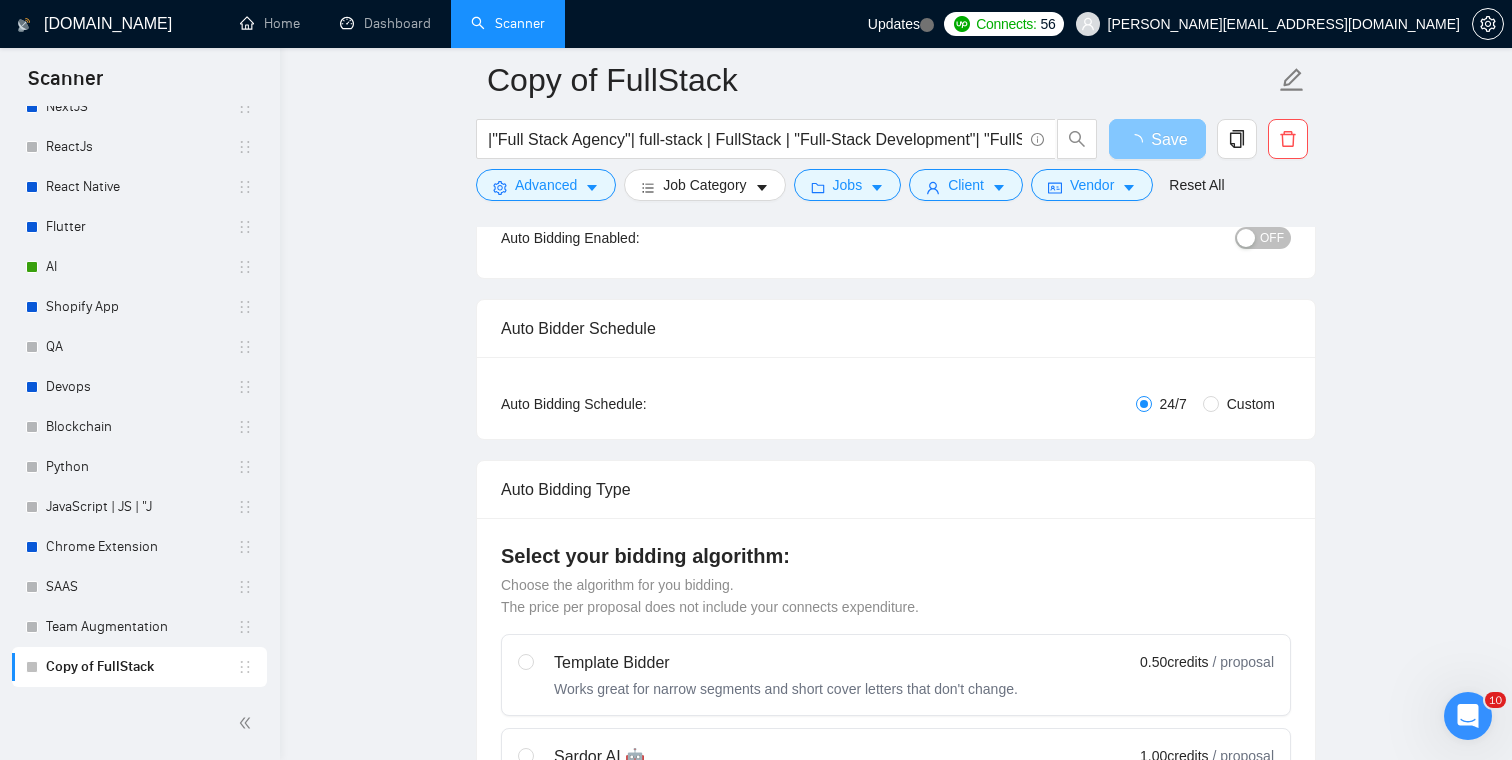 scroll, scrollTop: 0, scrollLeft: 0, axis: both 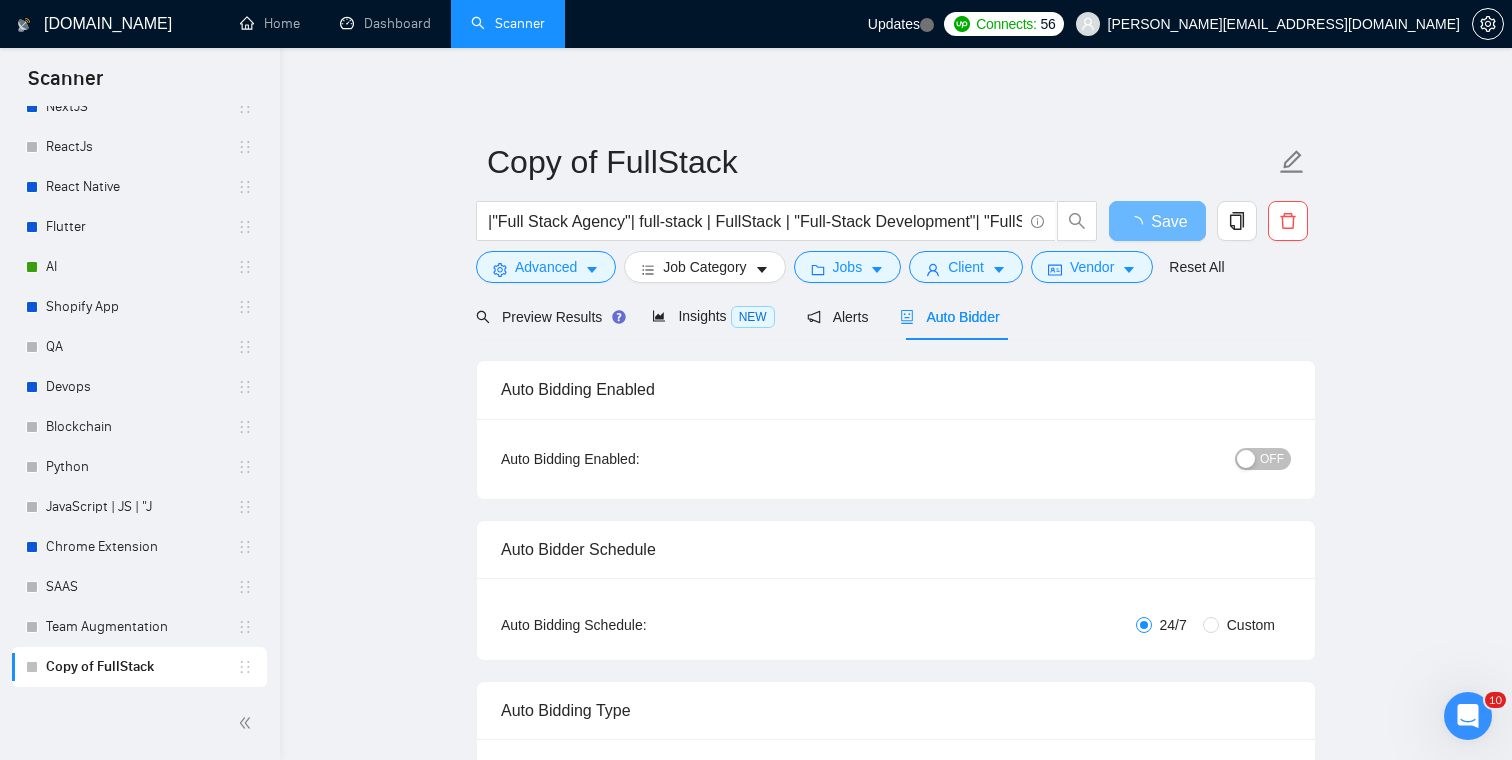click at bounding box center [1246, 459] 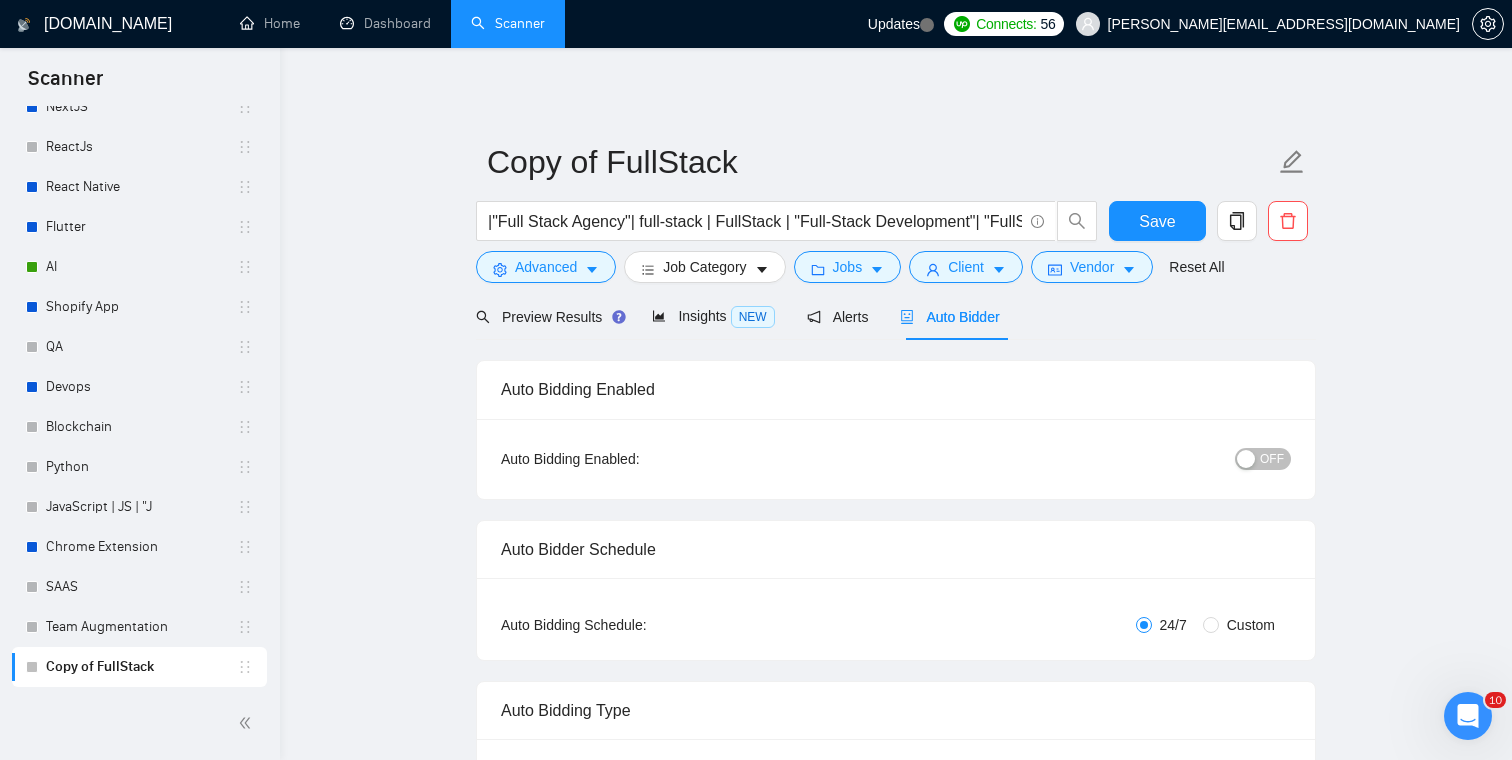click at bounding box center (1246, 459) 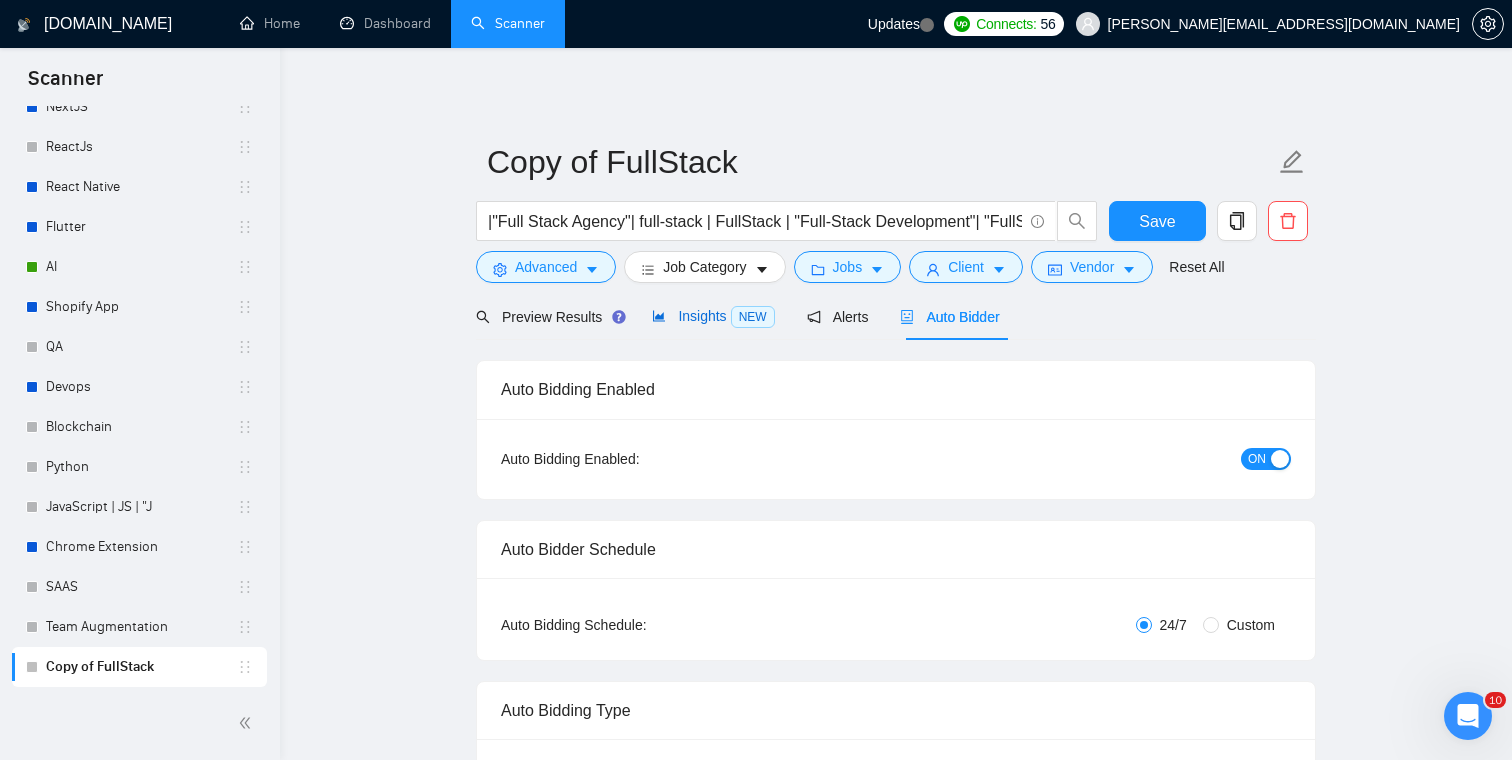 click on "Insights NEW" at bounding box center (713, 316) 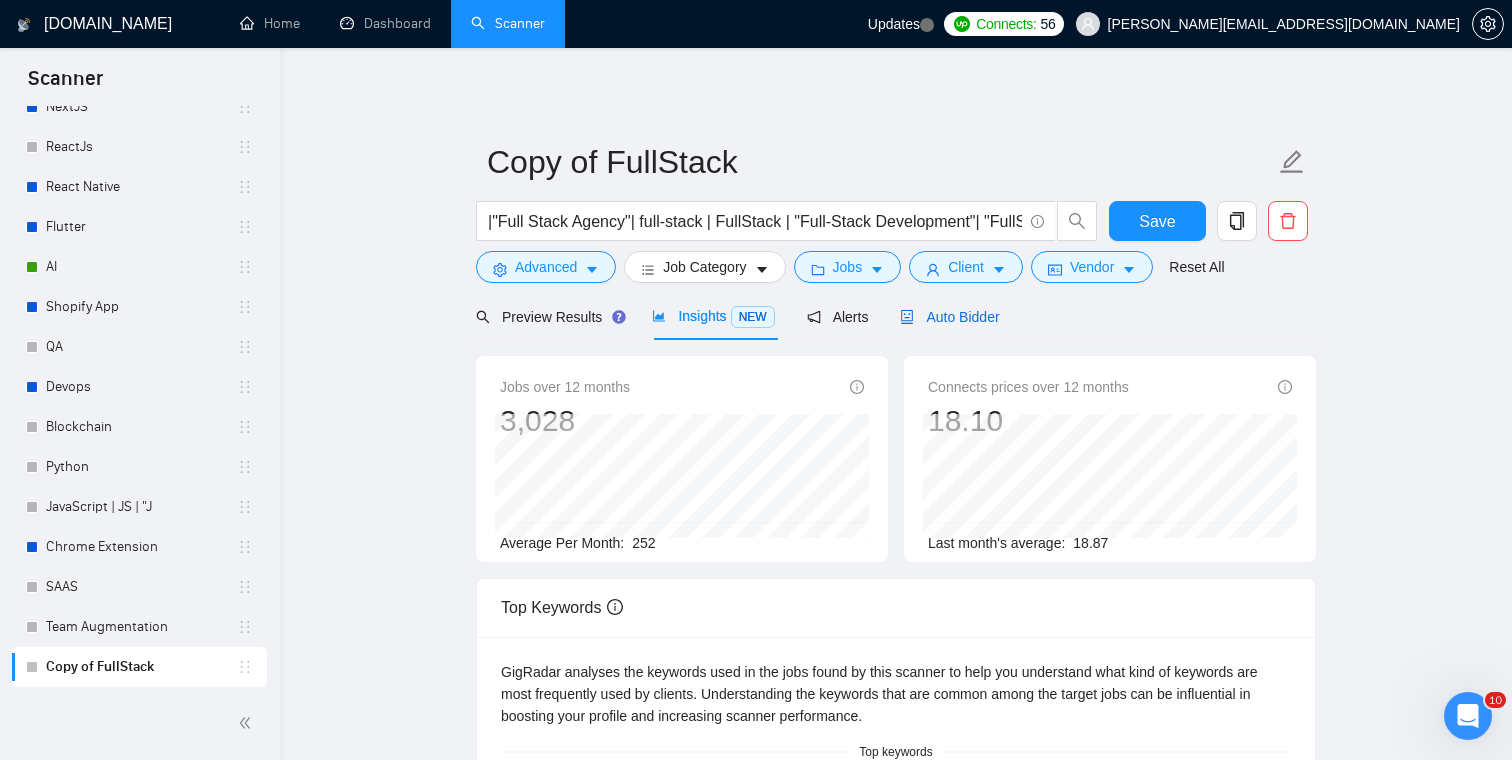 click on "Auto Bidder" at bounding box center (949, 317) 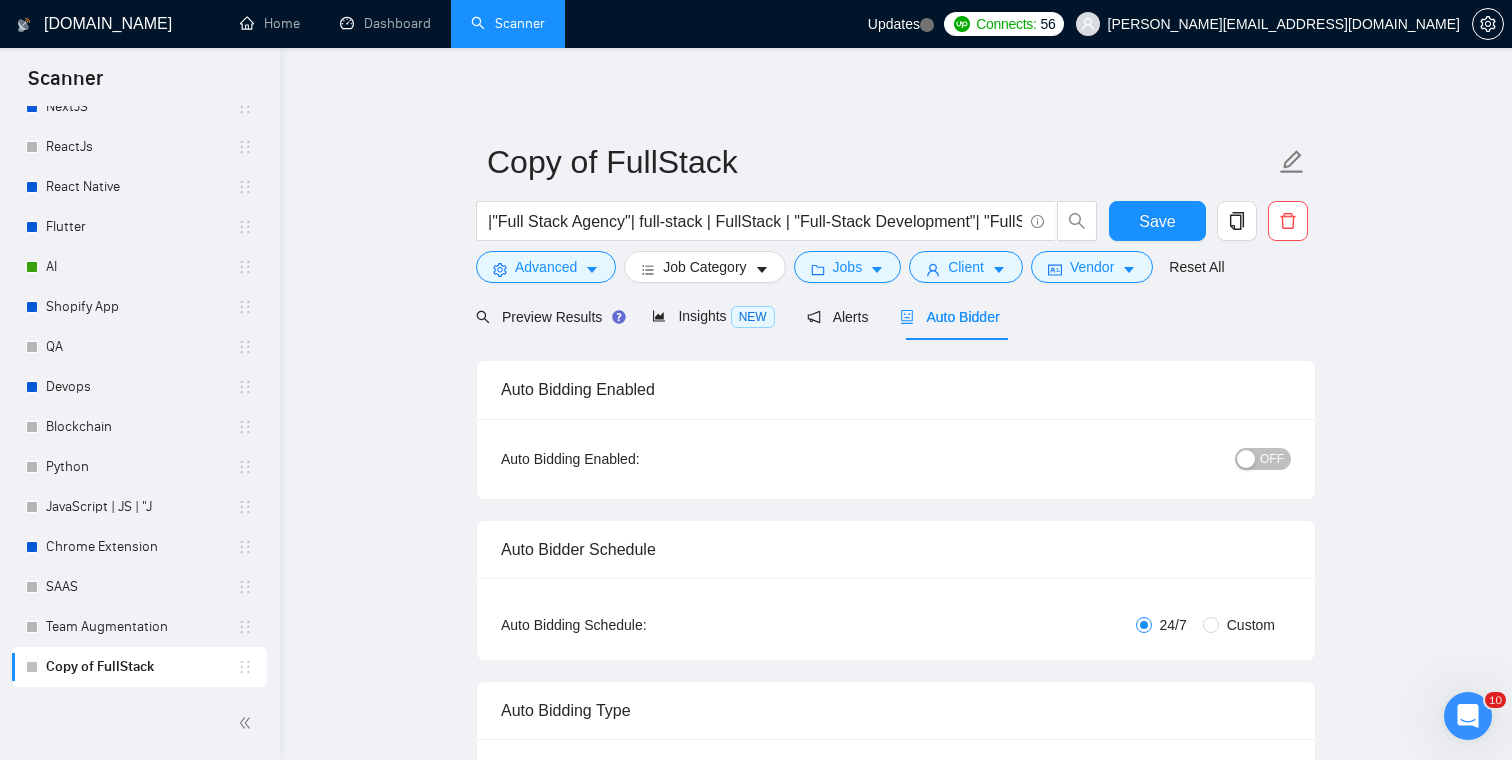 click at bounding box center (1246, 459) 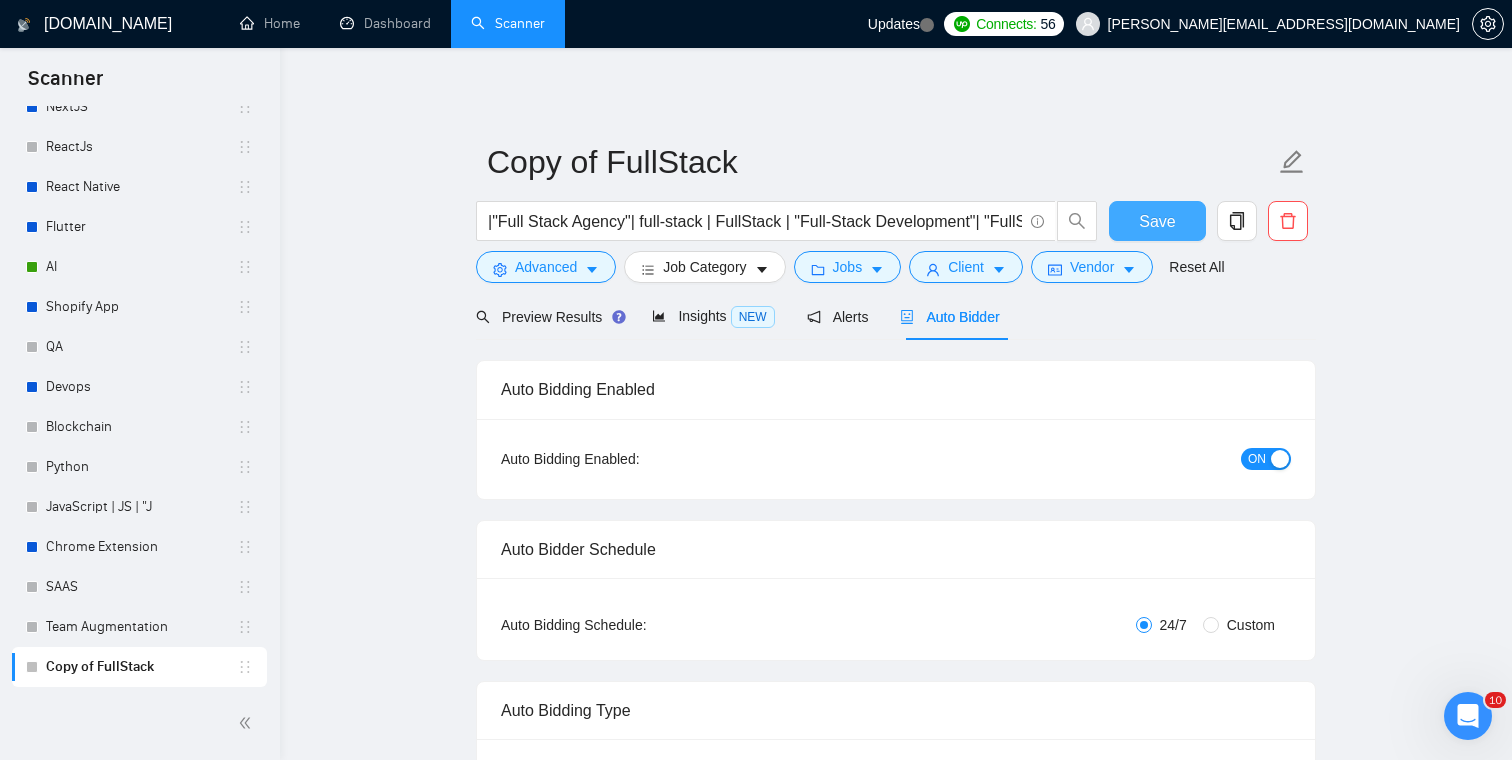click on "Save" at bounding box center [1157, 221] 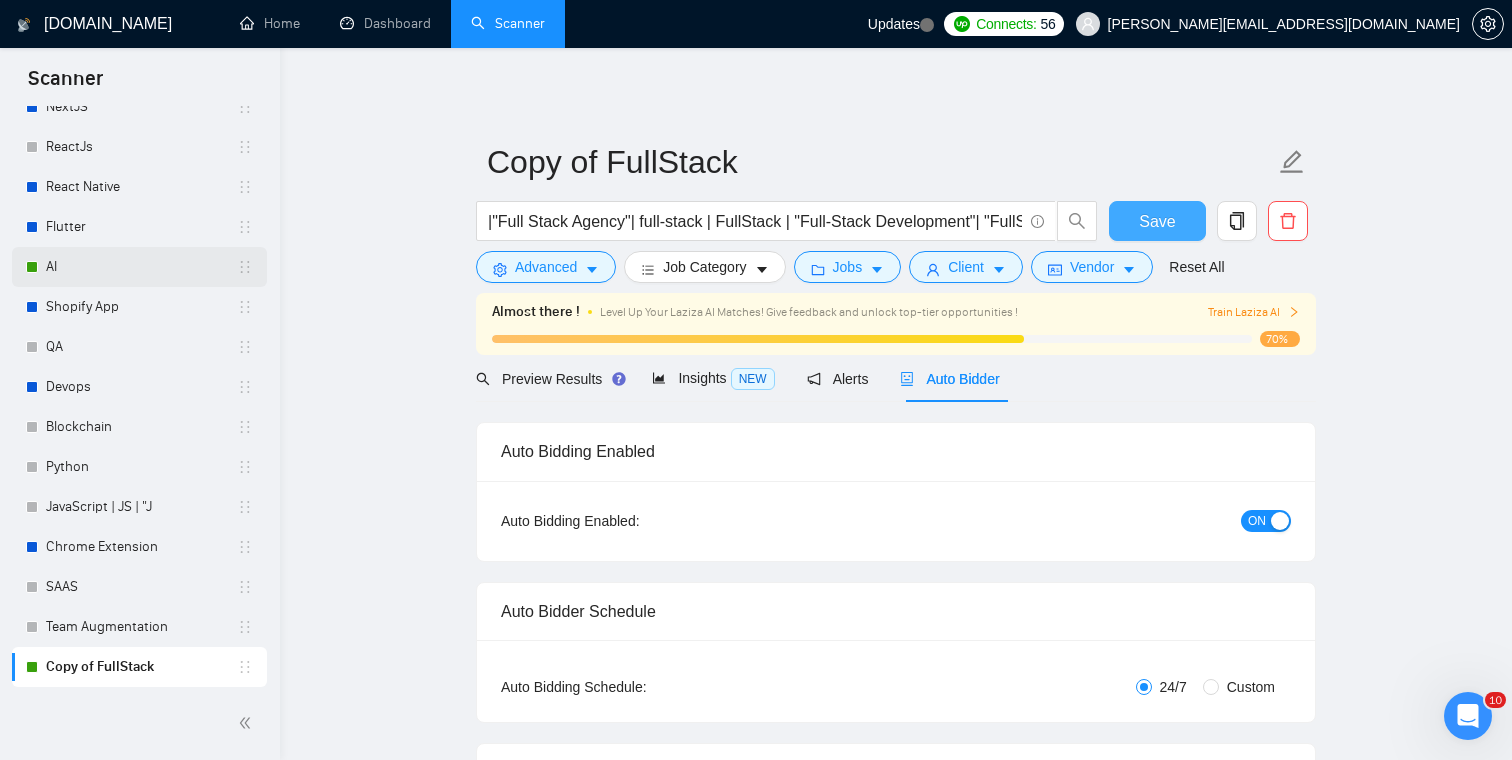 scroll, scrollTop: 0, scrollLeft: 0, axis: both 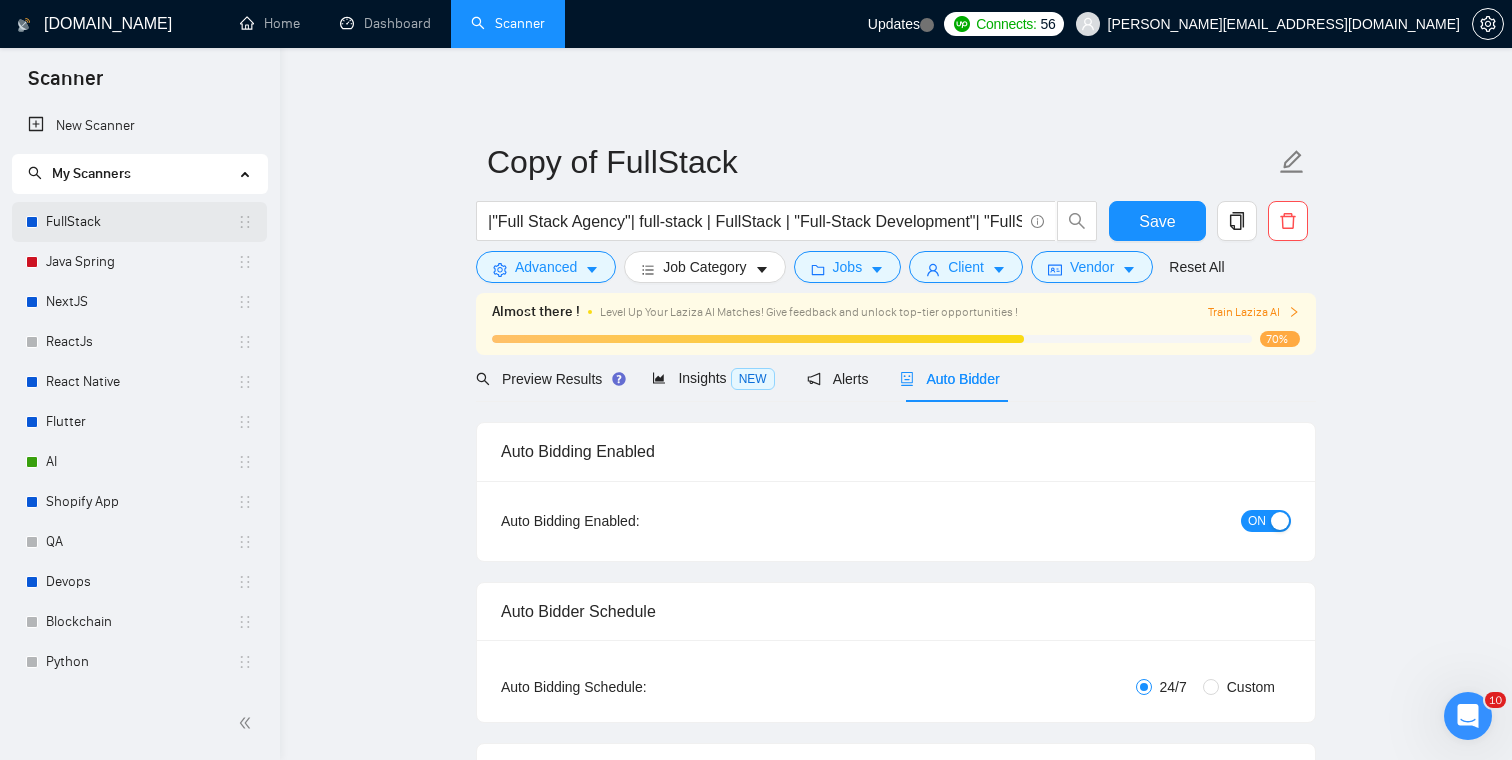 click on "FullStack" at bounding box center (141, 222) 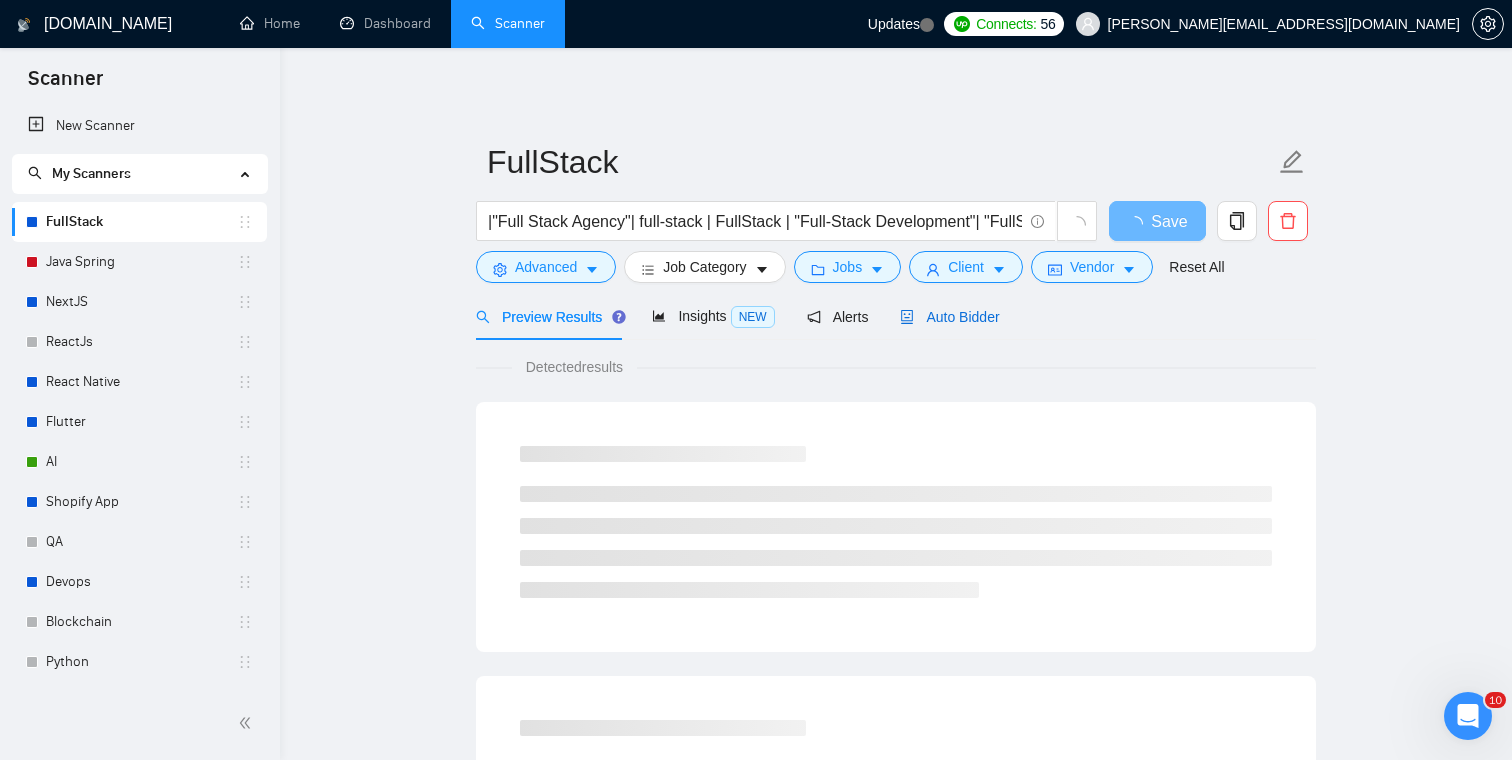 click on "Auto Bidder" at bounding box center [949, 317] 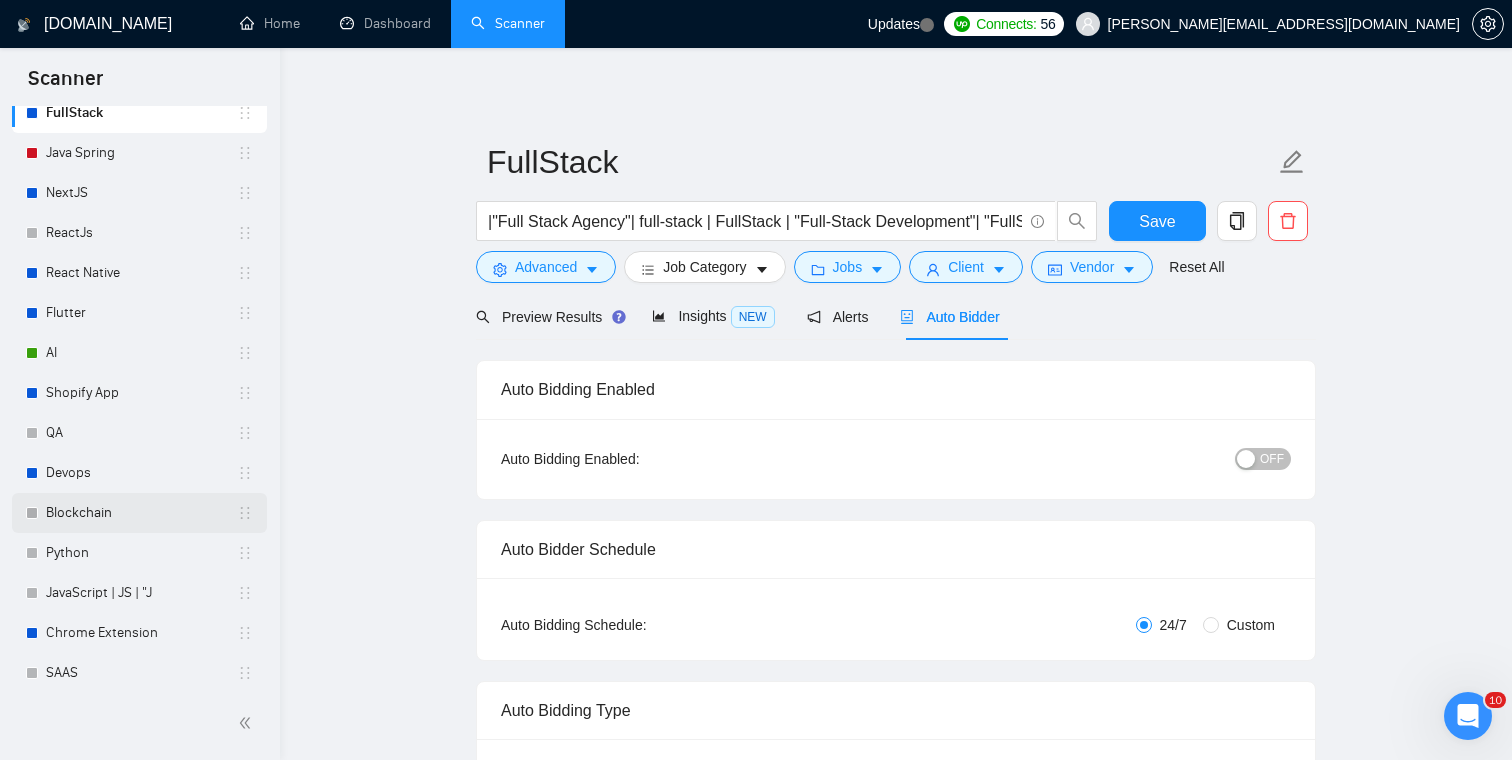 scroll, scrollTop: 195, scrollLeft: 0, axis: vertical 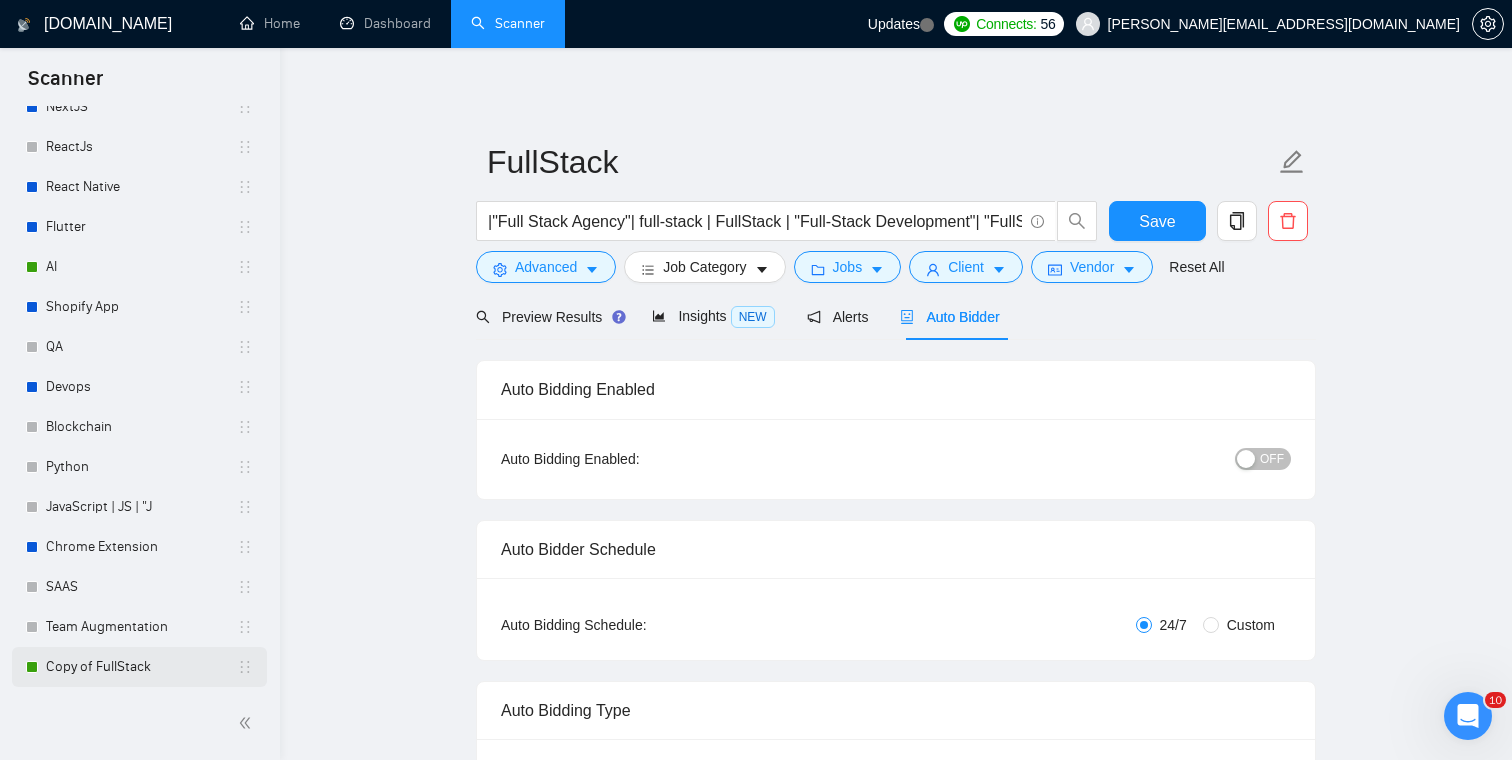 click on "Copy of FullStack" at bounding box center [141, 667] 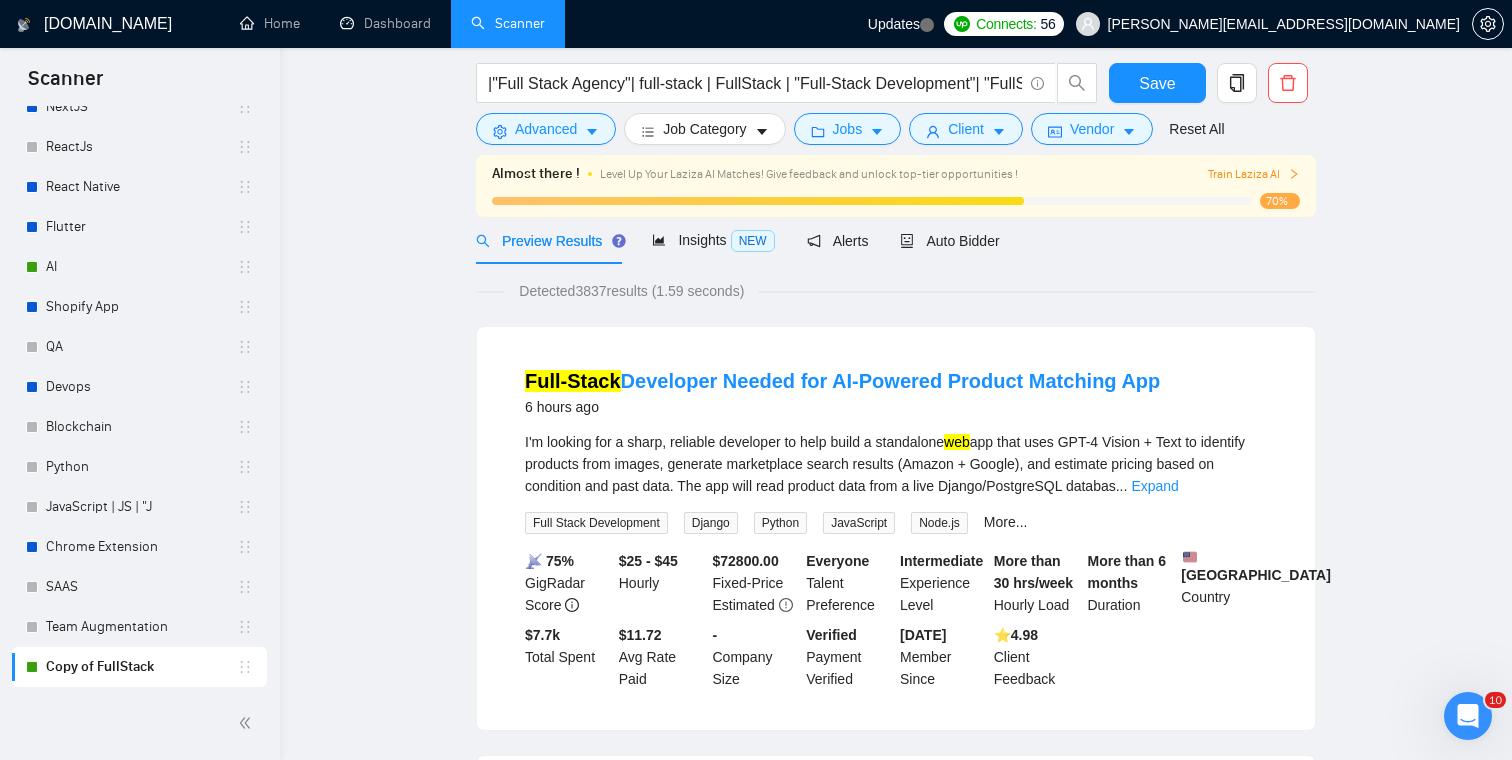 scroll, scrollTop: 0, scrollLeft: 0, axis: both 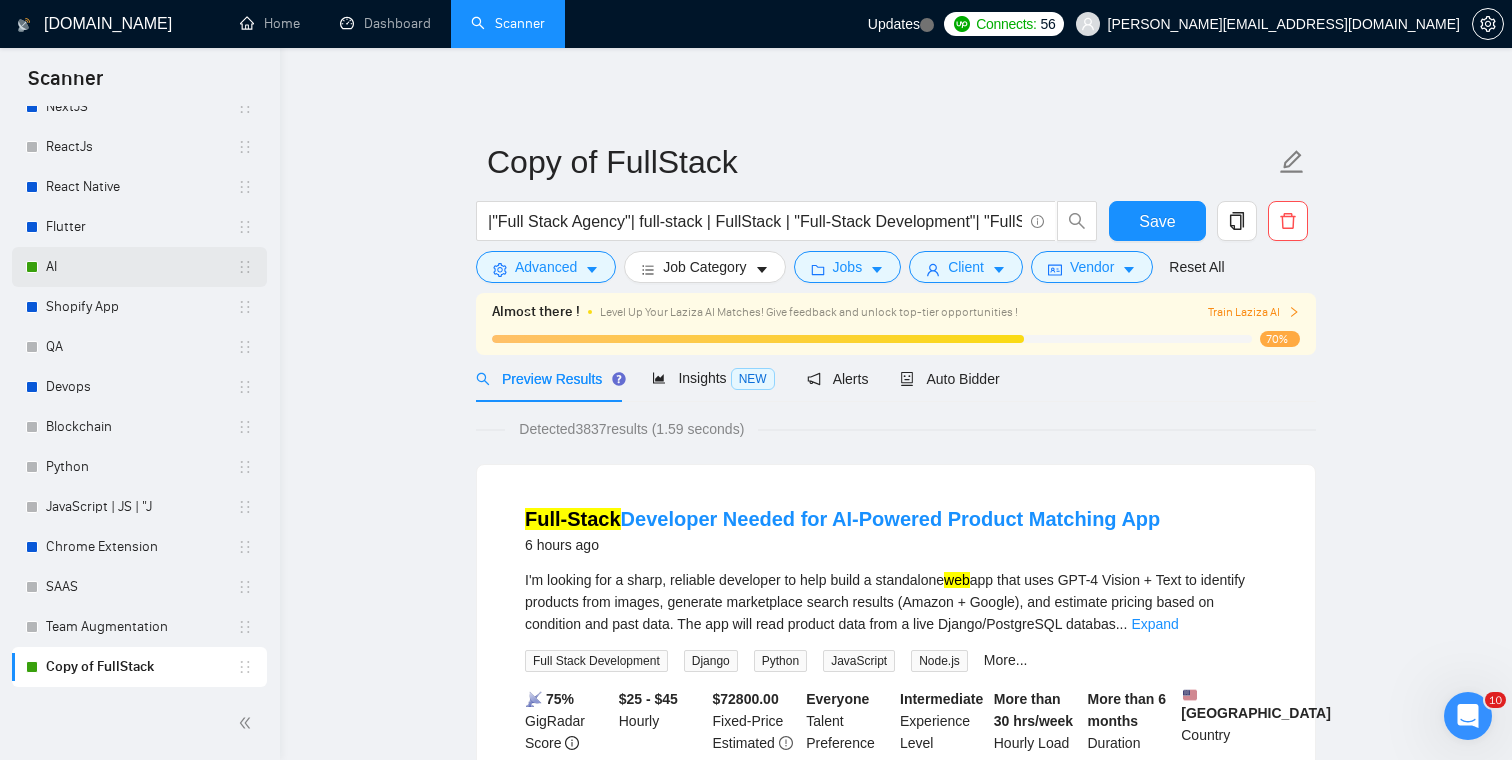 click on "AI" at bounding box center (141, 267) 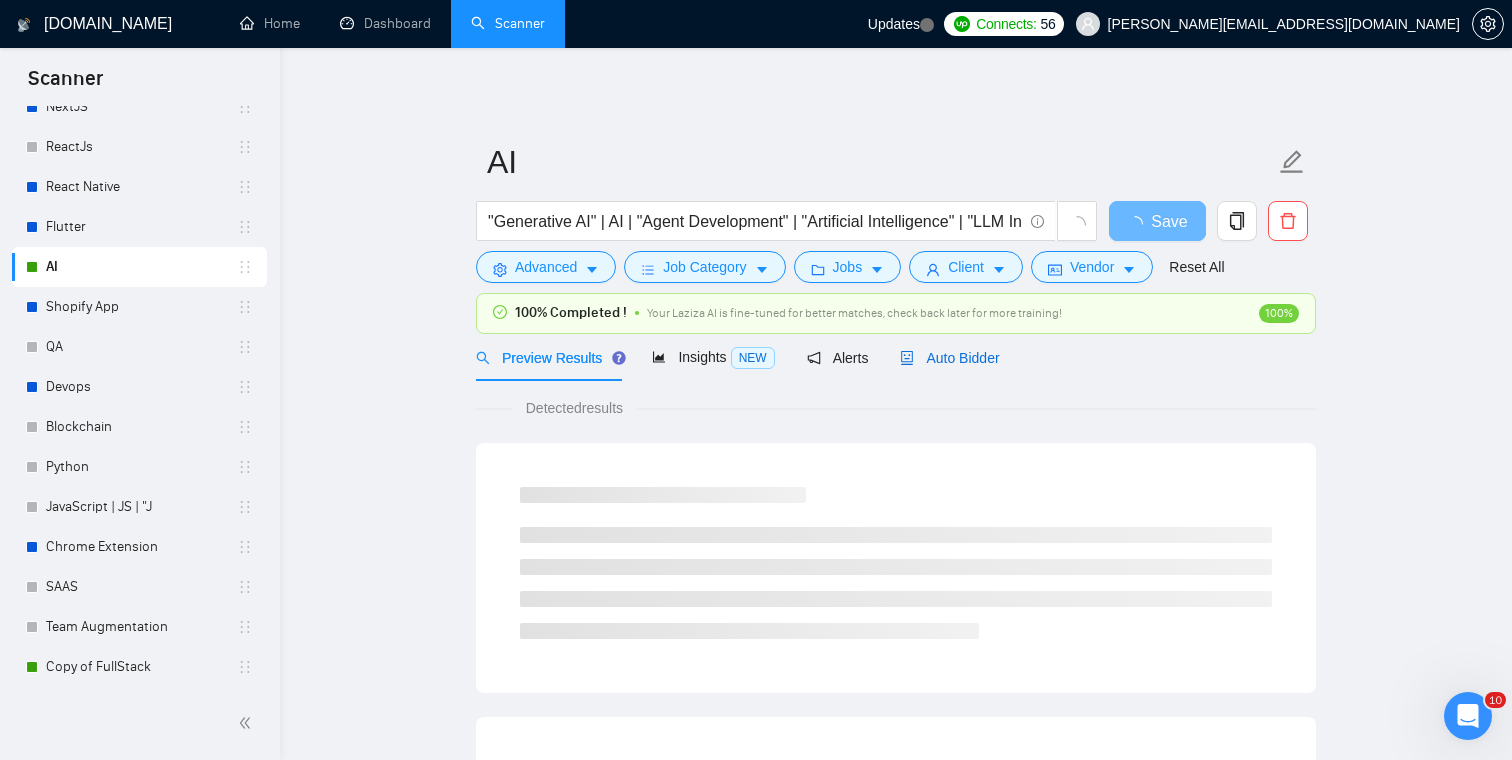 click on "Auto Bidder" at bounding box center [949, 358] 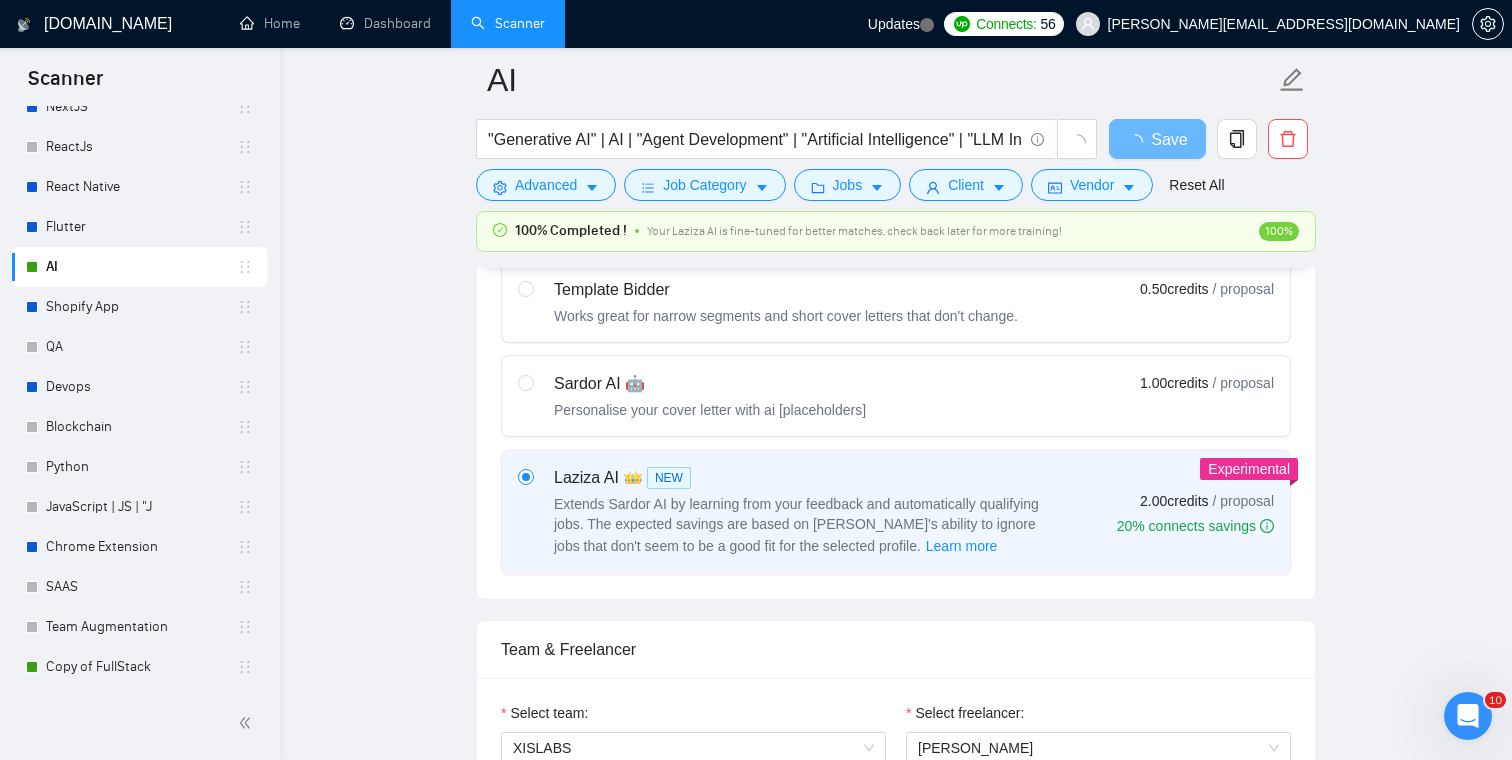 type 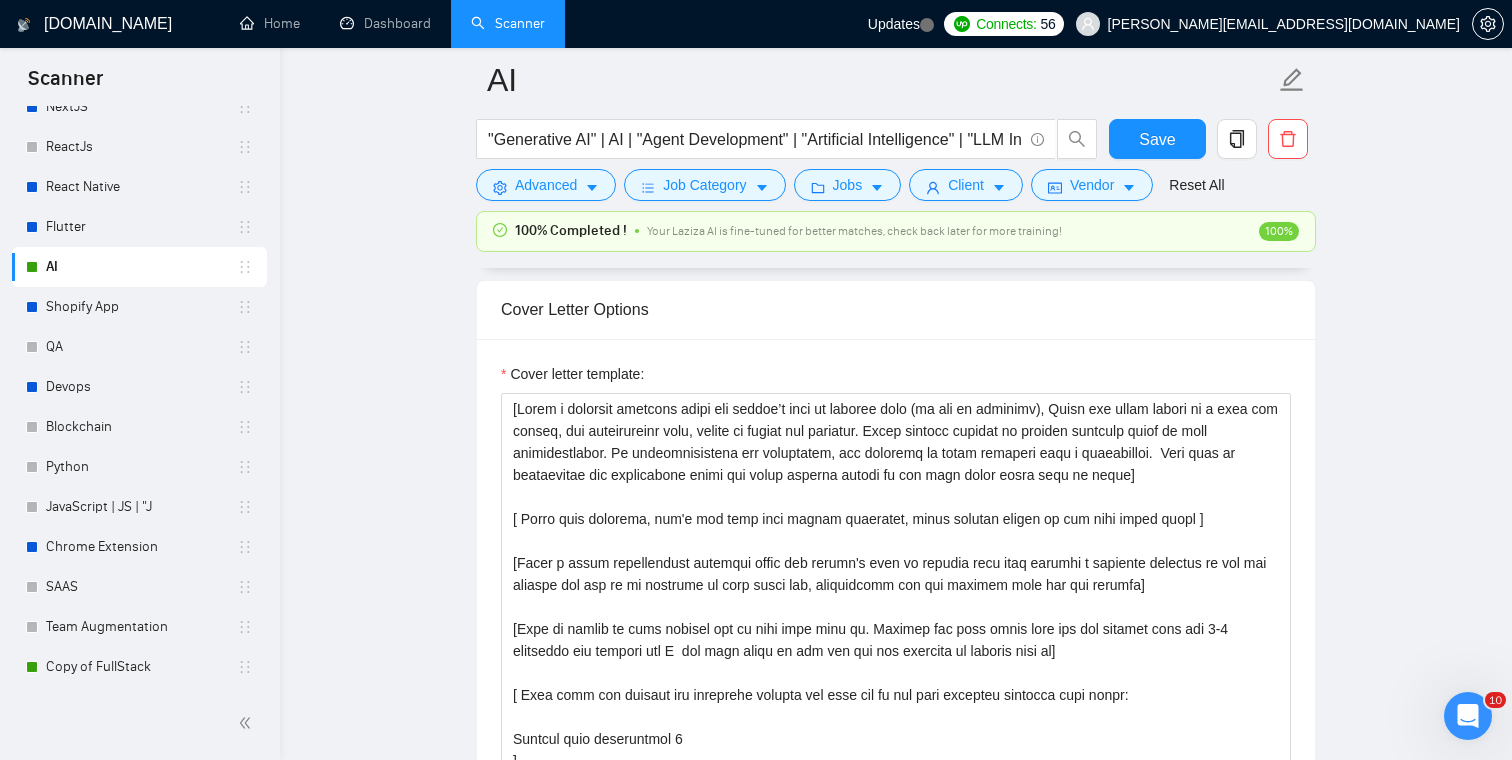scroll, scrollTop: 1666, scrollLeft: 0, axis: vertical 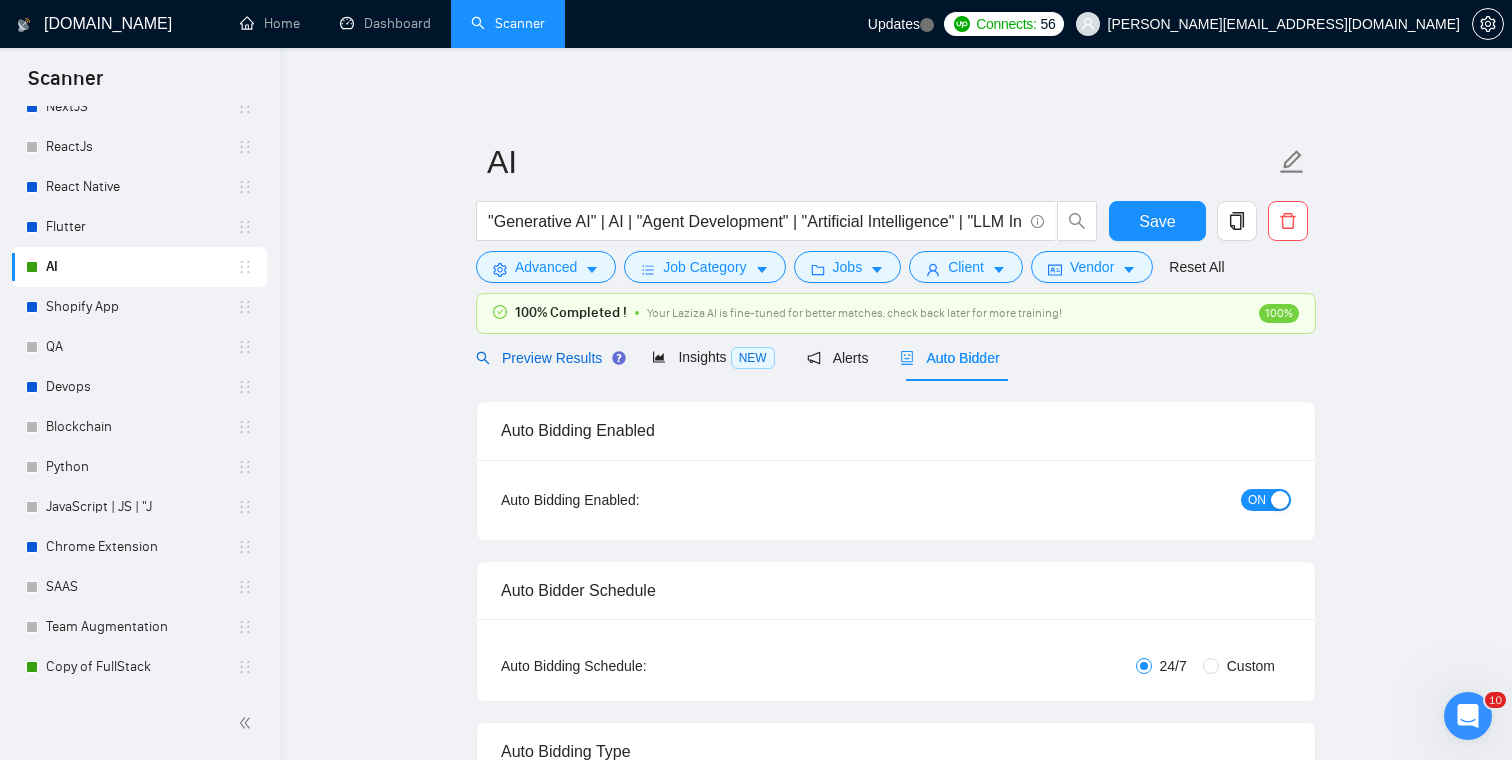 click on "Preview Results" at bounding box center [548, 358] 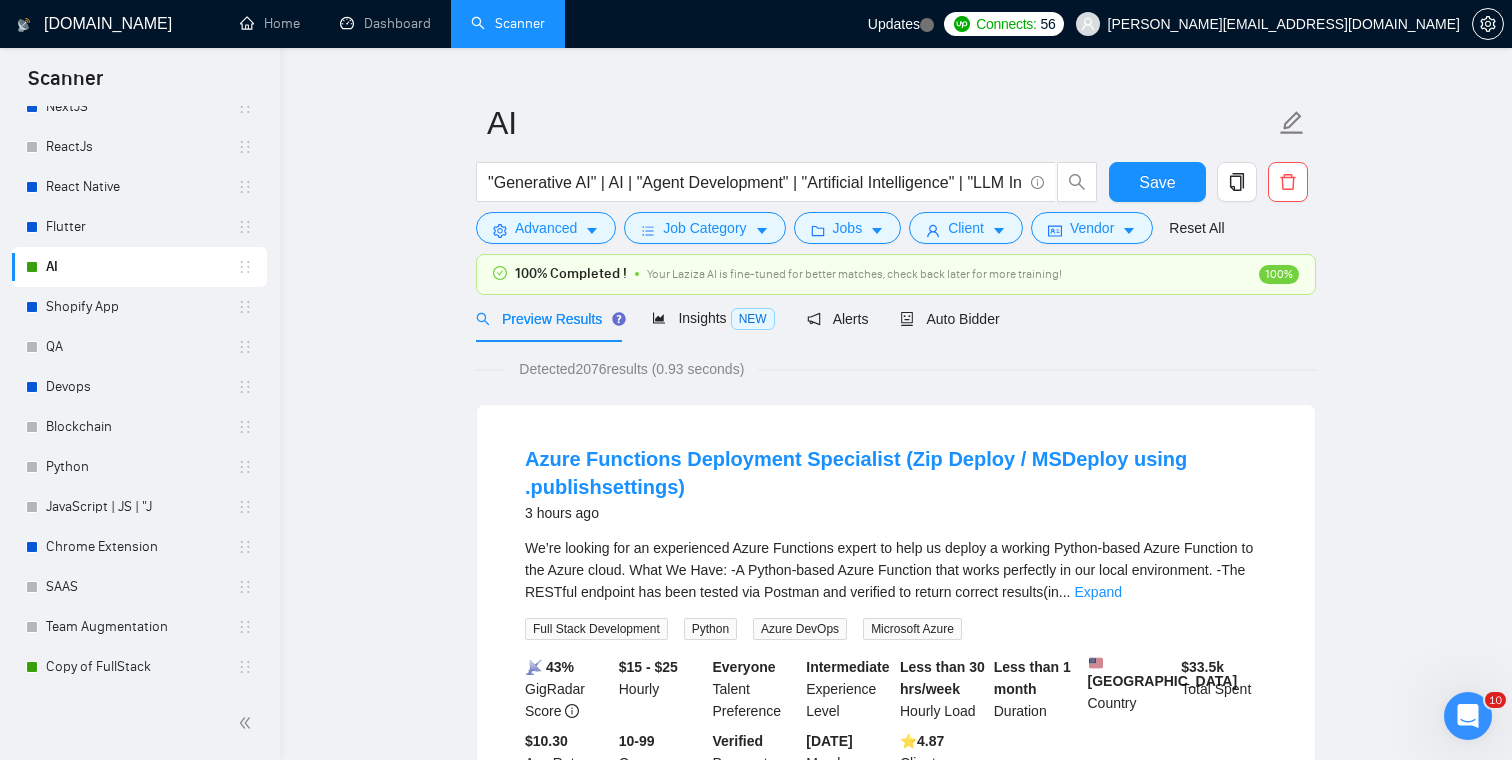 scroll, scrollTop: 41, scrollLeft: 0, axis: vertical 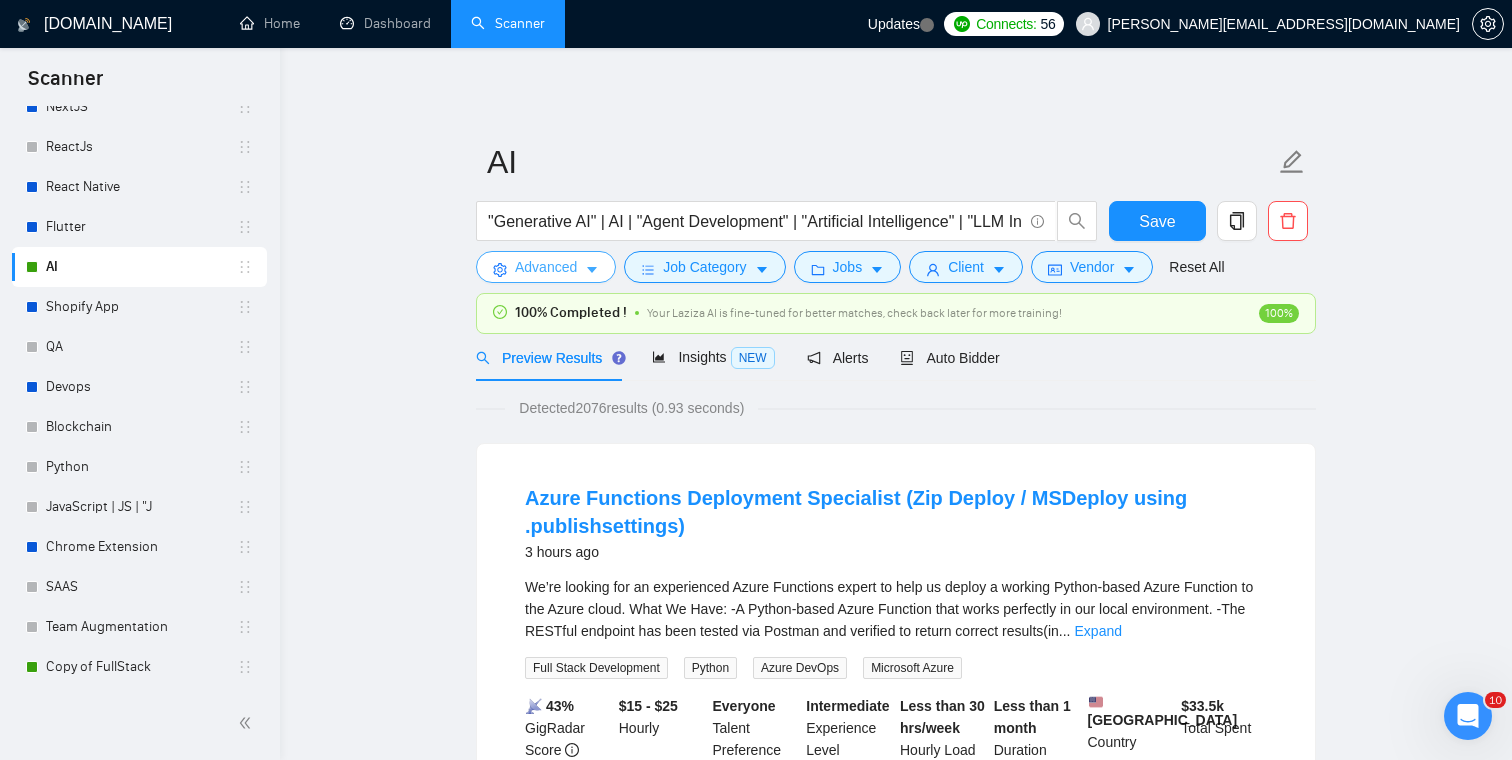 click 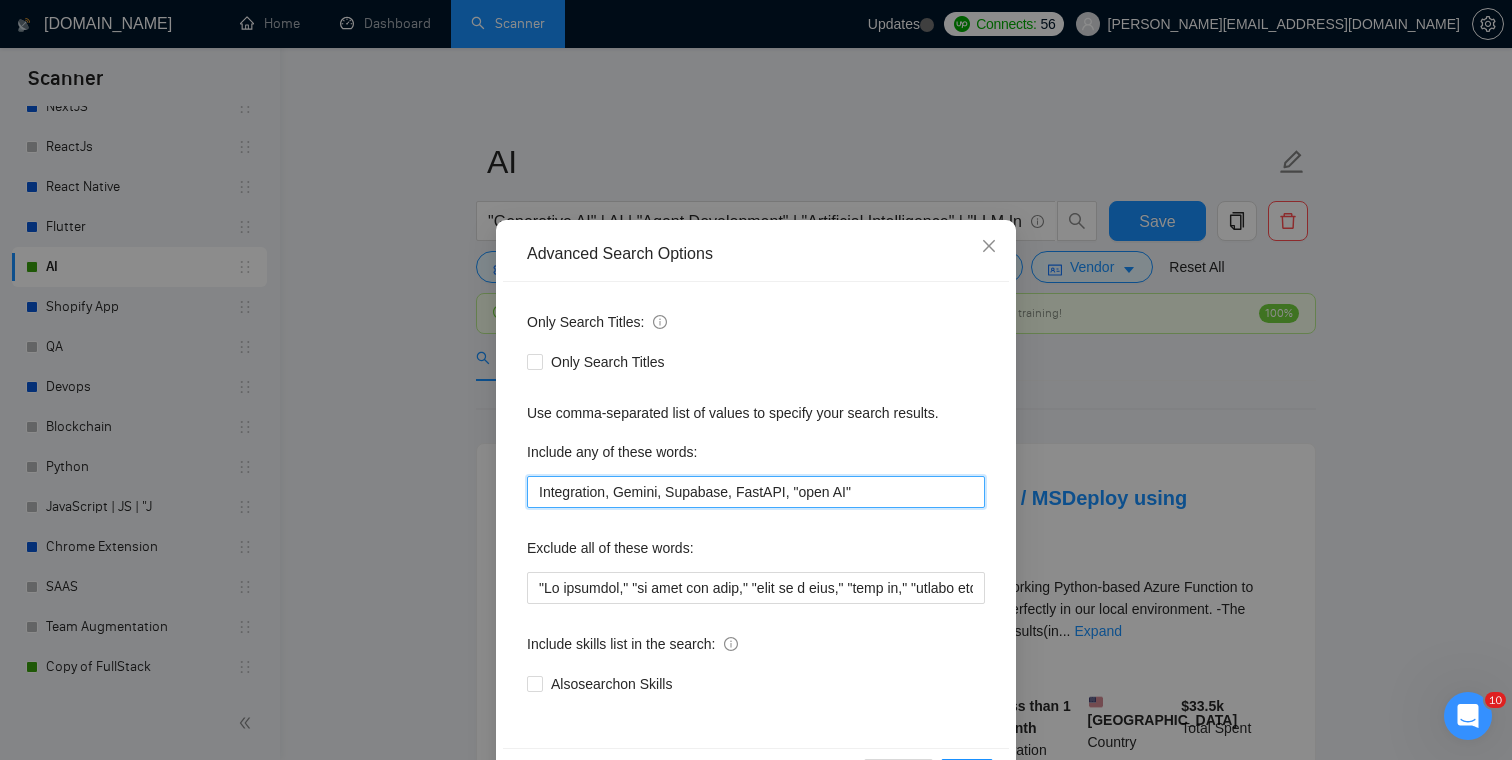 click on "Integration, Gemini, Supabase, FastAPI, "open AI"" at bounding box center [756, 492] 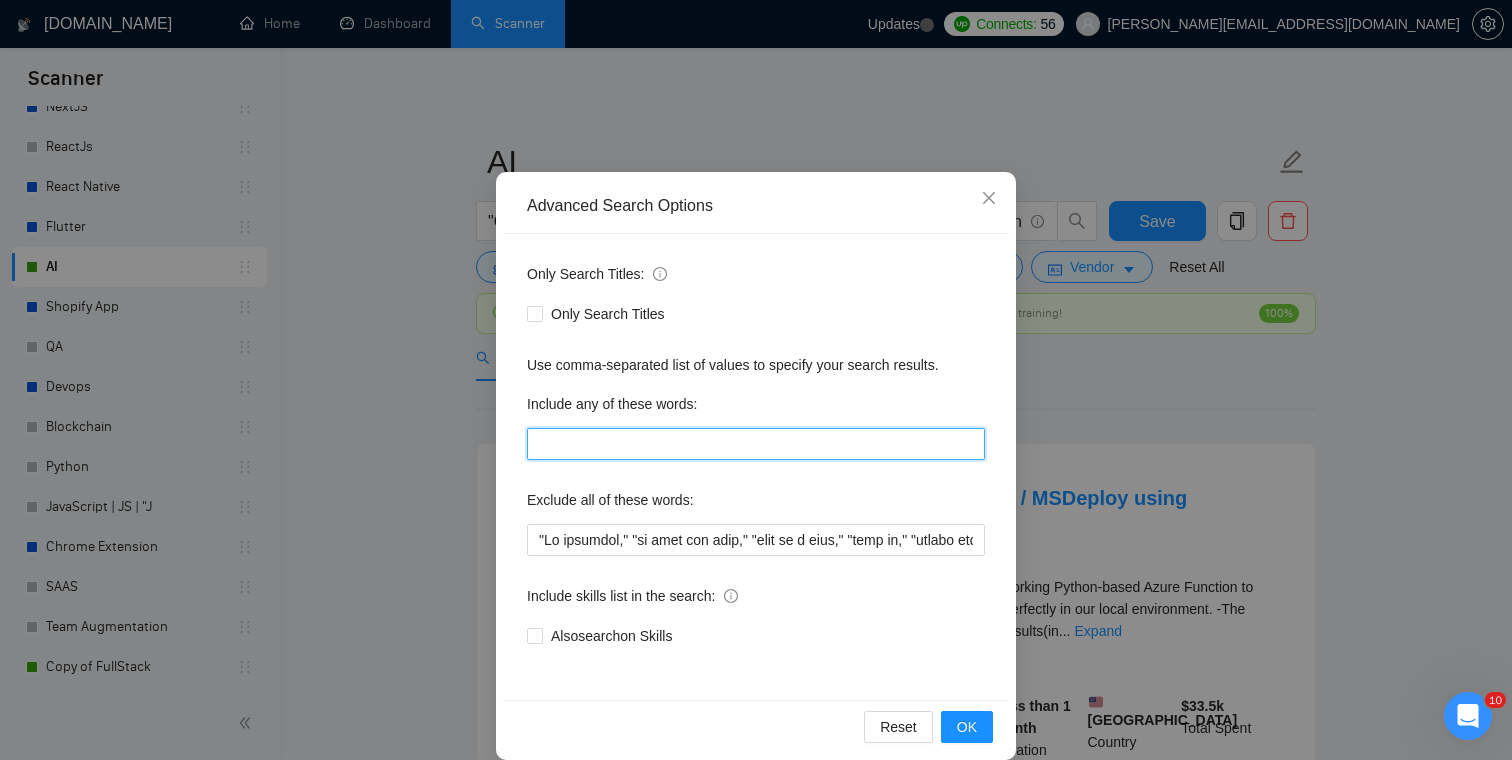 scroll, scrollTop: 72, scrollLeft: 0, axis: vertical 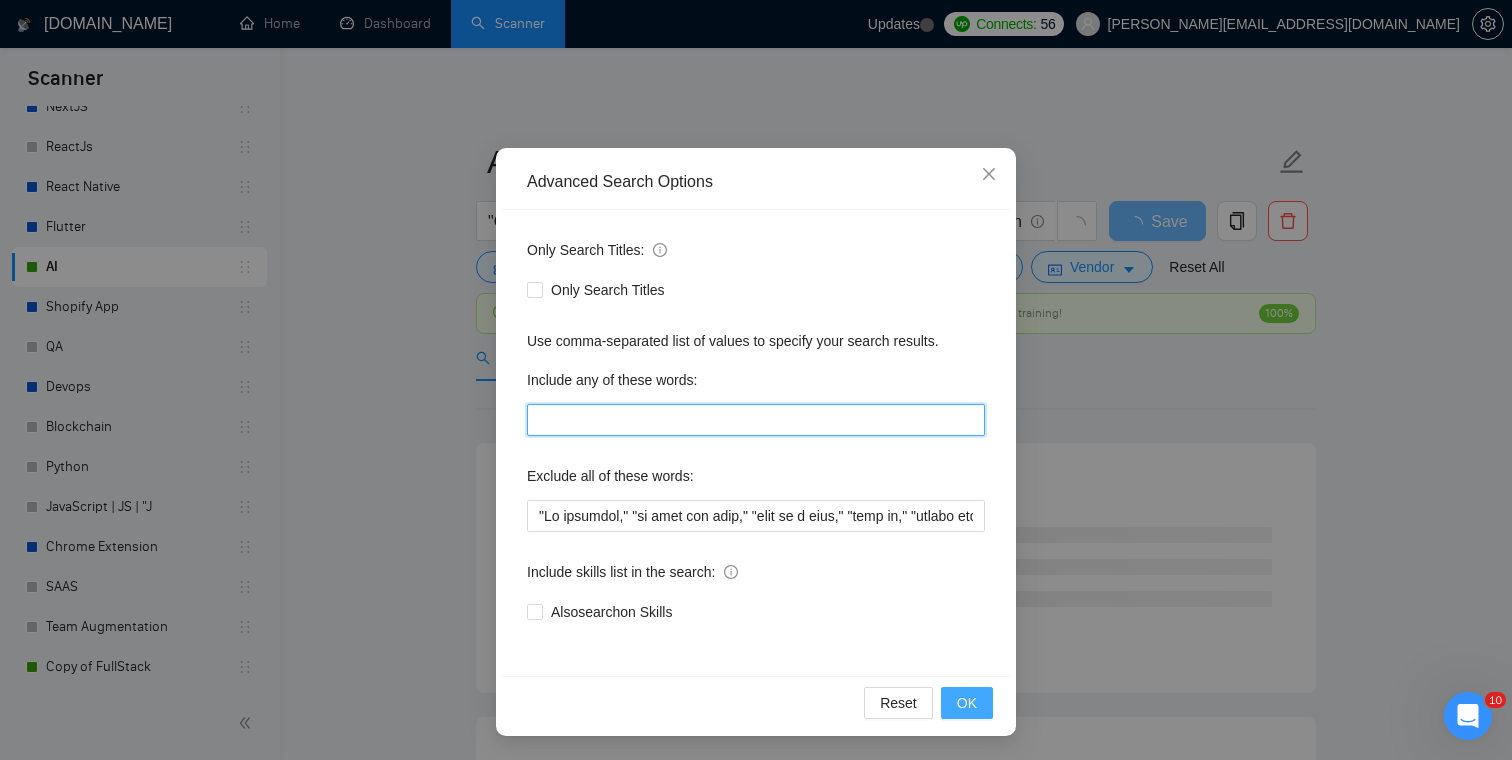 type 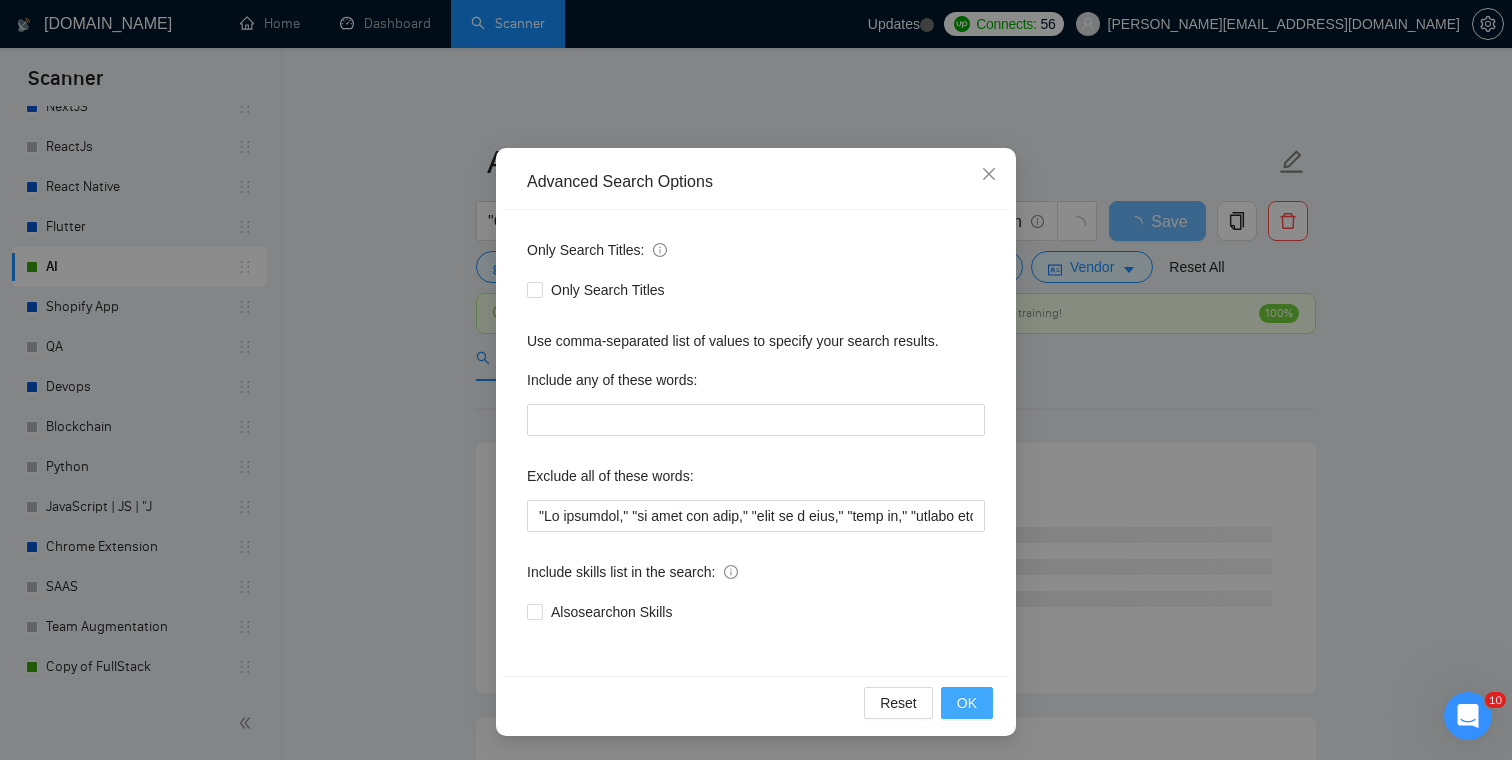 click on "OK" at bounding box center (967, 703) 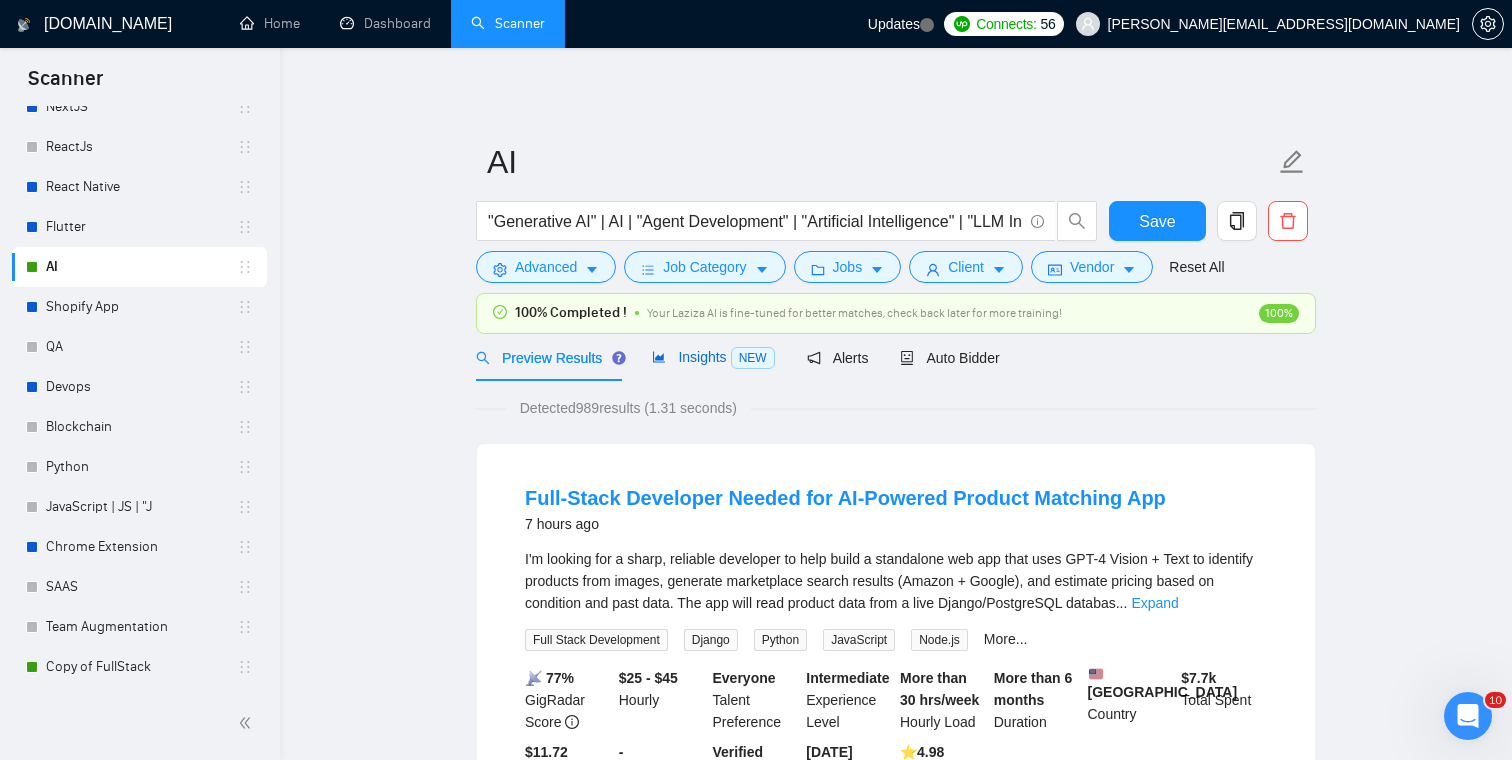 click on "Insights NEW" at bounding box center [713, 357] 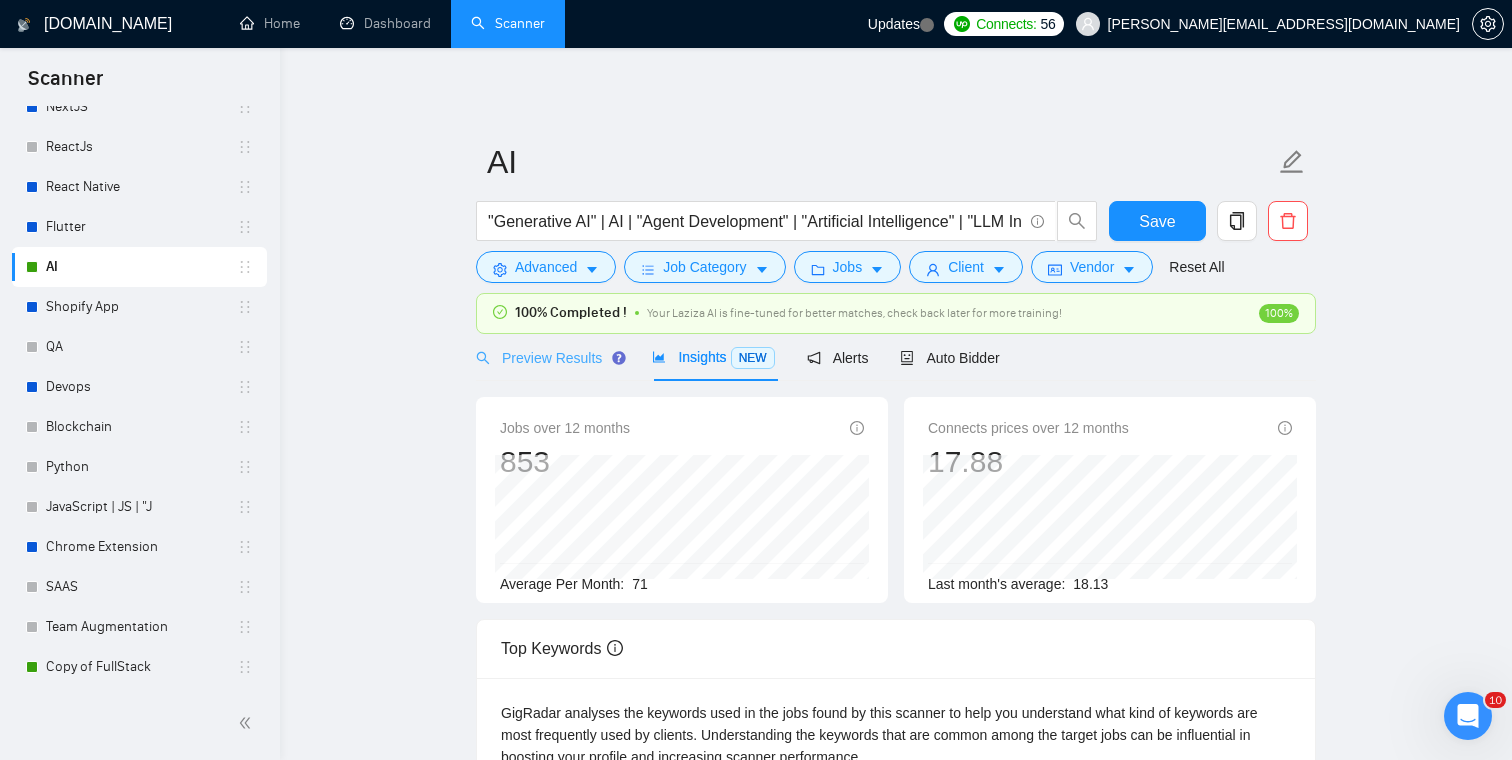 click on "Preview Results" at bounding box center [548, 357] 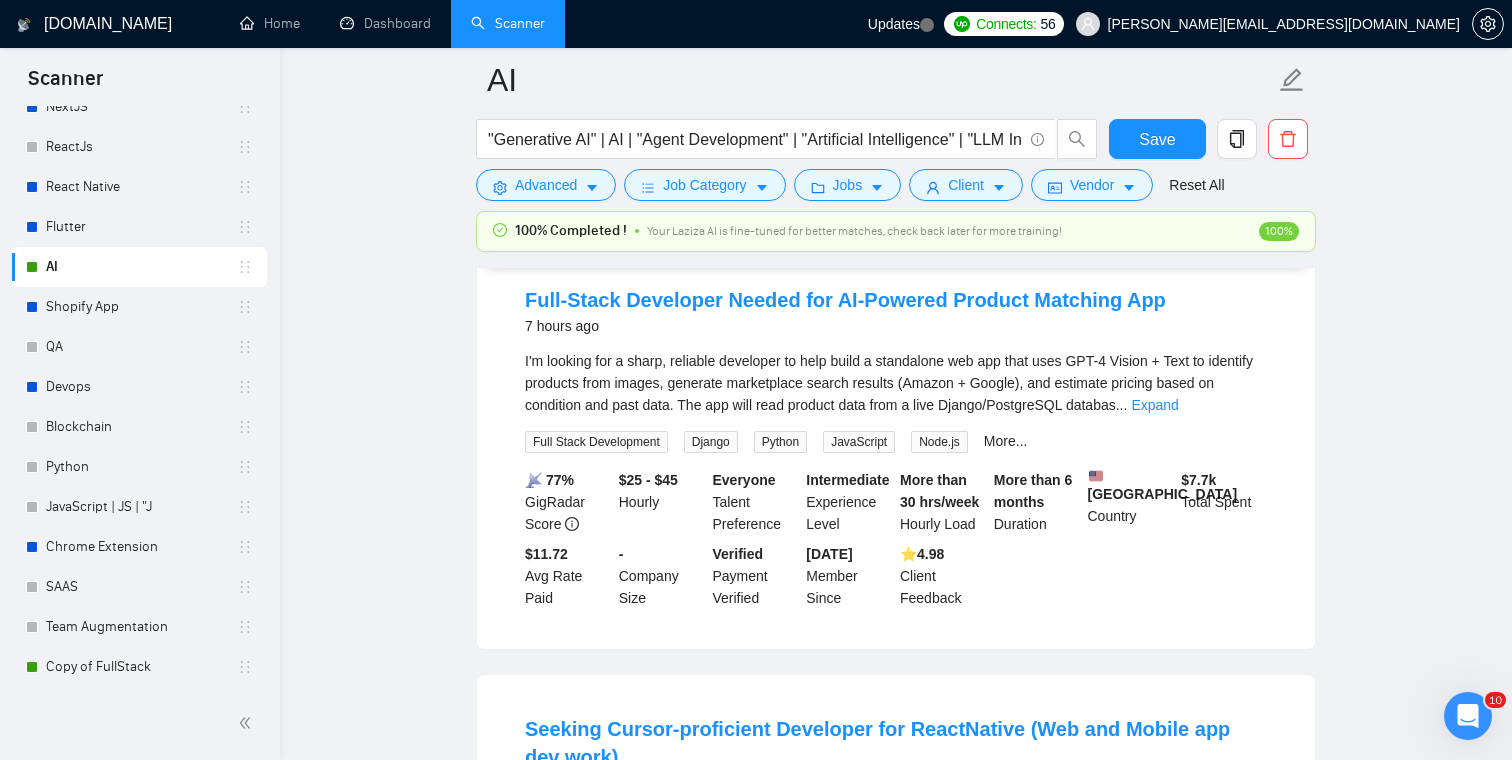 scroll, scrollTop: 211, scrollLeft: 0, axis: vertical 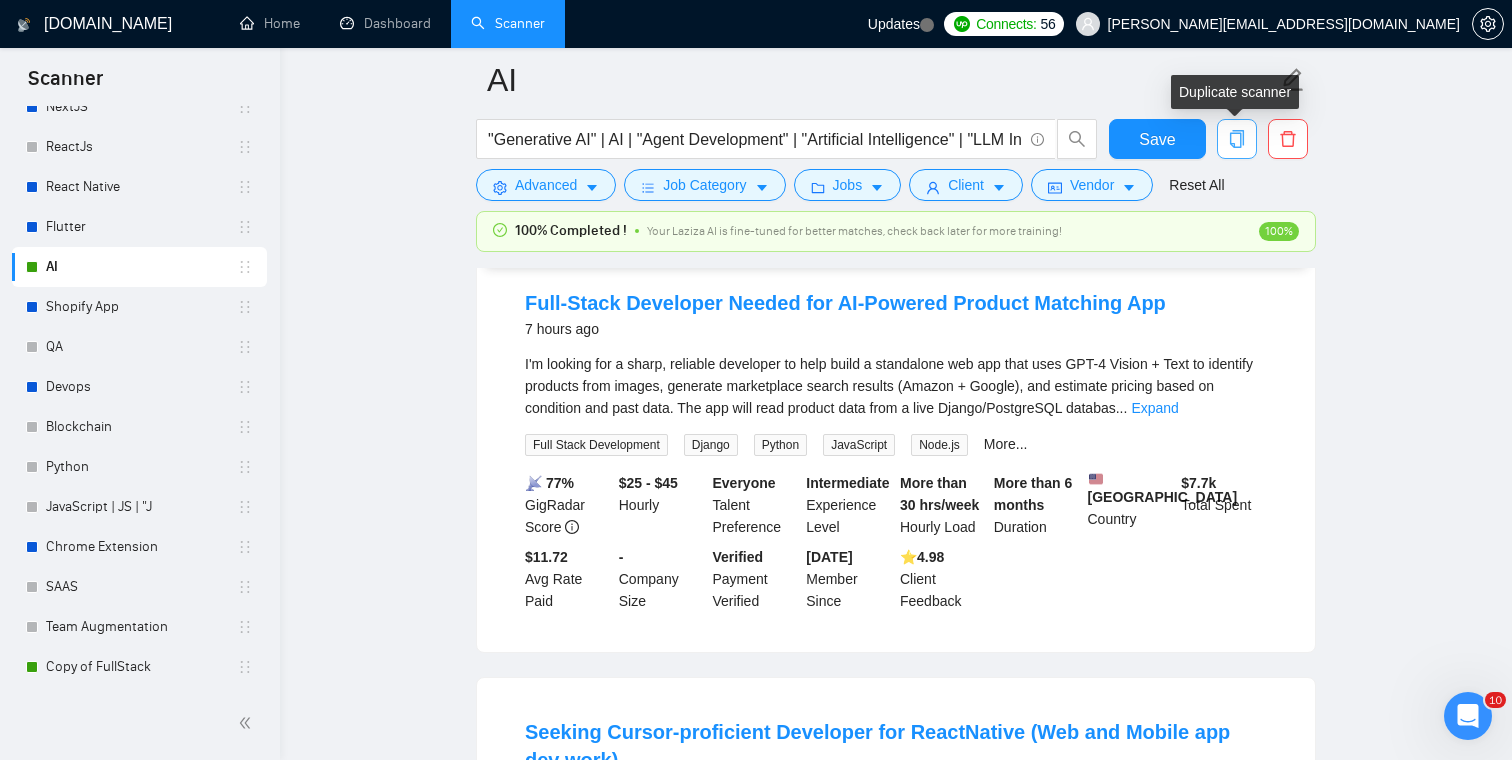 click 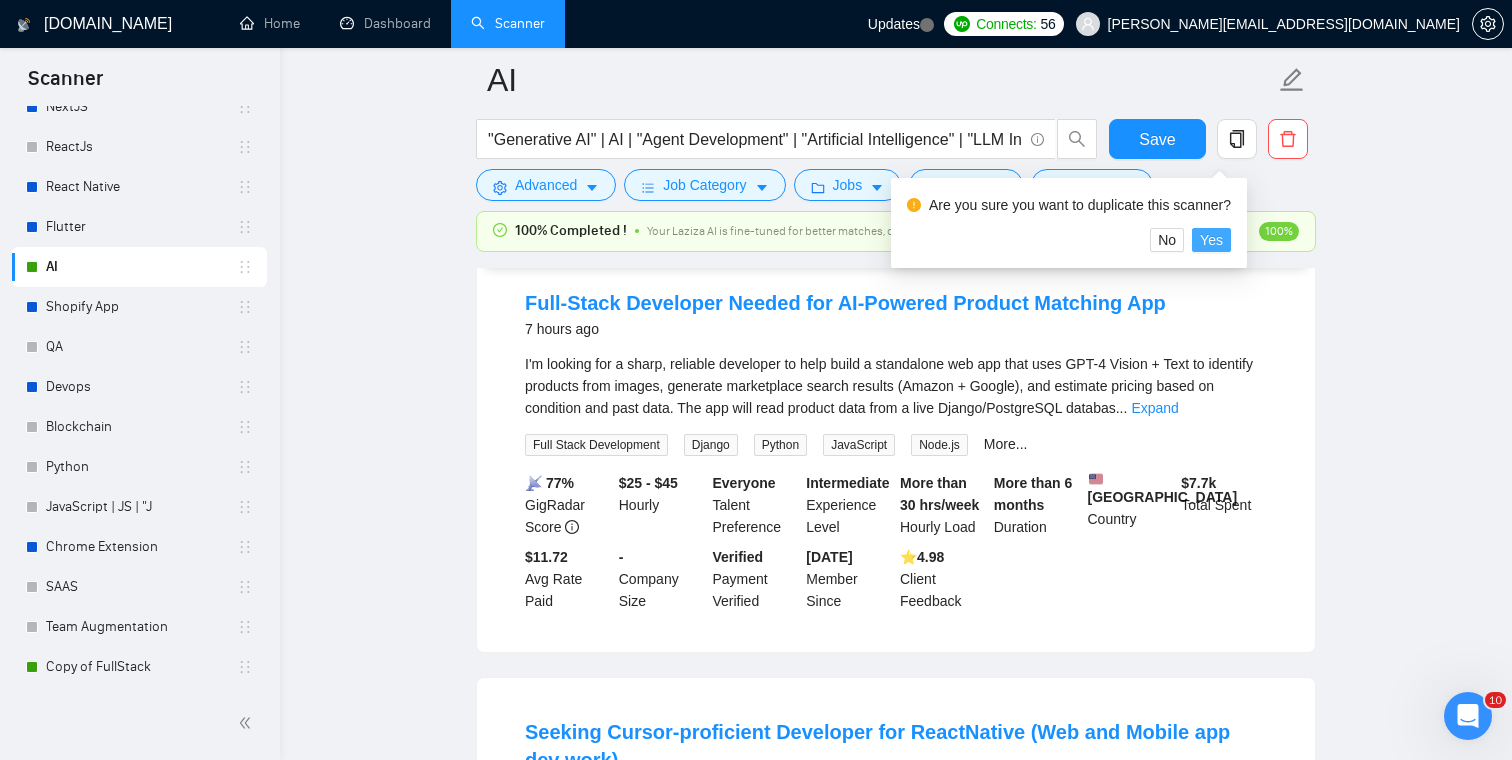 click on "Yes" at bounding box center (1211, 240) 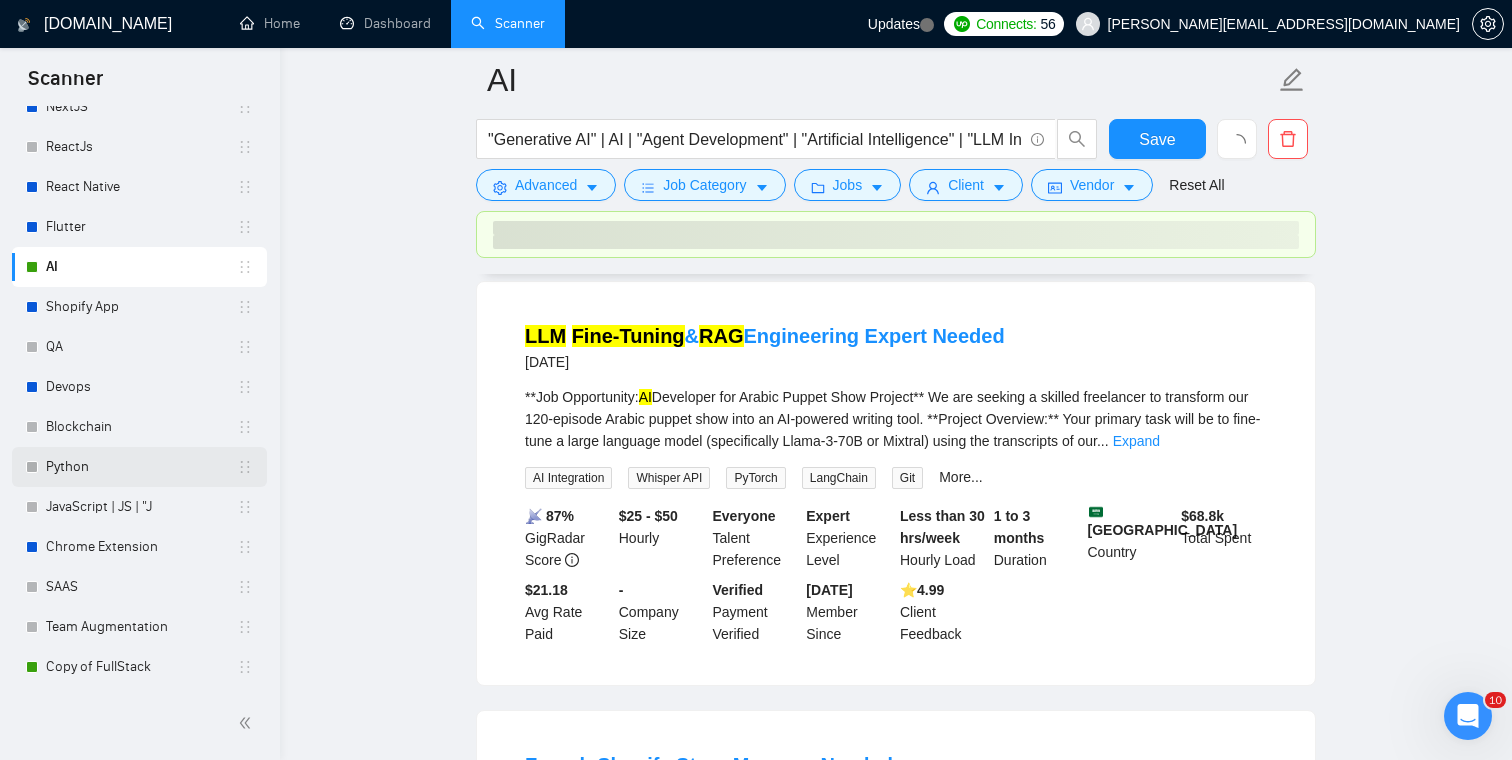 scroll, scrollTop: 2839, scrollLeft: 0, axis: vertical 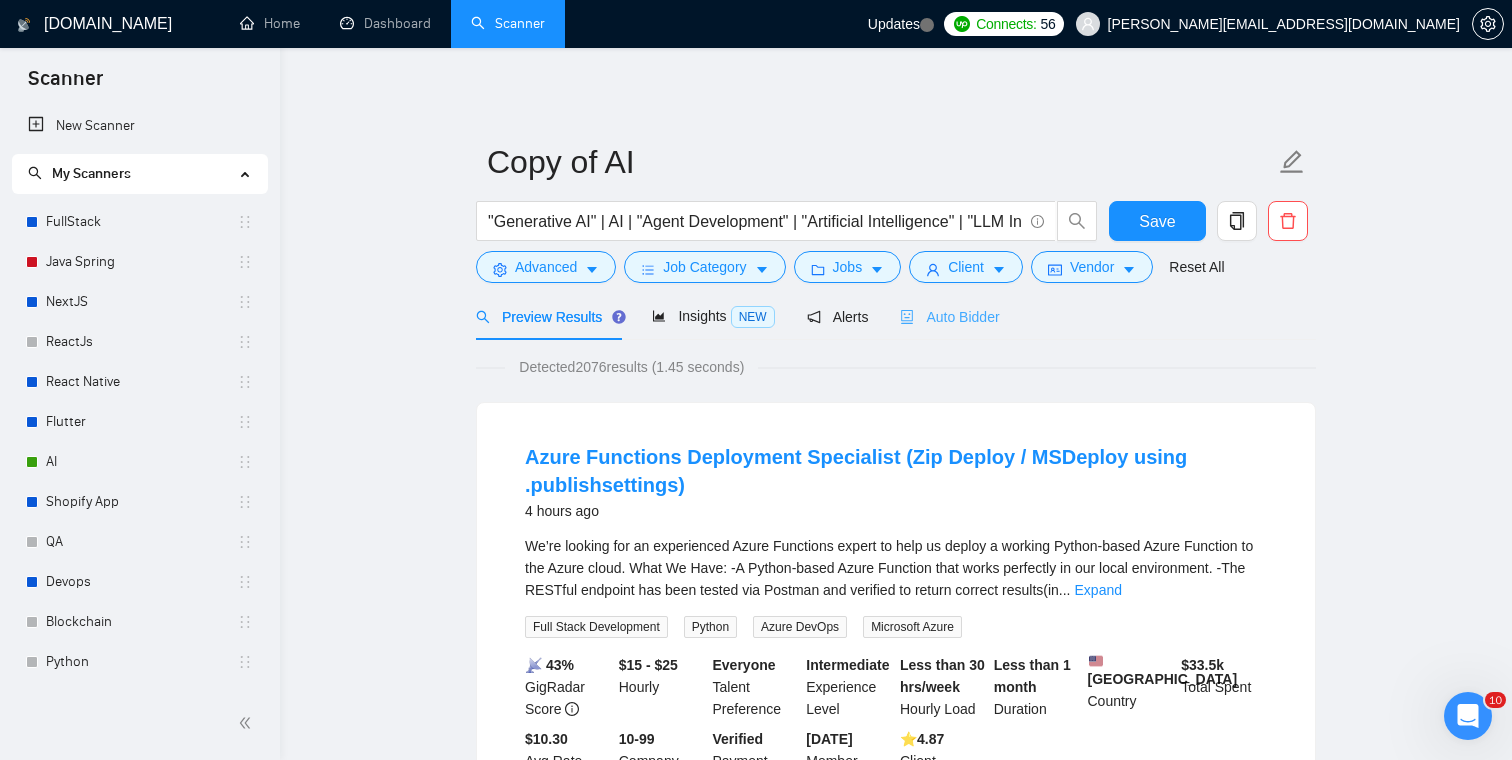 click on "Auto Bidder" at bounding box center (949, 316) 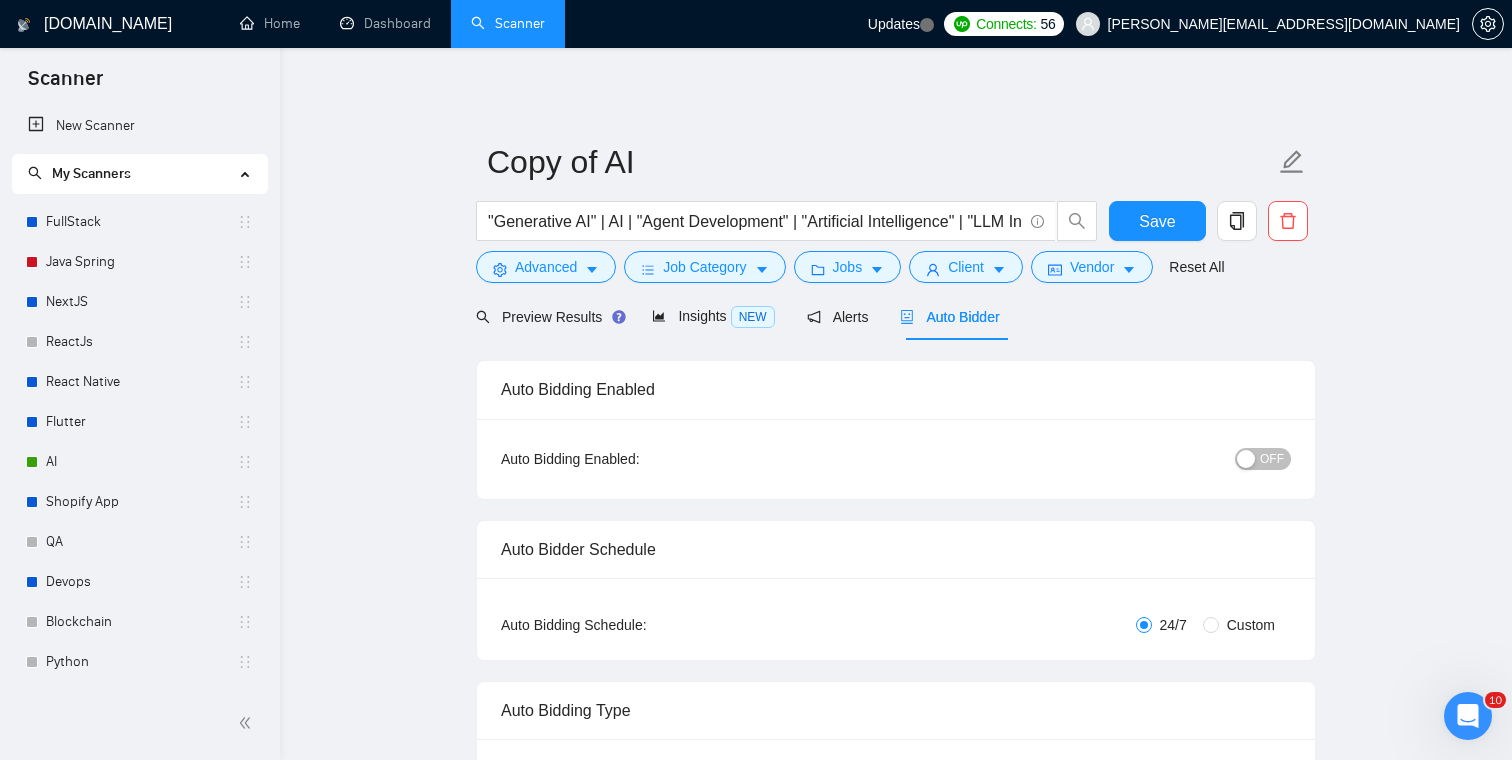 type 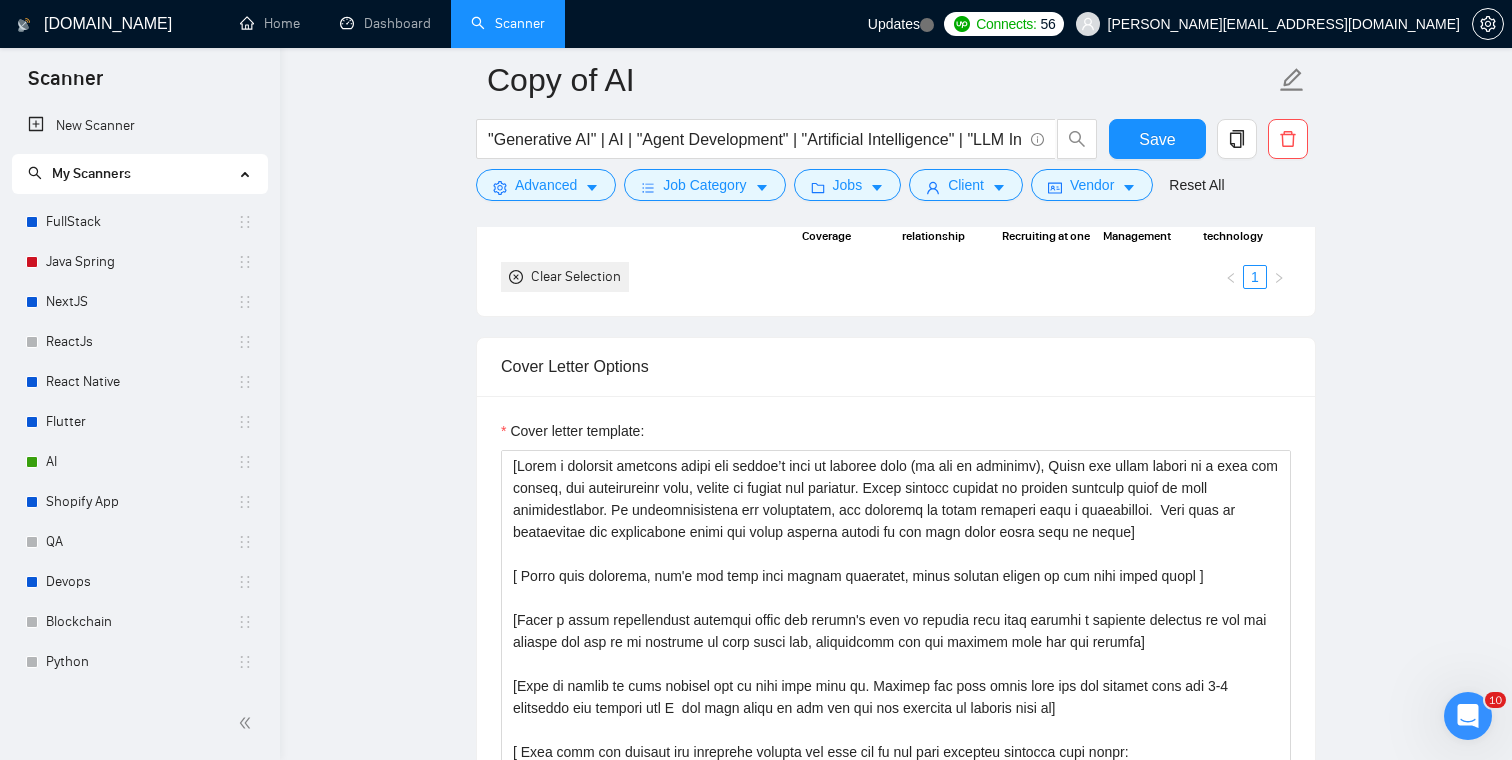 scroll, scrollTop: 1638, scrollLeft: 0, axis: vertical 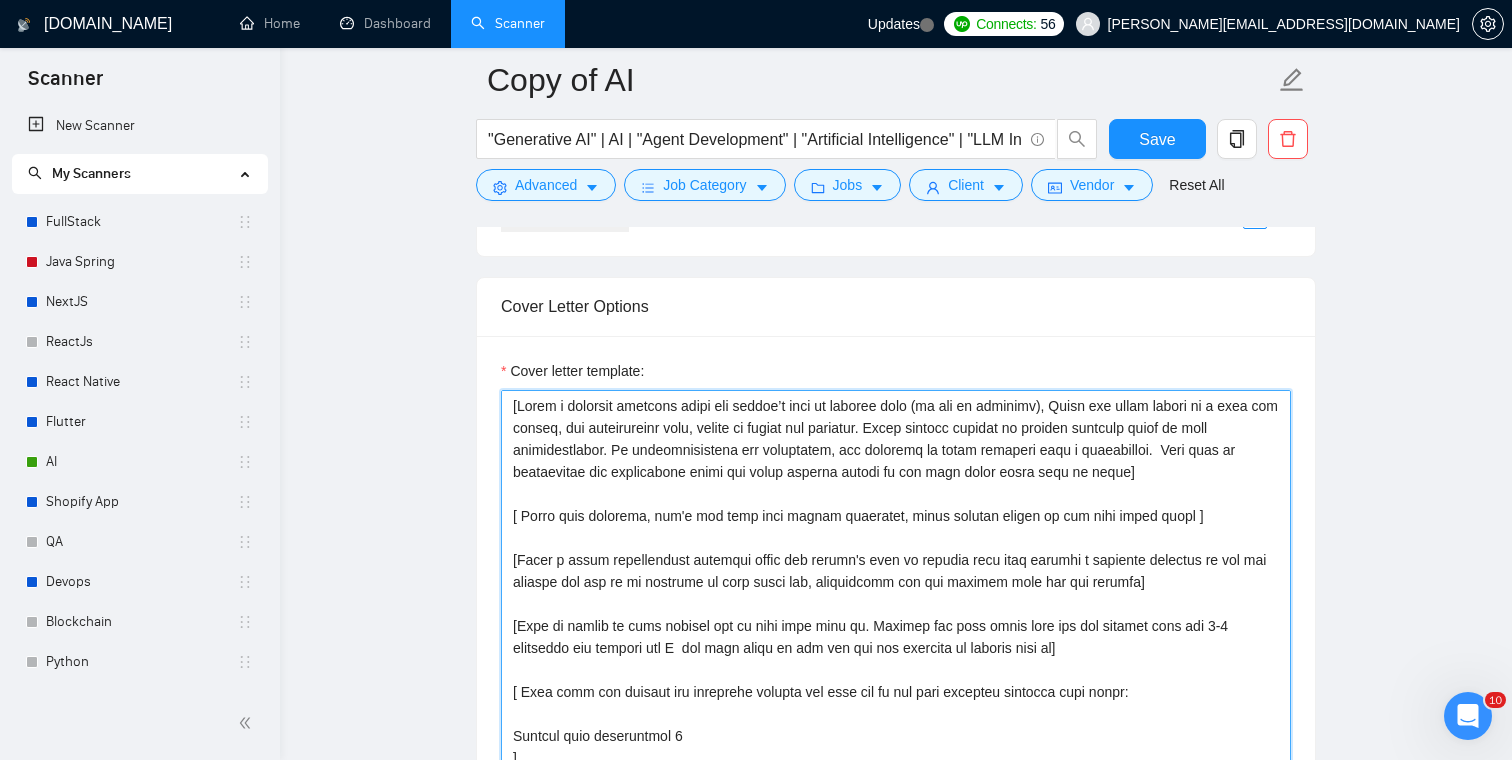 click on "Cover letter template:" at bounding box center (896, 615) 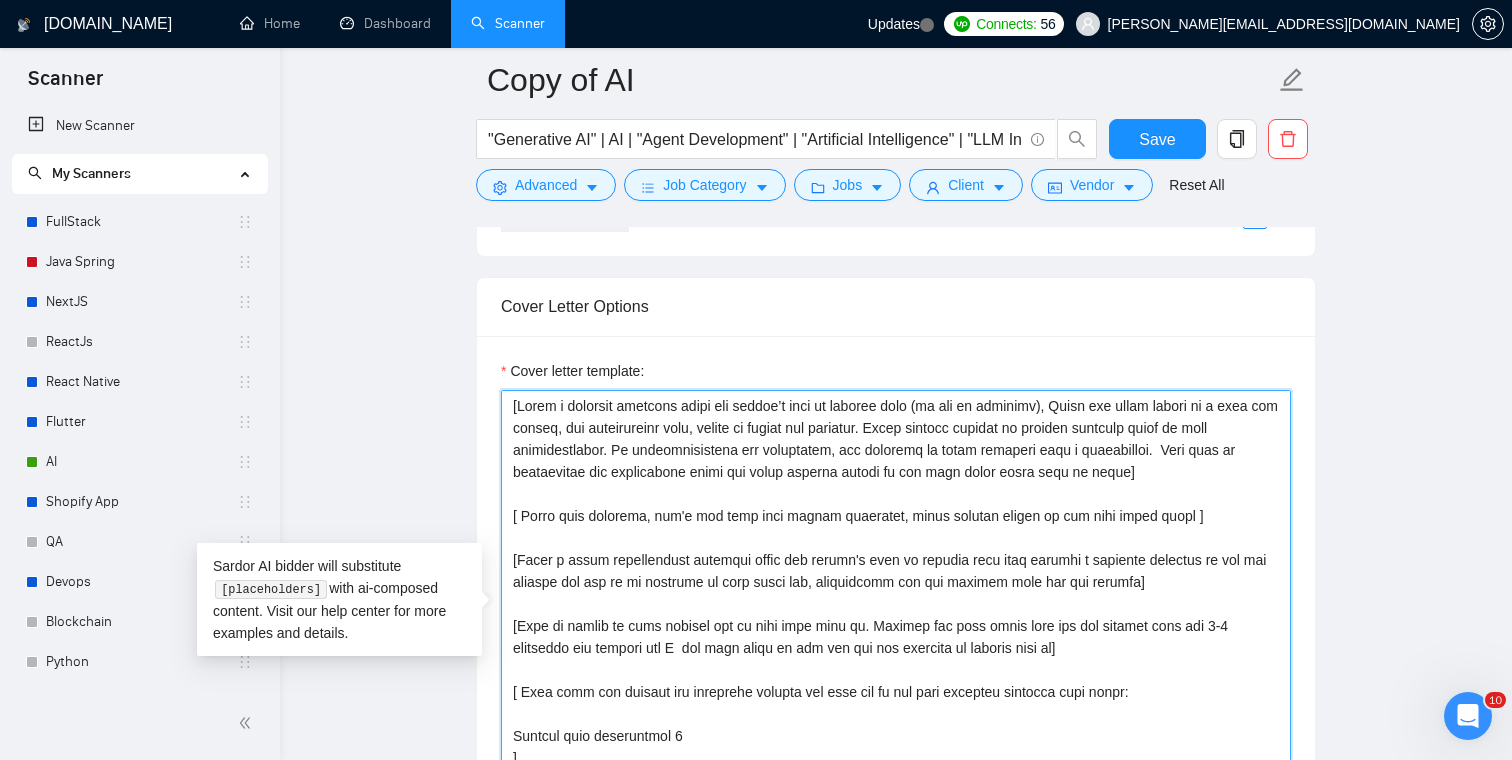 paste on "Hi [NAME],
[PATTERN INTERRUPT ABOUT THEIR SPECIFIC CHALLENGE]
I see you need [RESTATE THEIR MAIN REQUIREMENT] which [TECHNICAL INSIGHT ABOUT THE COMPLEXITY].
My approach:
[SPECIFIC TECH SOLUTION 1] - [BENEFIT]
[SPECIFIC TECH SOLUTION 2] - [RESULT]
[DELIVERY TIMELINE] with [SPECIFIC DELIVERABLE]
[RELEVANT EXPERIENCE] for [SIMILAR CLIENT] where we [SPECIFIC ACHIEVEMENT WITH NUMBERS].
[CALL TO ACTION WITH TIMEFRAME]?
[SIGN OFF],
[PERSON_NAME]" 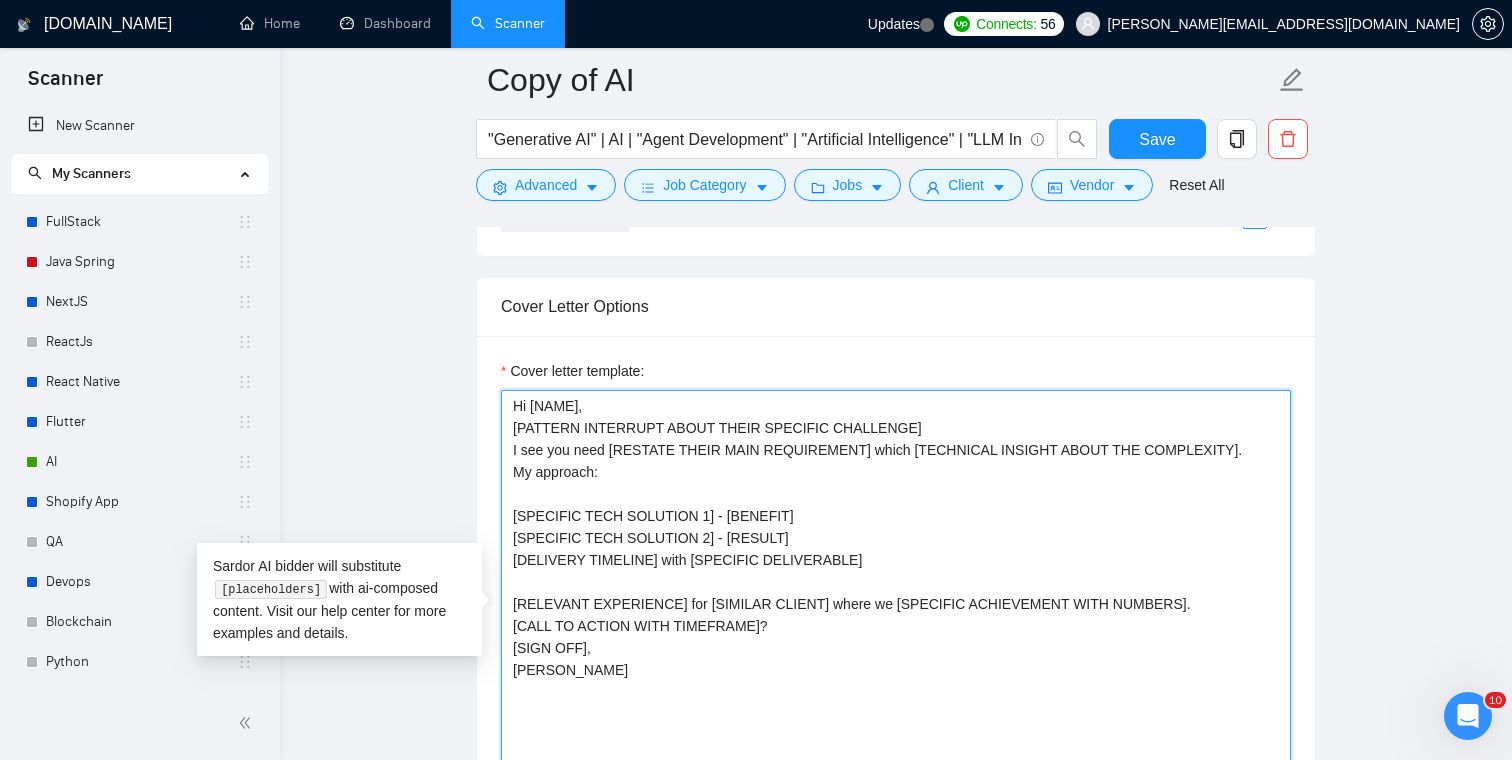 click on "Hi [NAME],
[PATTERN INTERRUPT ABOUT THEIR SPECIFIC CHALLENGE]
I see you need [RESTATE THEIR MAIN REQUIREMENT] which [TECHNICAL INSIGHT ABOUT THE COMPLEXITY].
My approach:
[SPECIFIC TECH SOLUTION 1] - [BENEFIT]
[SPECIFIC TECH SOLUTION 2] - [RESULT]
[DELIVERY TIMELINE] with [SPECIFIC DELIVERABLE]
[RELEVANT EXPERIENCE] for [SIMILAR CLIENT] where we [SPECIFIC ACHIEVEMENT WITH NUMBERS].
[CALL TO ACTION WITH TIMEFRAME]?
[SIGN OFF],
[PERSON_NAME]" at bounding box center [896, 615] 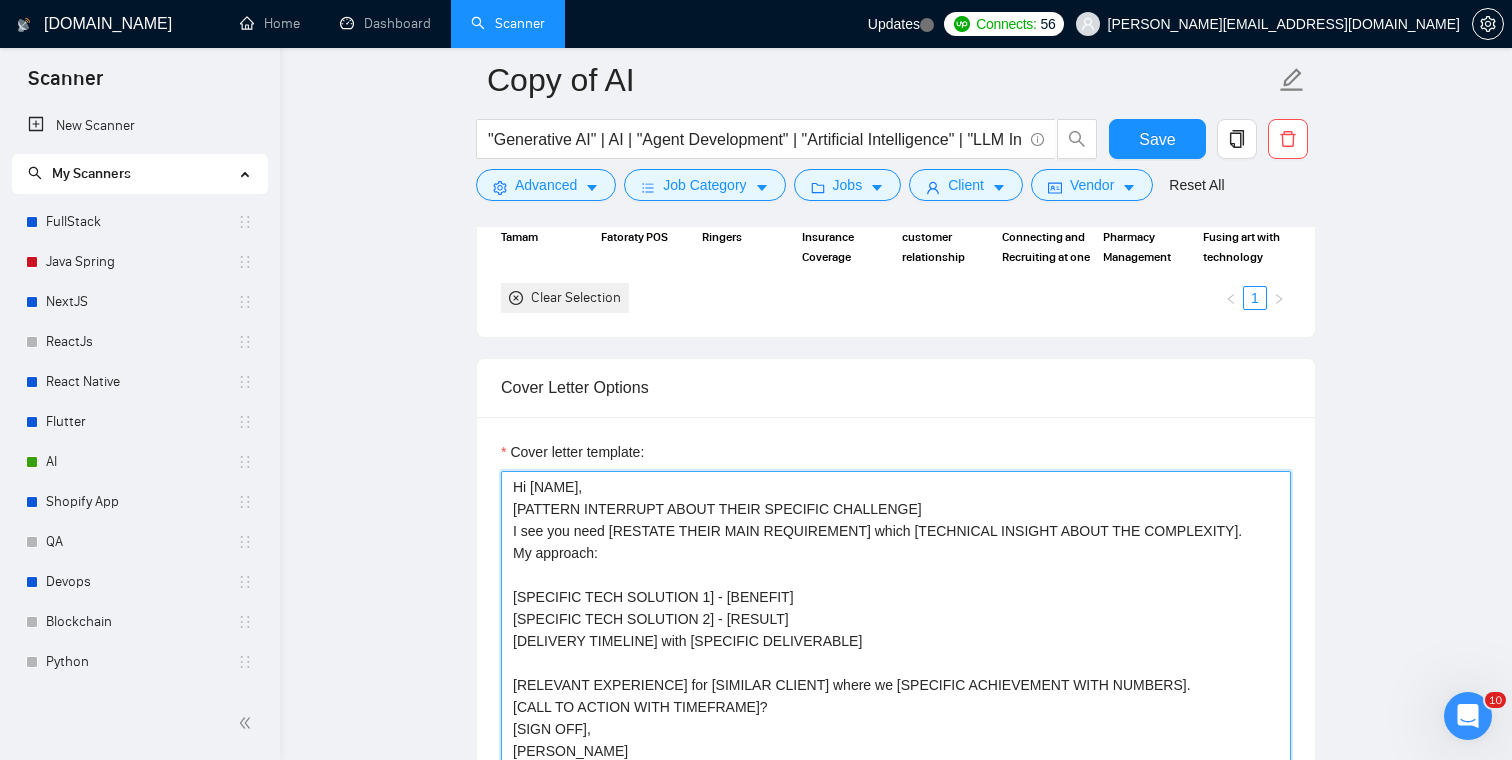 scroll, scrollTop: 1552, scrollLeft: 0, axis: vertical 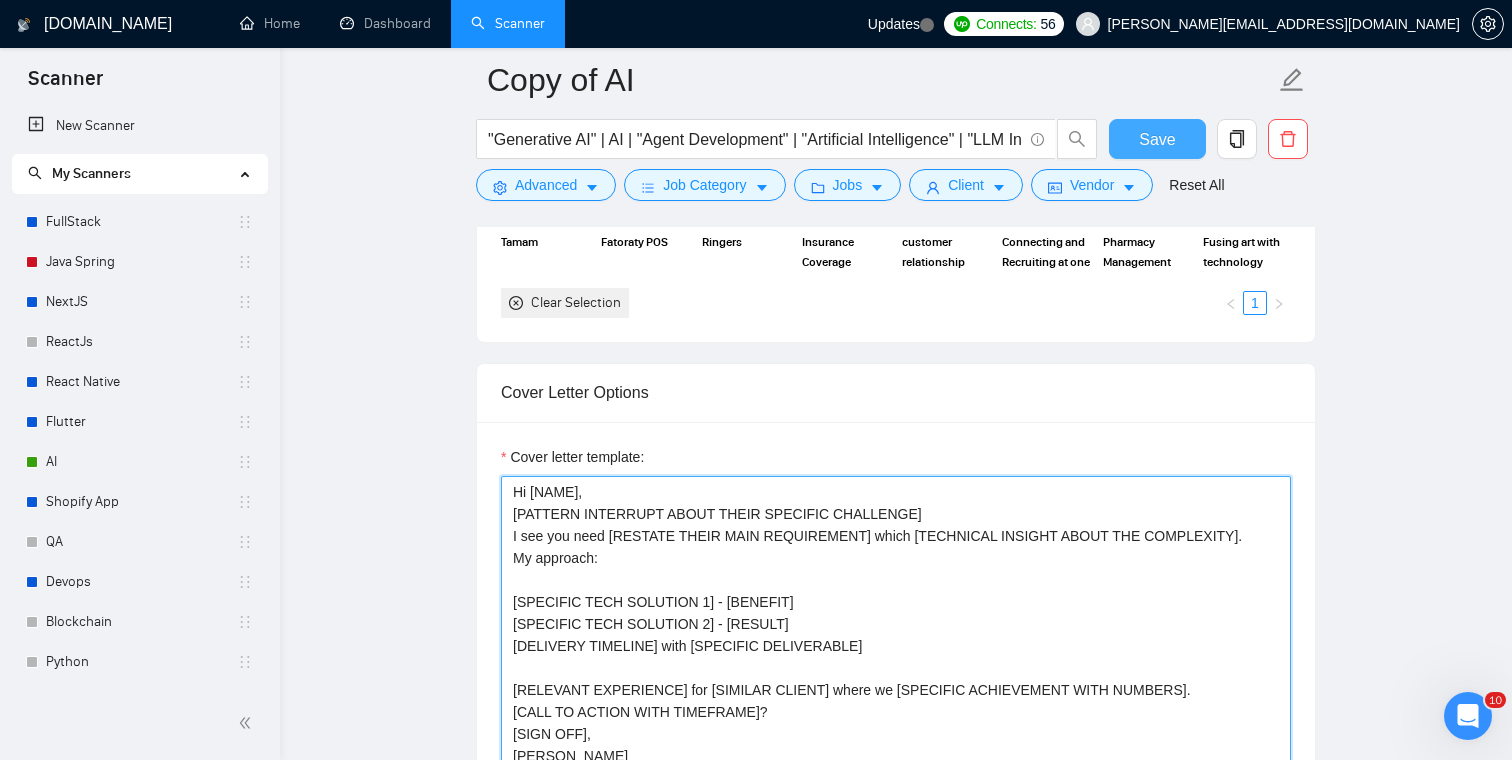 type on "Hi [NAME],
[PATTERN INTERRUPT ABOUT THEIR SPECIFIC CHALLENGE]
I see you need [RESTATE THEIR MAIN REQUIREMENT] which [TECHNICAL INSIGHT ABOUT THE COMPLEXITY].
My approach:
[SPECIFIC TECH SOLUTION 1] - [BENEFIT]
[SPECIFIC TECH SOLUTION 2] - [RESULT]
[DELIVERY TIMELINE] with [SPECIFIC DELIVERABLE]
[RELEVANT EXPERIENCE] for [SIMILAR CLIENT] where we [SPECIFIC ACHIEVEMENT WITH NUMBERS].
[CALL TO ACTION WITH TIMEFRAME]?
[SIGN OFF],
[PERSON_NAME]" 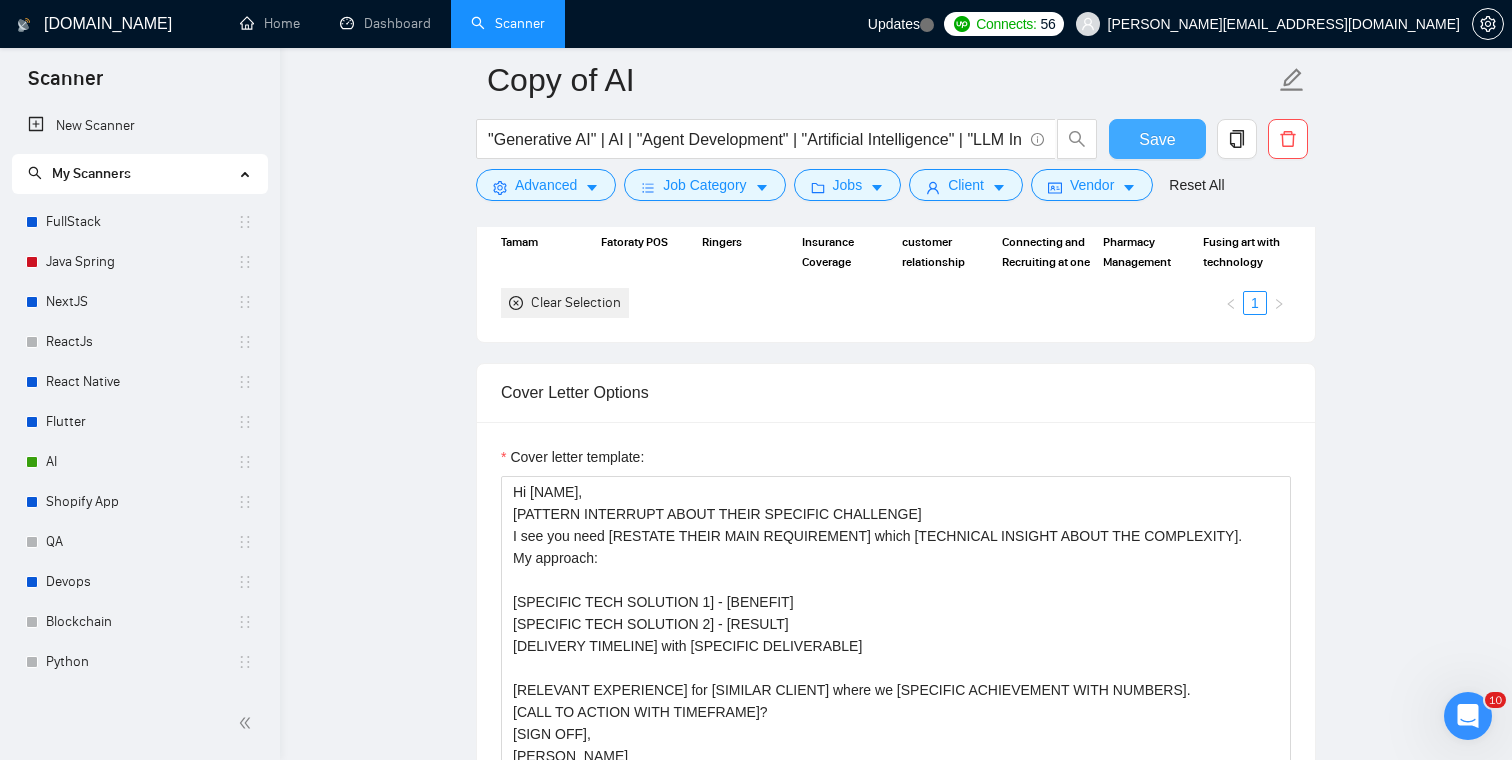click on "Save" at bounding box center (1157, 139) 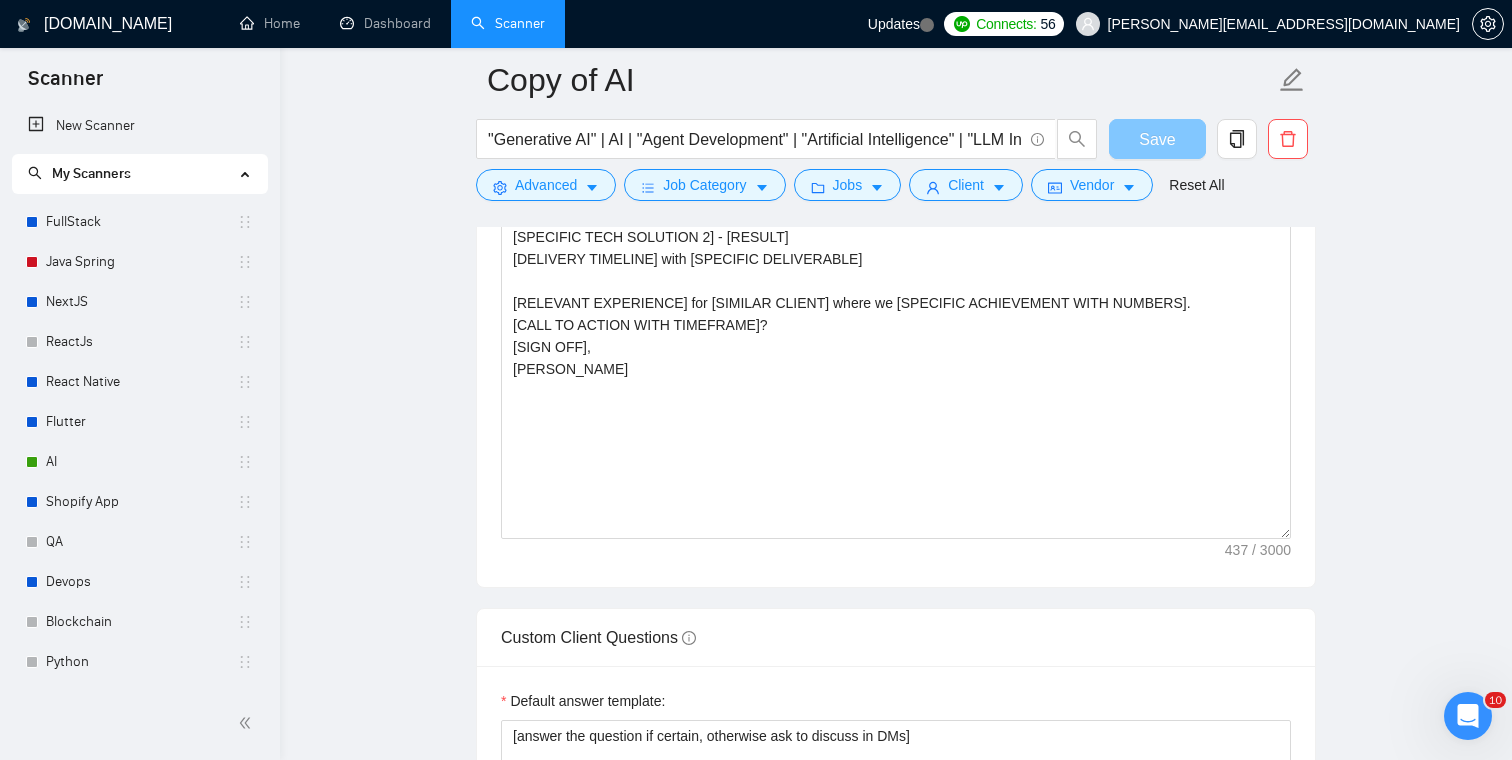 type 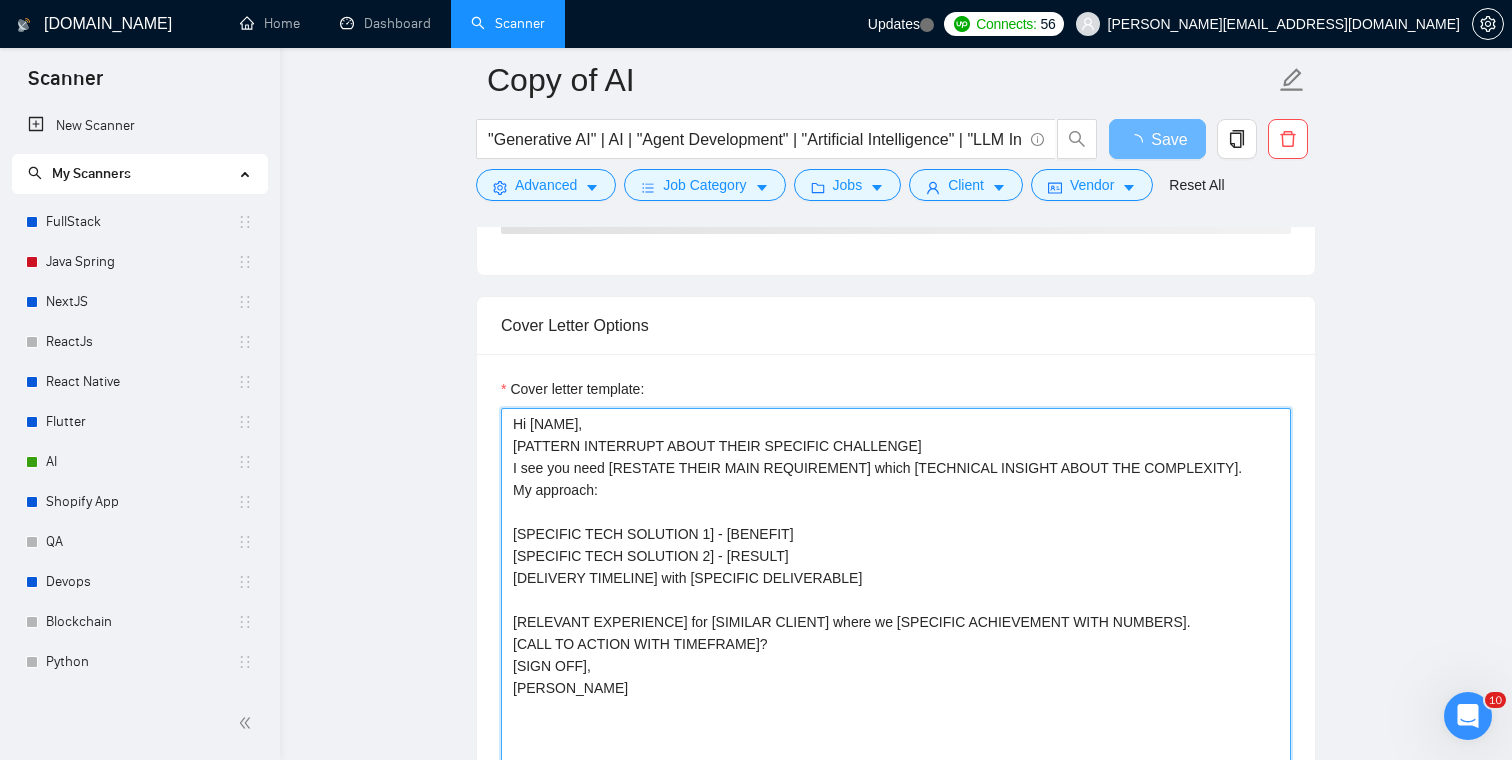 click on "Cover letter template: Hi [NAME],
[PATTERN INTERRUPT ABOUT THEIR SPECIFIC CHALLENGE]
I see you need [RESTATE THEIR MAIN REQUIREMENT] which [TECHNICAL INSIGHT ABOUT THE COMPLEXITY].
My approach:
[SPECIFIC TECH SOLUTION 1] - [BENEFIT]
[SPECIFIC TECH SOLUTION 2] - [RESULT]
[DELIVERY TIMELINE] with [SPECIFIC DELIVERABLE]
[RELEVANT EXPERIENCE] for [SIMILAR CLIENT] where we [SPECIFIC ACHIEVEMENT WITH NUMBERS].
[CALL TO ACTION WITH TIMEFRAME]?
[SIGN OFF],
[PERSON_NAME]" at bounding box center [896, 618] 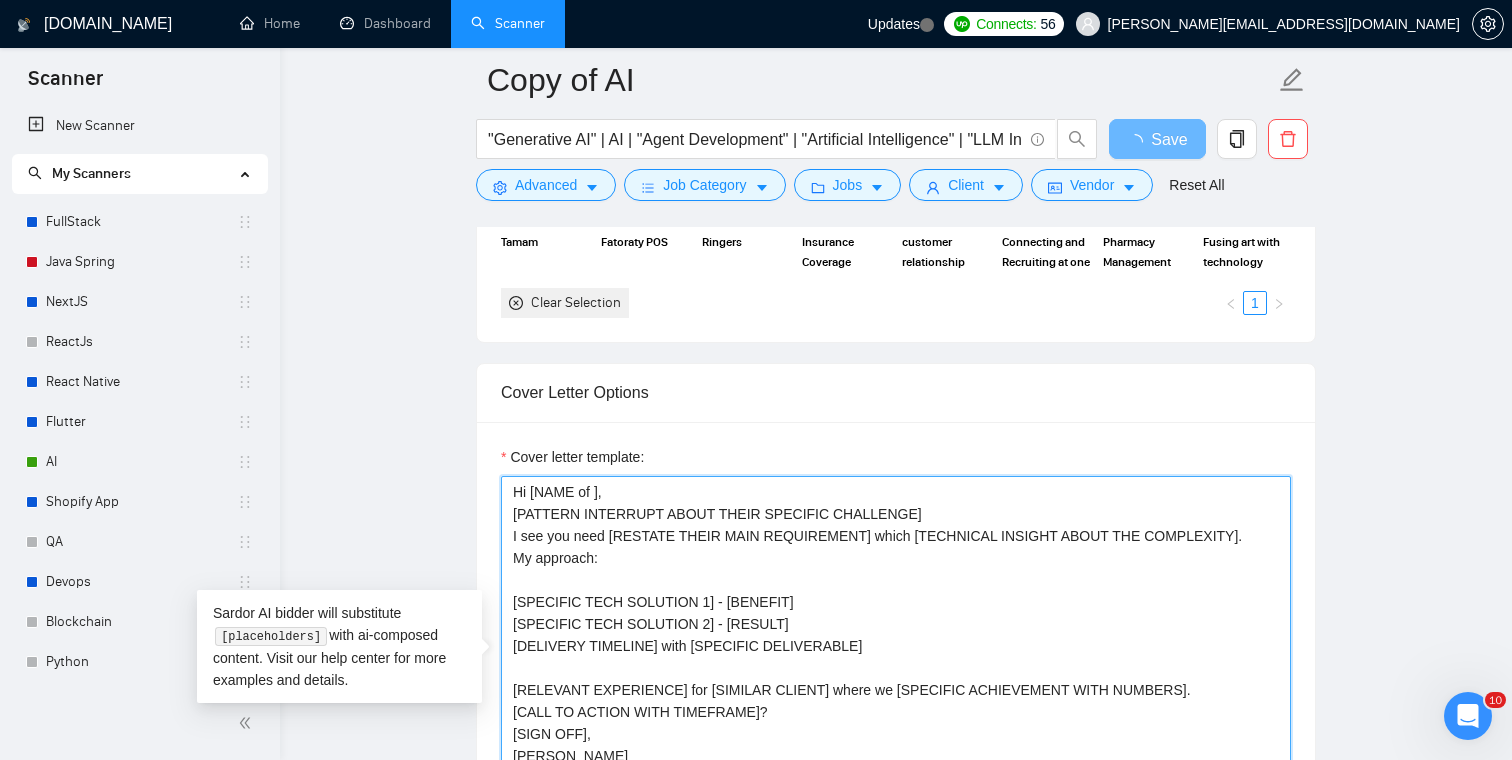 type on "Hi [NAME of c],
[PATTERN INTERRUPT ABOUT THEIR SPECIFIC CHALLENGE]
I see you need [RESTATE THEIR MAIN REQUIREMENT] which [TECHNICAL INSIGHT ABOUT THE COMPLEXITY].
My approach:
[SPECIFIC TECH SOLUTION 1] - [BENEFIT]
[SPECIFIC TECH SOLUTION 2] - [RESULT]
[DELIVERY TIMELINE] with [SPECIFIC DELIVERABLE]
[RELEVANT EXPERIENCE] for [SIMILAR CLIENT] where we [SPECIFIC ACHIEVEMENT WITH NUMBERS].
[CALL TO ACTION WITH TIMEFRAME]?
[SIGN OFF],
[PERSON_NAME]" 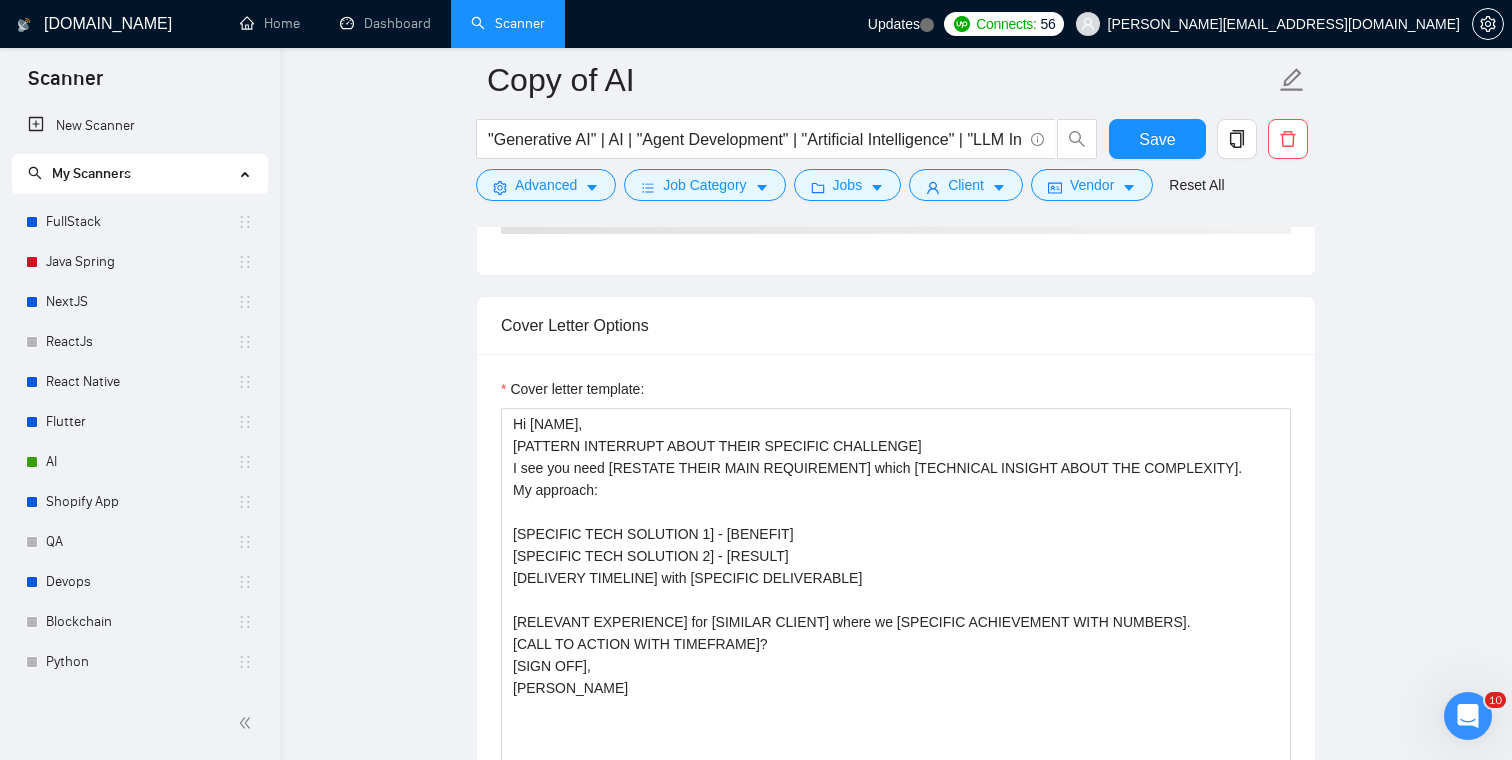 type 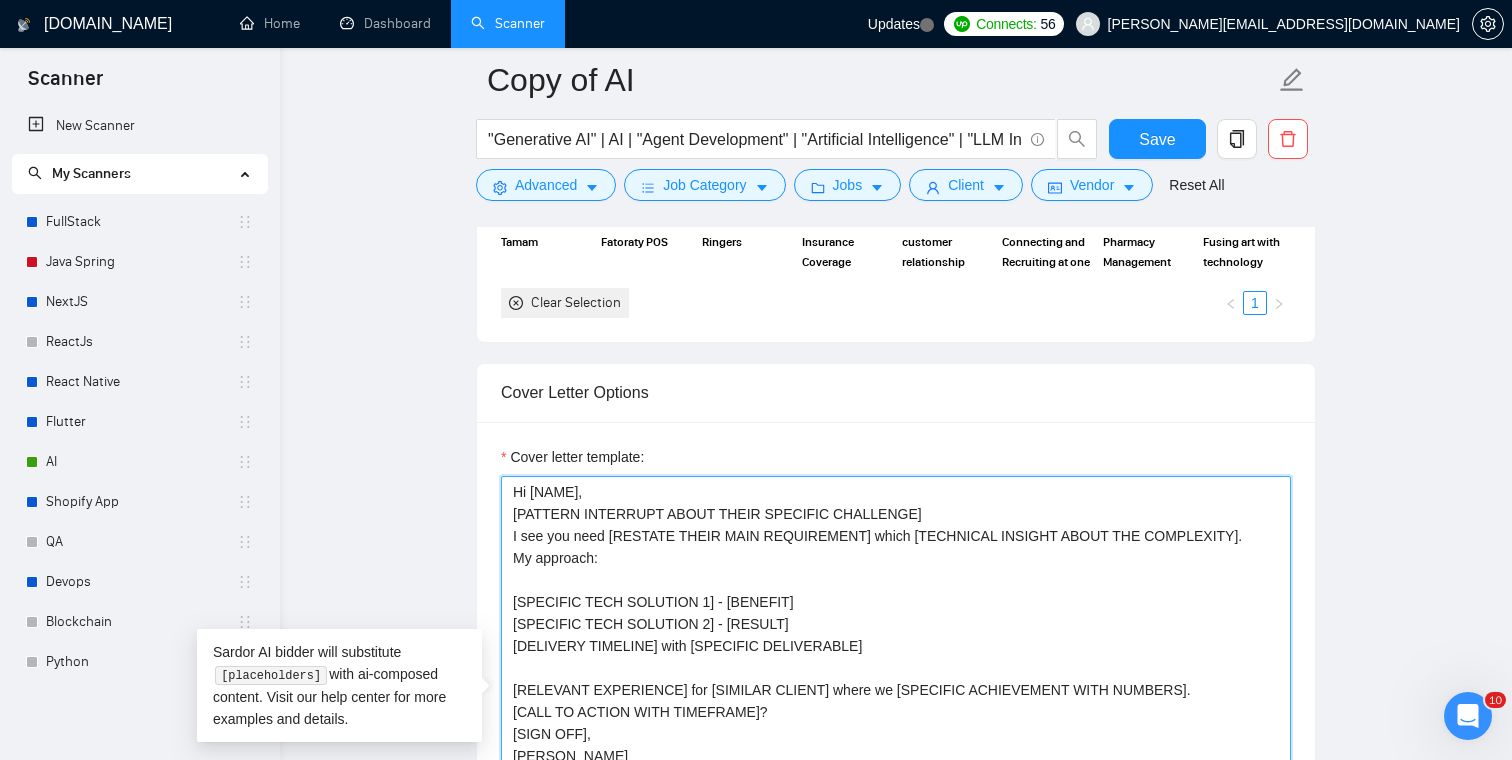 click on "Hi [NAME],
[PATTERN INTERRUPT ABOUT THEIR SPECIFIC CHALLENGE]
I see you need [RESTATE THEIR MAIN REQUIREMENT] which [TECHNICAL INSIGHT ABOUT THE COMPLEXITY].
My approach:
[SPECIFIC TECH SOLUTION 1] - [BENEFIT]
[SPECIFIC TECH SOLUTION 2] - [RESULT]
[DELIVERY TIMELINE] with [SPECIFIC DELIVERABLE]
[RELEVANT EXPERIENCE] for [SIMILAR CLIENT] where we [SPECIFIC ACHIEVEMENT WITH NUMBERS].
[CALL TO ACTION WITH TIMEFRAME]?
[SIGN OFF],
[PERSON_NAME]" at bounding box center [896, 701] 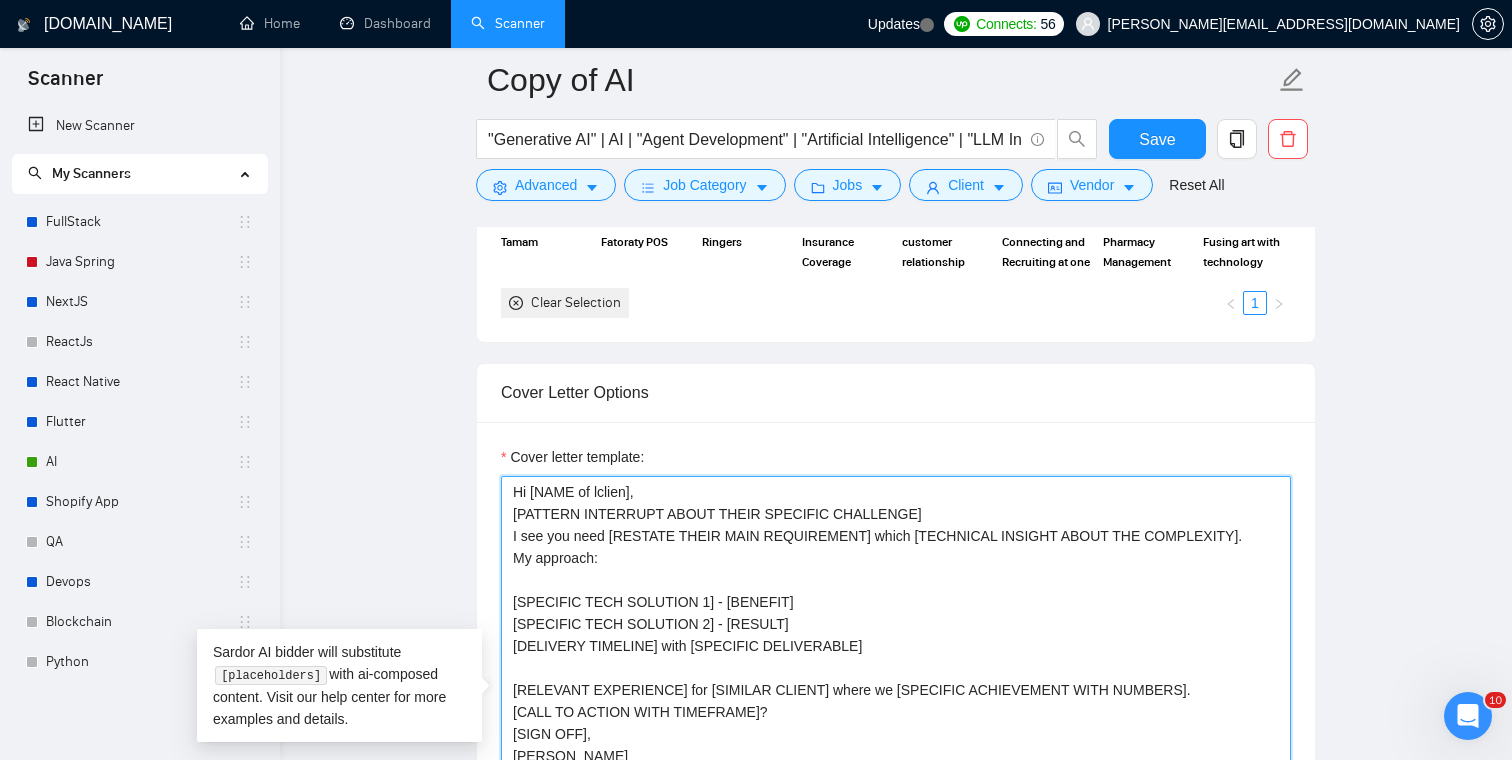 click on "Hi [NAME of lclien],
[PATTERN INTERRUPT ABOUT THEIR SPECIFIC CHALLENGE]
I see you need [RESTATE THEIR MAIN REQUIREMENT] which [TECHNICAL INSIGHT ABOUT THE COMPLEXITY].
My approach:
[SPECIFIC TECH SOLUTION 1] - [BENEFIT]
[SPECIFIC TECH SOLUTION 2] - [RESULT]
[DELIVERY TIMELINE] with [SPECIFIC DELIVERABLE]
[RELEVANT EXPERIENCE] for [SIMILAR CLIENT] where we [SPECIFIC ACHIEVEMENT WITH NUMBERS].
[CALL TO ACTION WITH TIMEFRAME]?
[SIGN OFF],
[PERSON_NAME]" at bounding box center [896, 701] 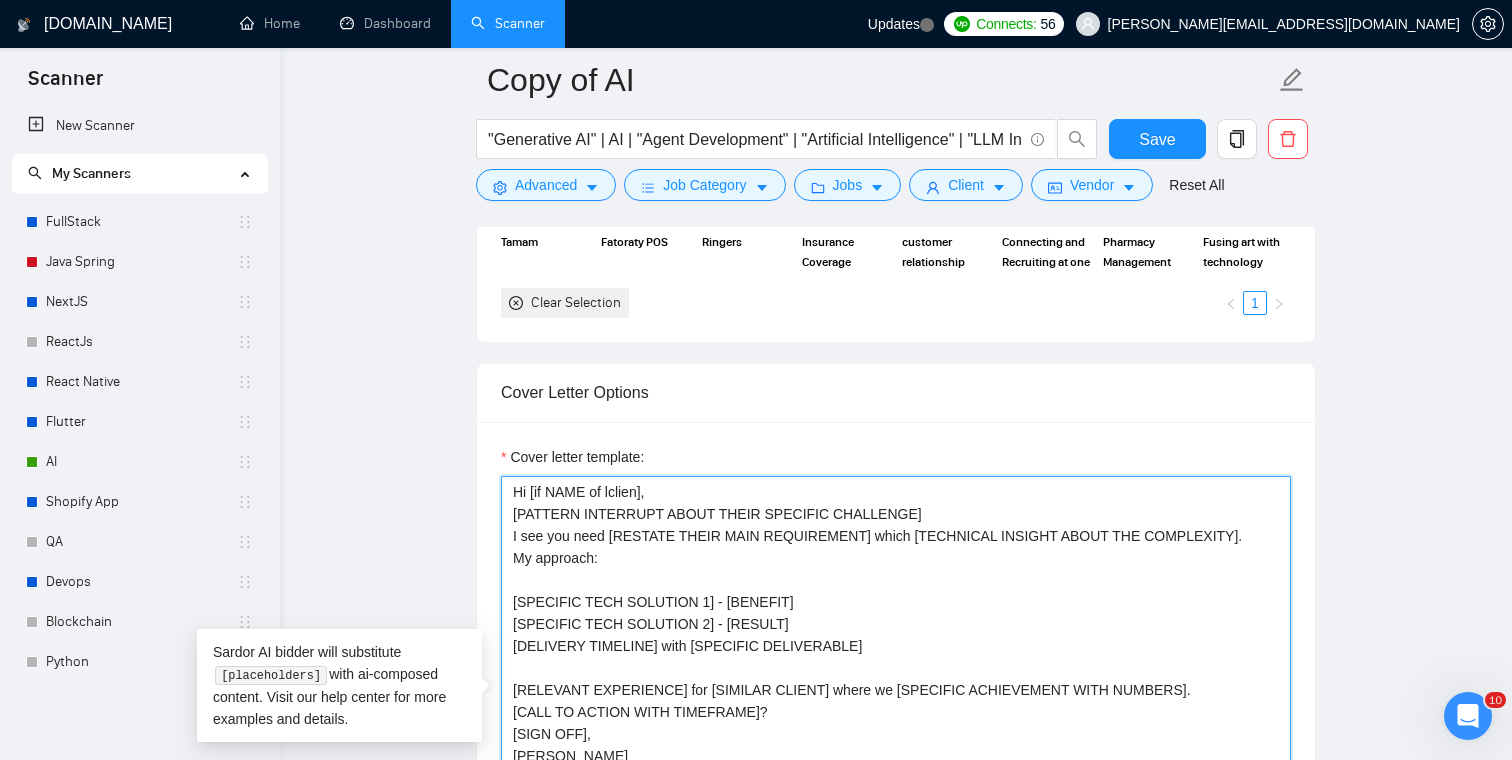 click on "Hi [if NAME of lclien],
[PATTERN INTERRUPT ABOUT THEIR SPECIFIC CHALLENGE]
I see you need [RESTATE THEIR MAIN REQUIREMENT] which [TECHNICAL INSIGHT ABOUT THE COMPLEXITY].
My approach:
[SPECIFIC TECH SOLUTION 1] - [BENEFIT]
[SPECIFIC TECH SOLUTION 2] - [RESULT]
[DELIVERY TIMELINE] with [SPECIFIC DELIVERABLE]
[RELEVANT EXPERIENCE] for [SIMILAR CLIENT] where we [SPECIFIC ACHIEVEMENT WITH NUMBERS].
[CALL TO ACTION WITH TIMEFRAME]?
[SIGN OFF],
[PERSON_NAME]" at bounding box center (896, 701) 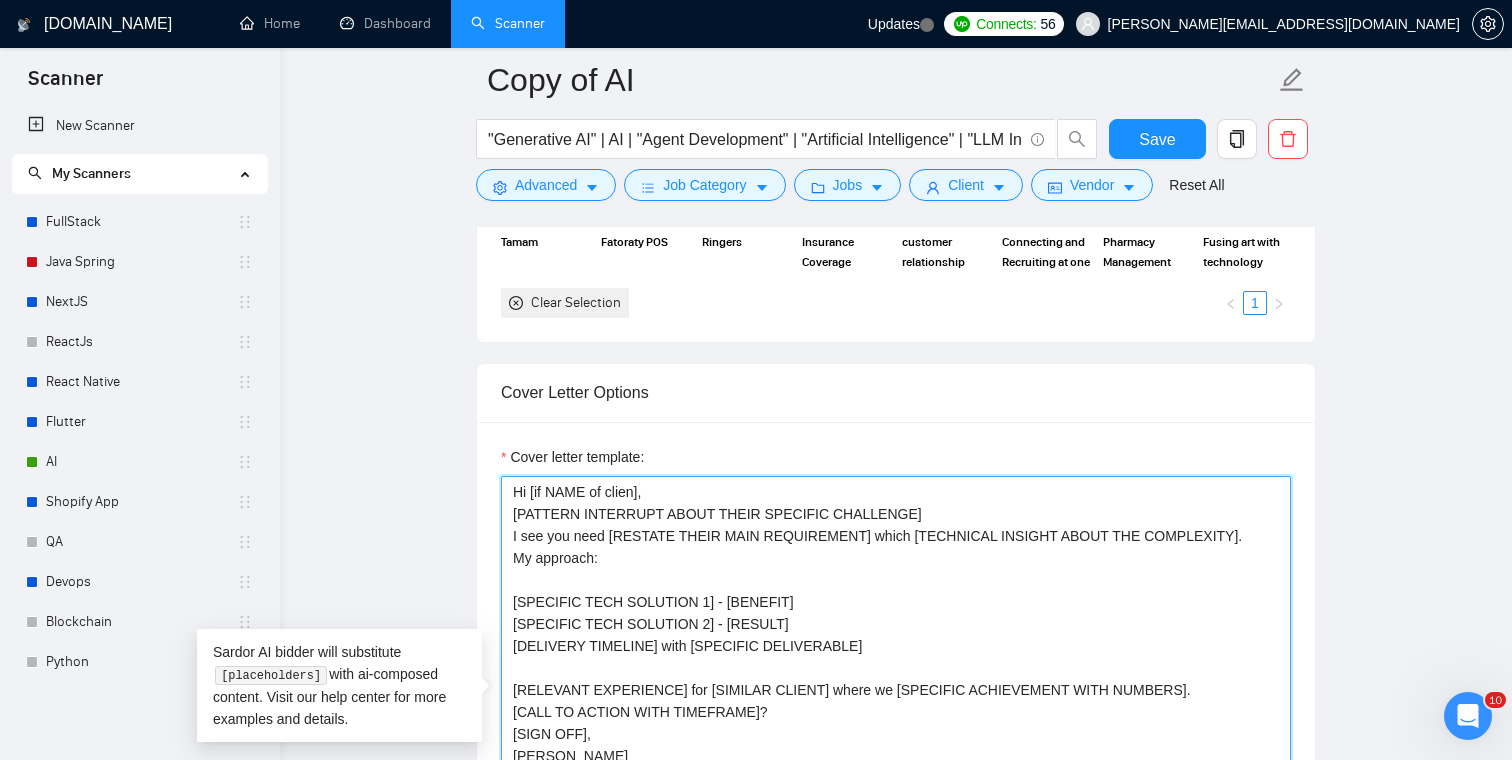 click on "Hi [if NAME of clien],
[PATTERN INTERRUPT ABOUT THEIR SPECIFIC CHALLENGE]
I see you need [RESTATE THEIR MAIN REQUIREMENT] which [TECHNICAL INSIGHT ABOUT THE COMPLEXITY].
My approach:
[SPECIFIC TECH SOLUTION 1] - [BENEFIT]
[SPECIFIC TECH SOLUTION 2] - [RESULT]
[DELIVERY TIMELINE] with [SPECIFIC DELIVERABLE]
[RELEVANT EXPERIENCE] for [SIMILAR CLIENT] where we [SPECIFIC ACHIEVEMENT WITH NUMBERS].
[CALL TO ACTION WITH TIMEFRAME]?
[SIGN OFF],
[PERSON_NAME]" at bounding box center [896, 701] 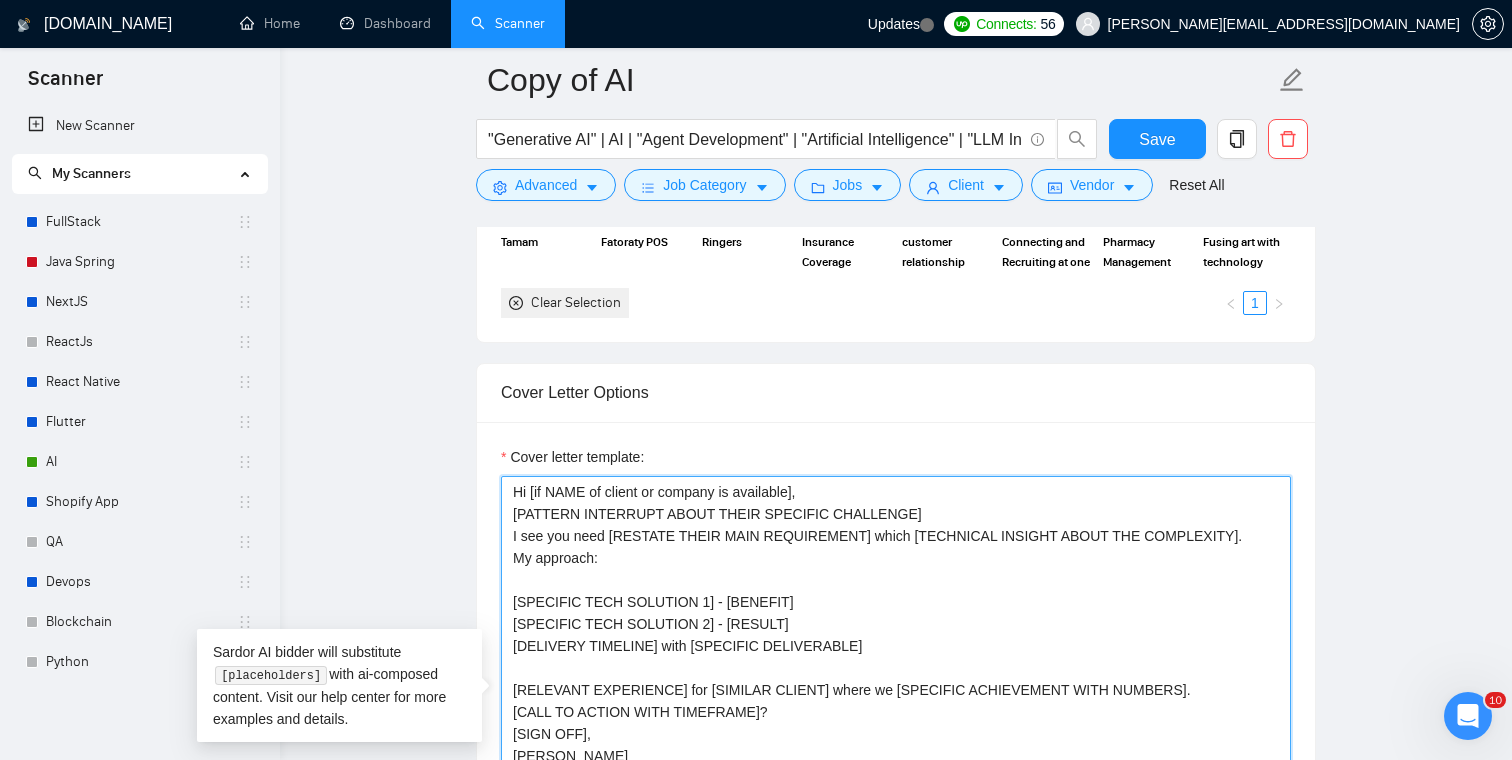click on "Hi [if NAME of client or company is available],
[PATTERN INTERRUPT ABOUT THEIR SPECIFIC CHALLENGE]
I see you need [RESTATE THEIR MAIN REQUIREMENT] which [TECHNICAL INSIGHT ABOUT THE COMPLEXITY].
My approach:
[SPECIFIC TECH SOLUTION 1] - [BENEFIT]
[SPECIFIC TECH SOLUTION 2] - [RESULT]
[DELIVERY TIMELINE] with [SPECIFIC DELIVERABLE]
[RELEVANT EXPERIENCE] for [SIMILAR CLIENT] where we [SPECIFIC ACHIEVEMENT WITH NUMBERS].
[CALL TO ACTION WITH TIMEFRAME]?
[SIGN OFF],
[PERSON_NAME]" at bounding box center [896, 701] 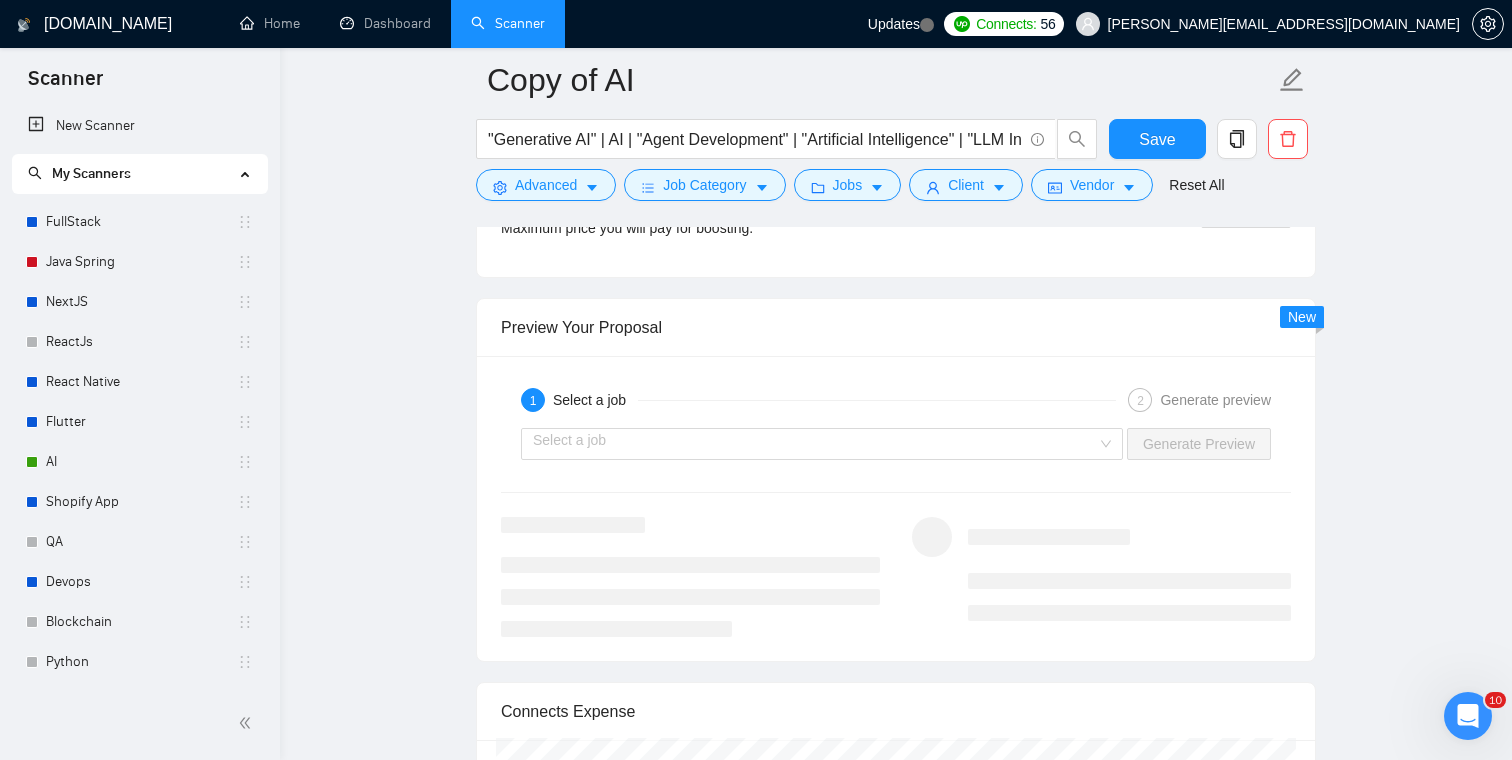 scroll, scrollTop: 3395, scrollLeft: 0, axis: vertical 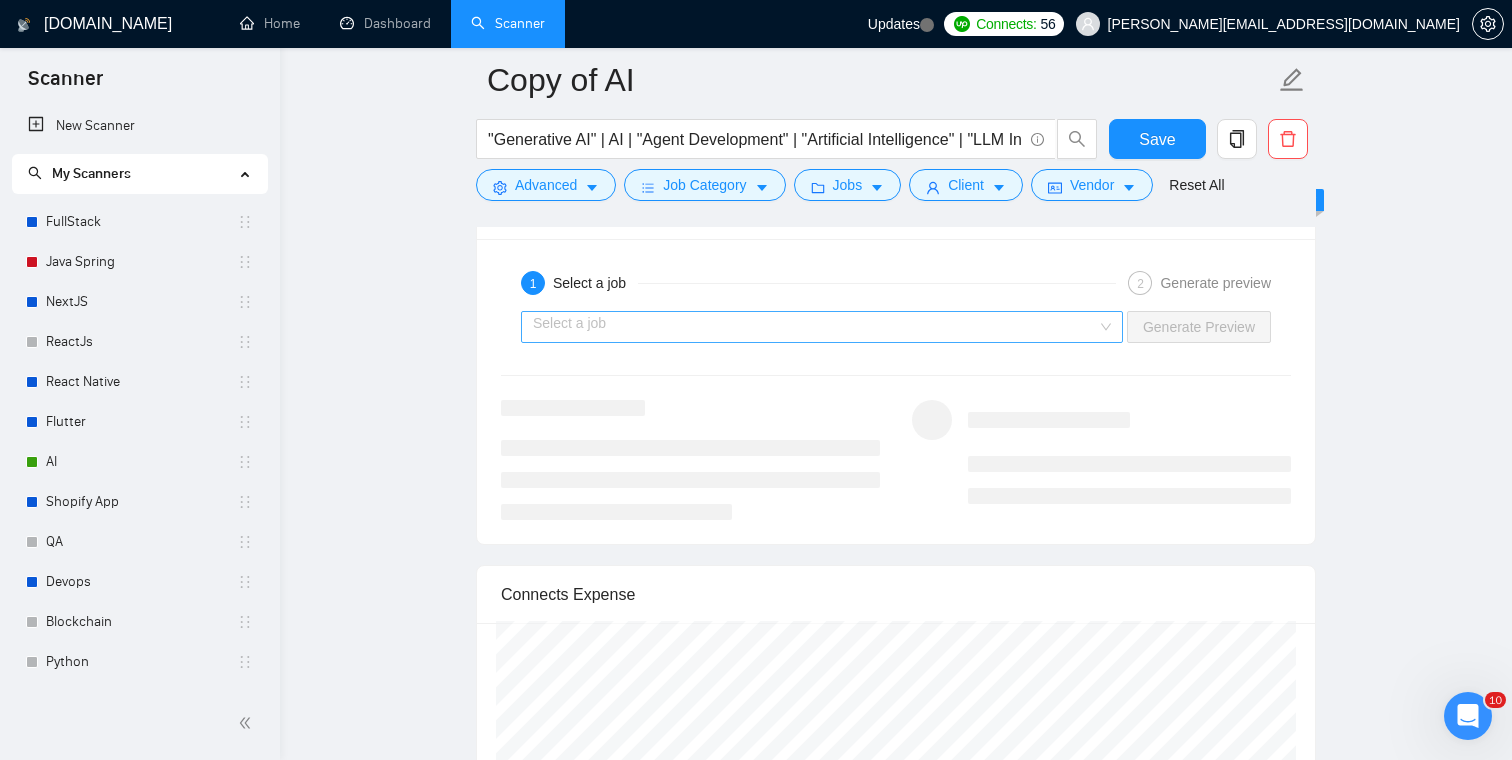 click at bounding box center (815, 327) 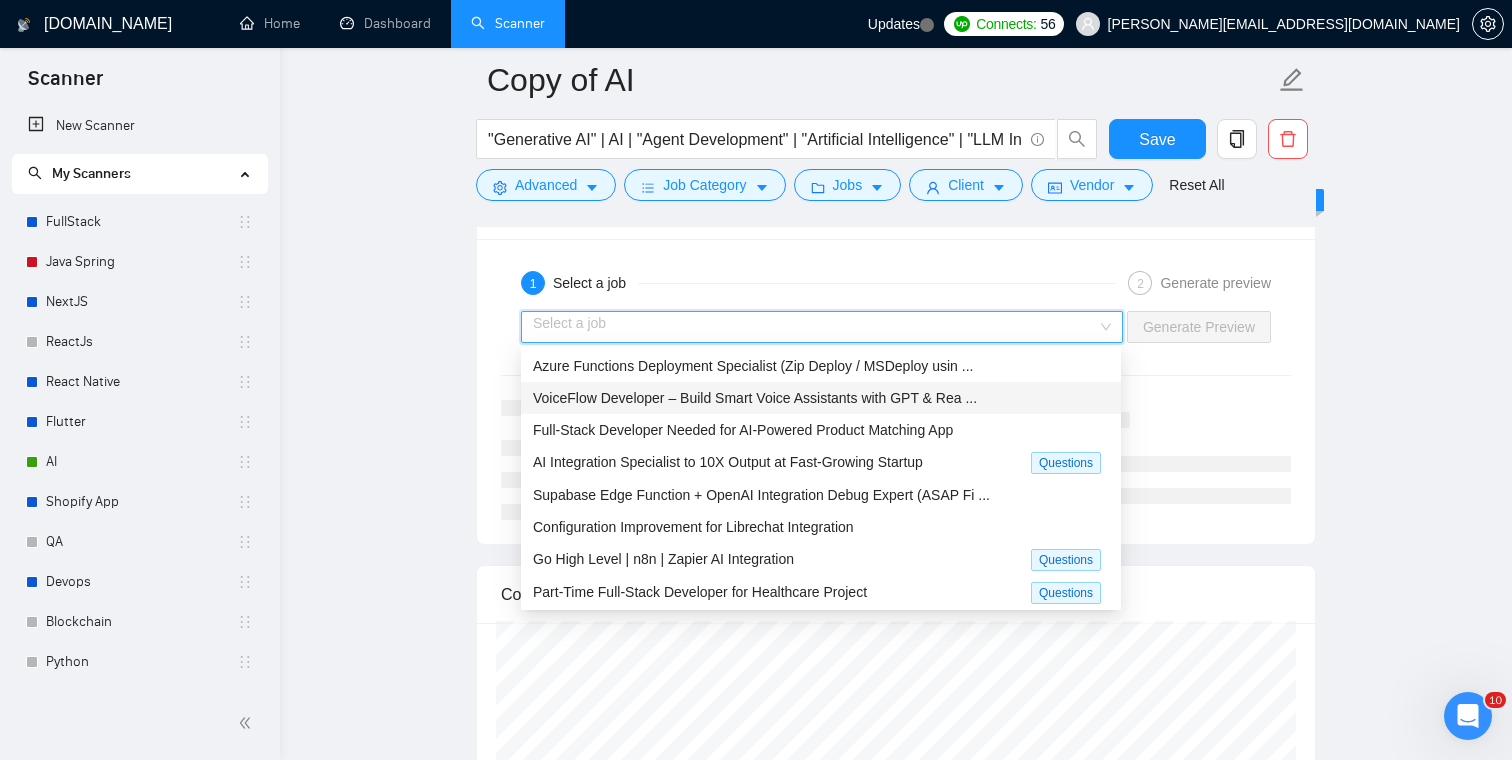 click on "VoiceFlow Developer – Build Smart Voice Assistants with GPT & Rea ..." at bounding box center [755, 398] 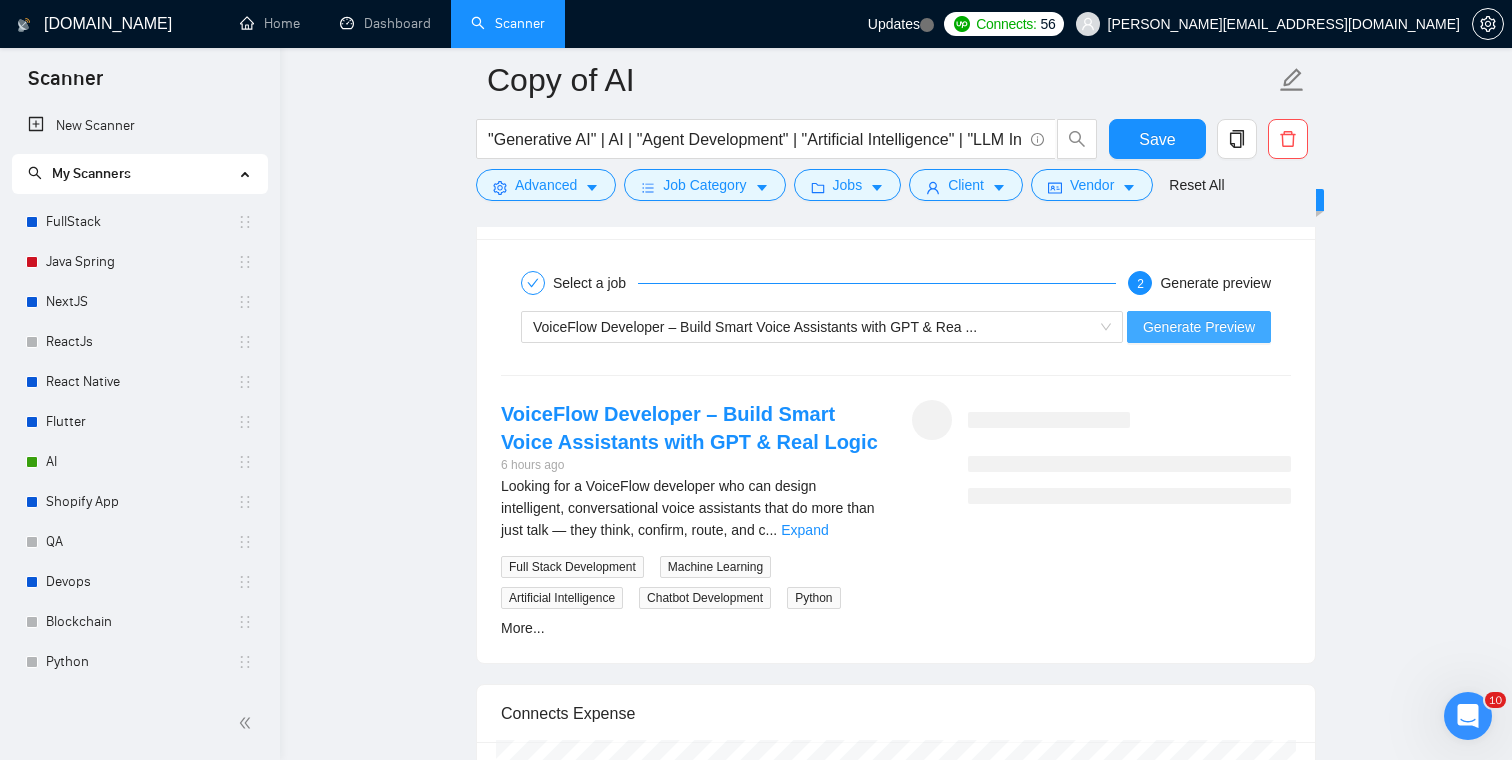click on "Generate Preview" at bounding box center [1199, 327] 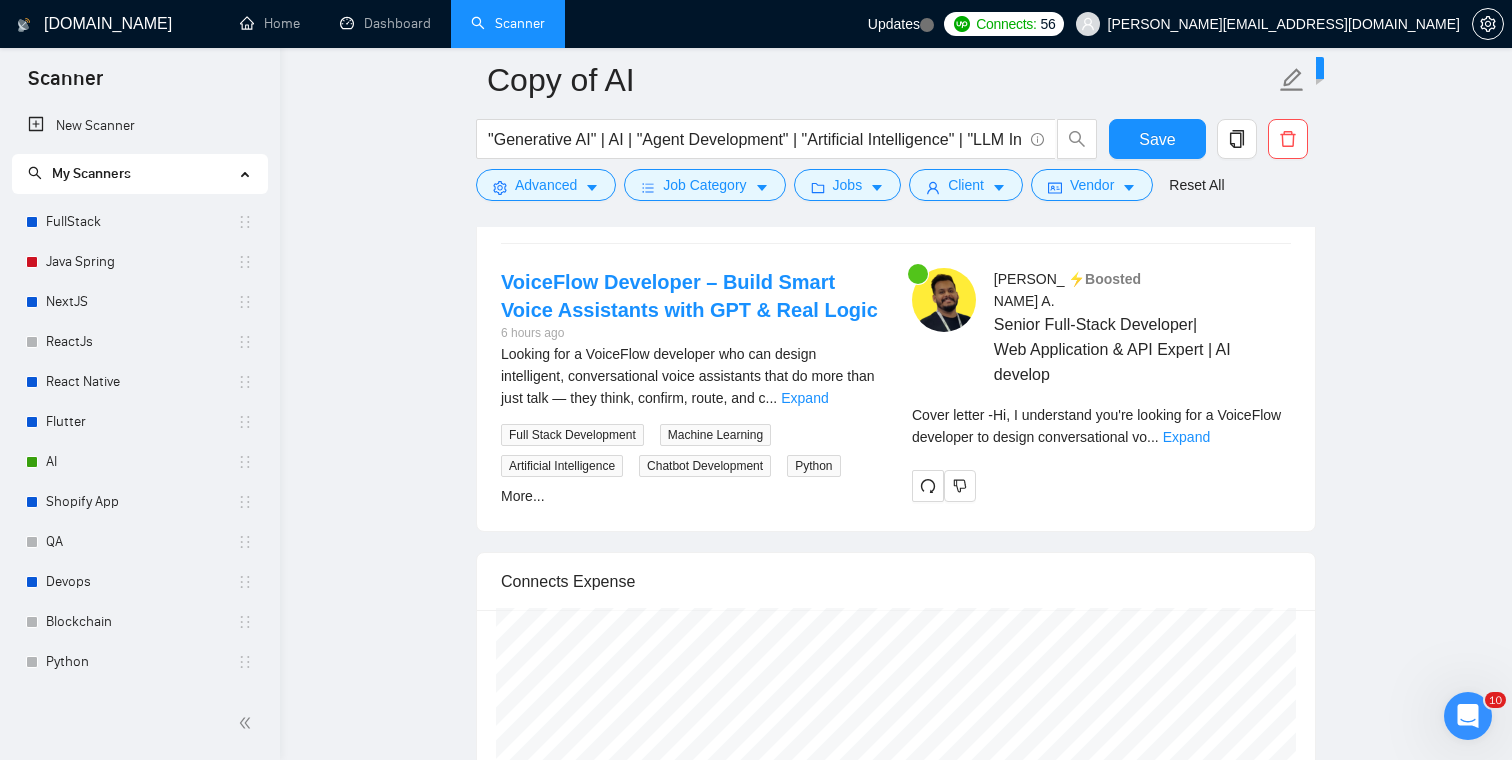 scroll, scrollTop: 3565, scrollLeft: 0, axis: vertical 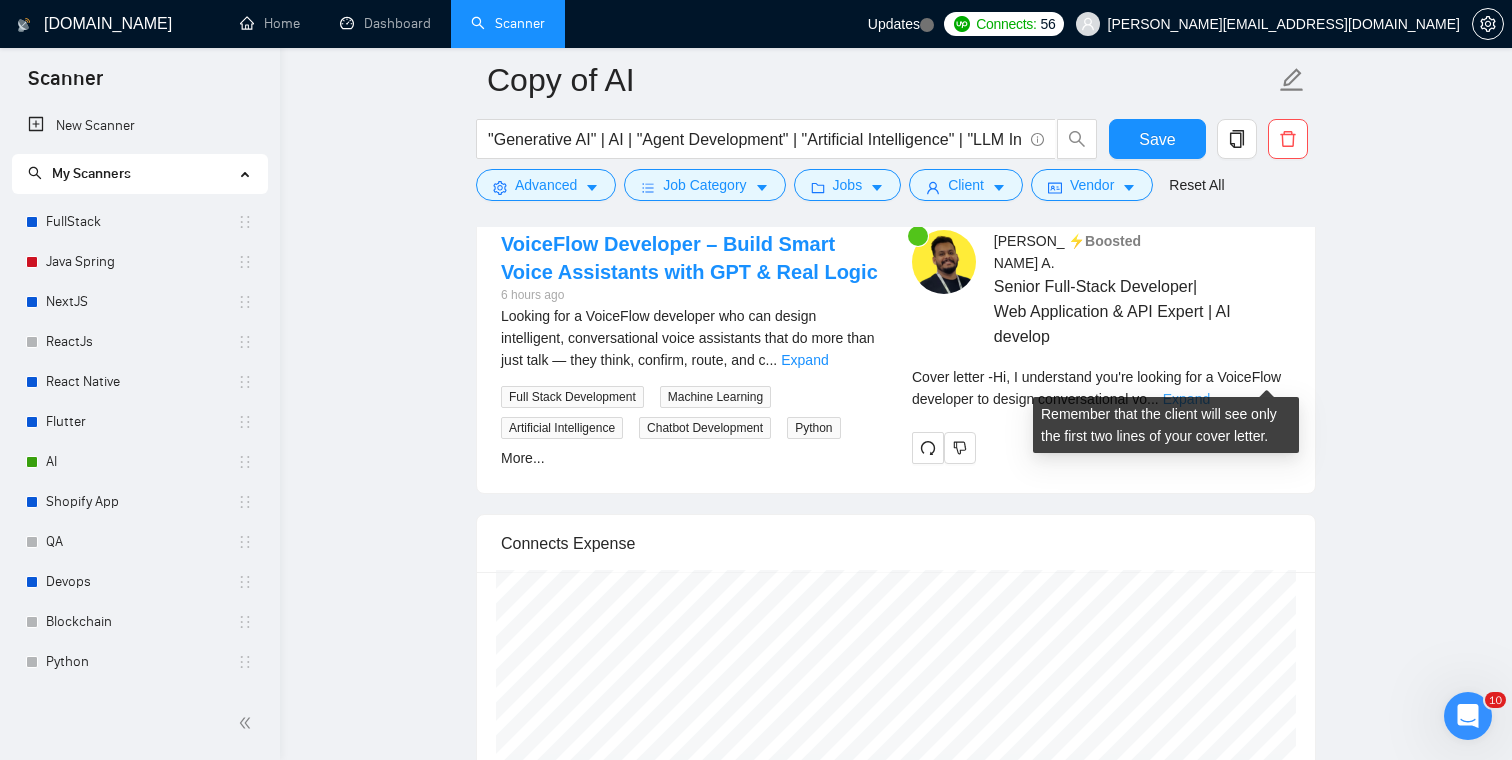 click on "Expand" at bounding box center (1186, 399) 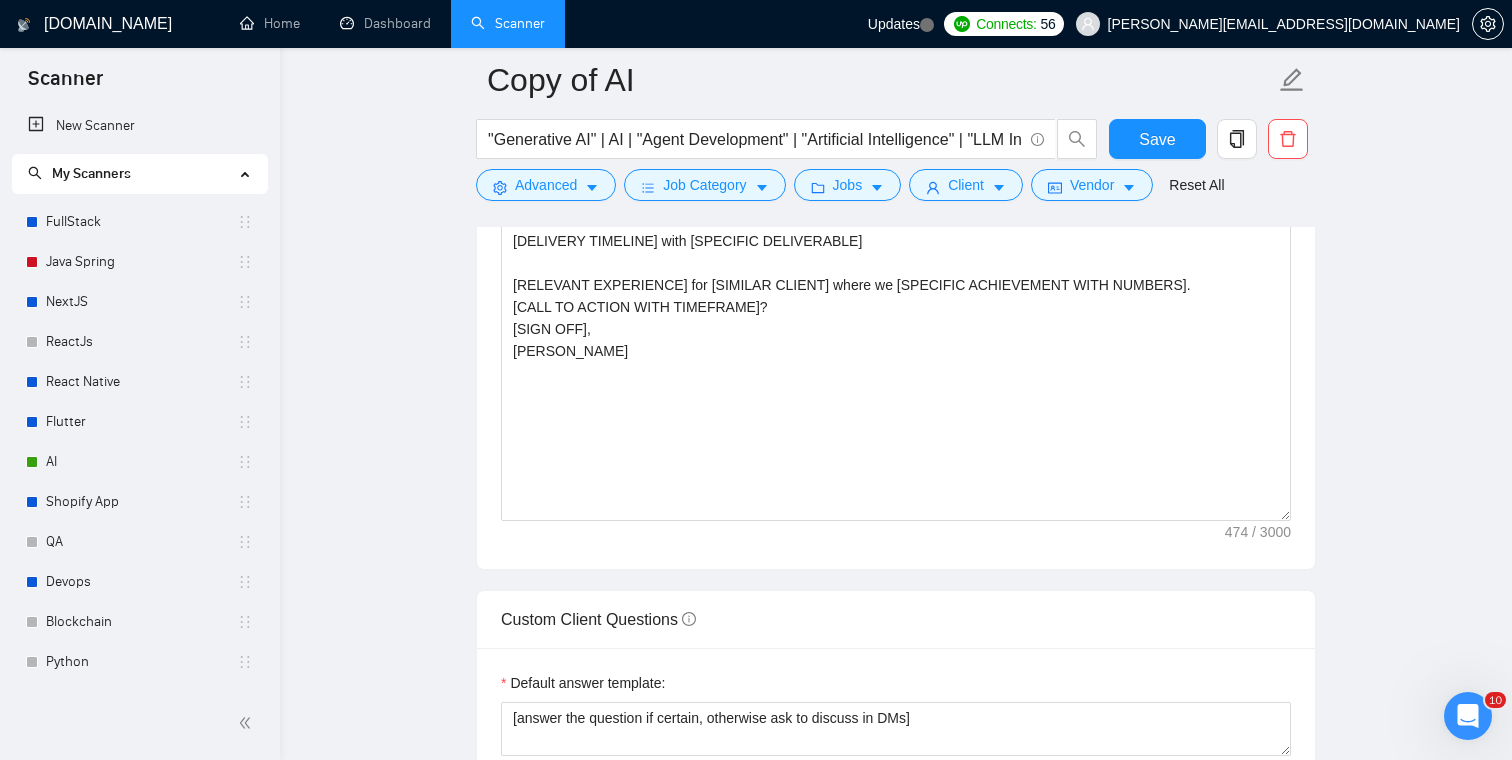 scroll, scrollTop: 2099, scrollLeft: 0, axis: vertical 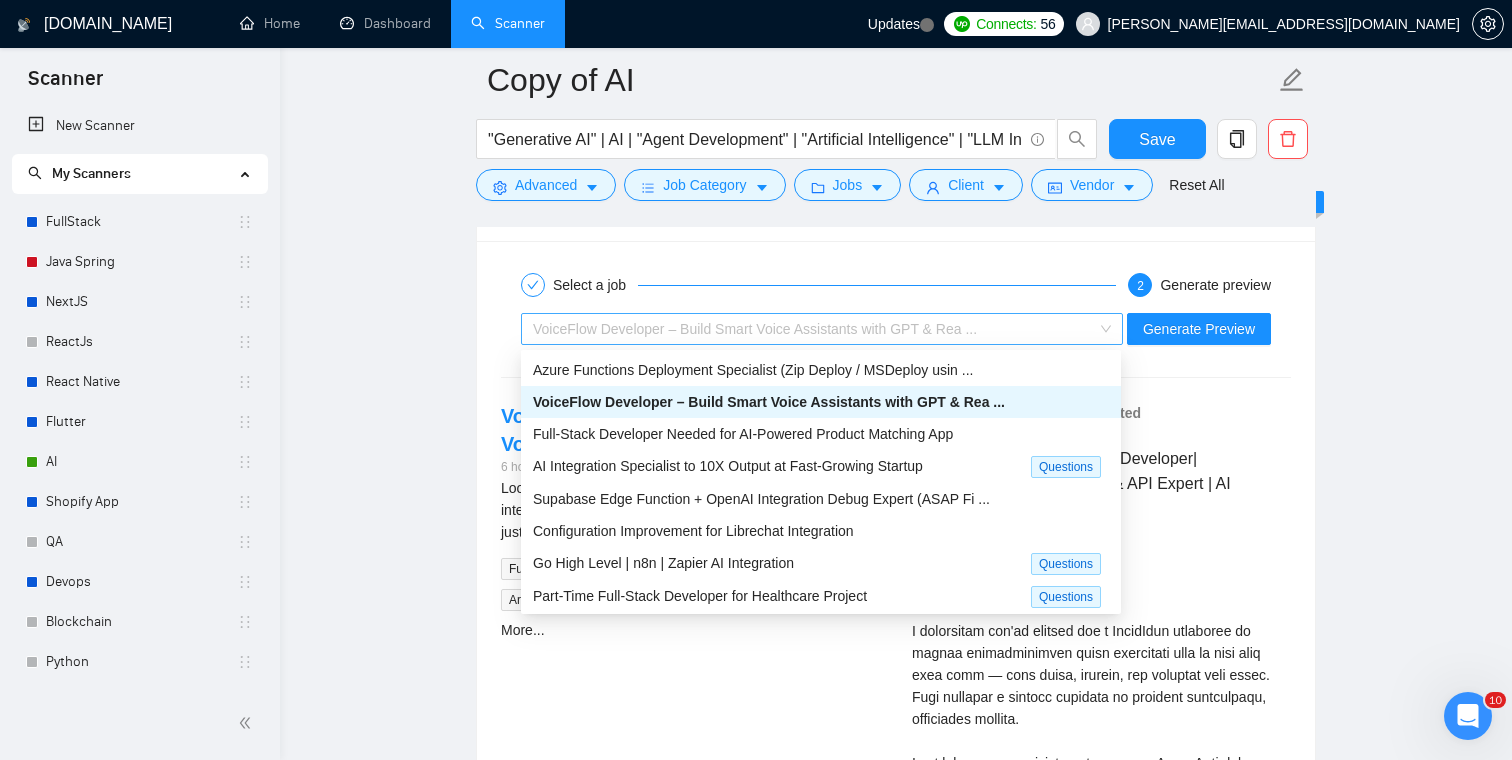 click on "VoiceFlow Developer – Build Smart Voice Assistants with GPT & Rea ..." at bounding box center (755, 329) 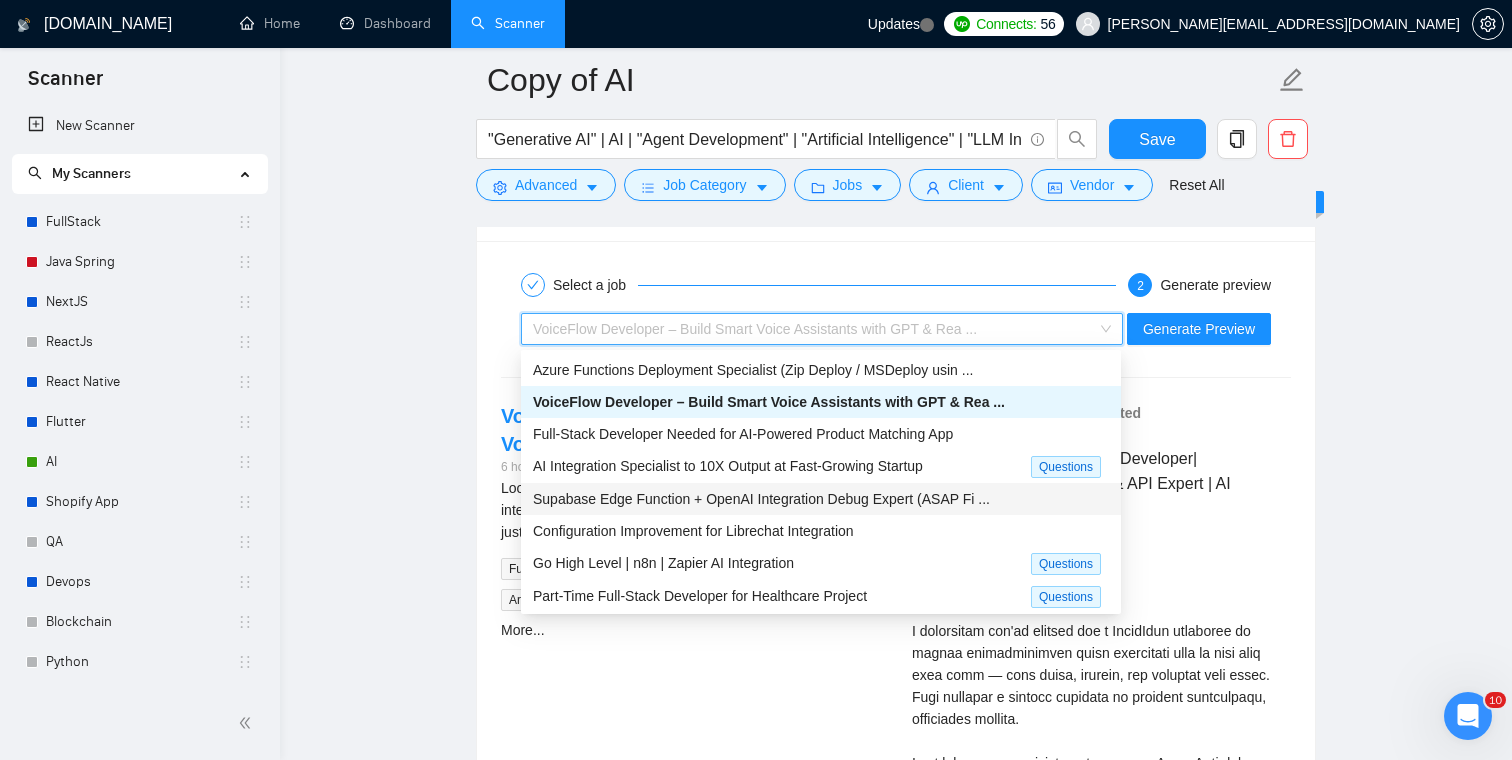 click on "Supabase Edge Function + OpenAI Integration Debug Expert (ASAP Fi ..." at bounding box center [761, 499] 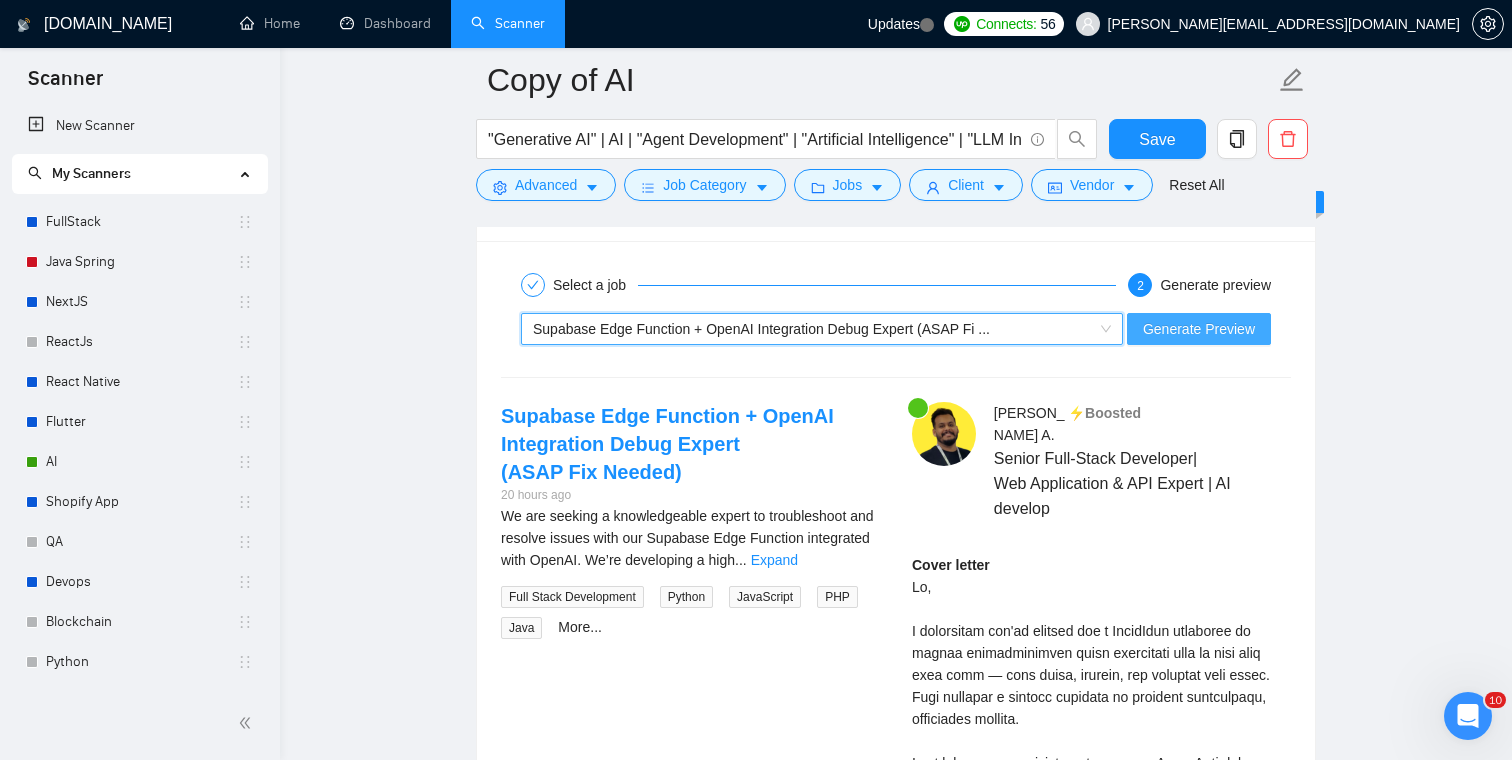 click on "Generate Preview" at bounding box center (1199, 329) 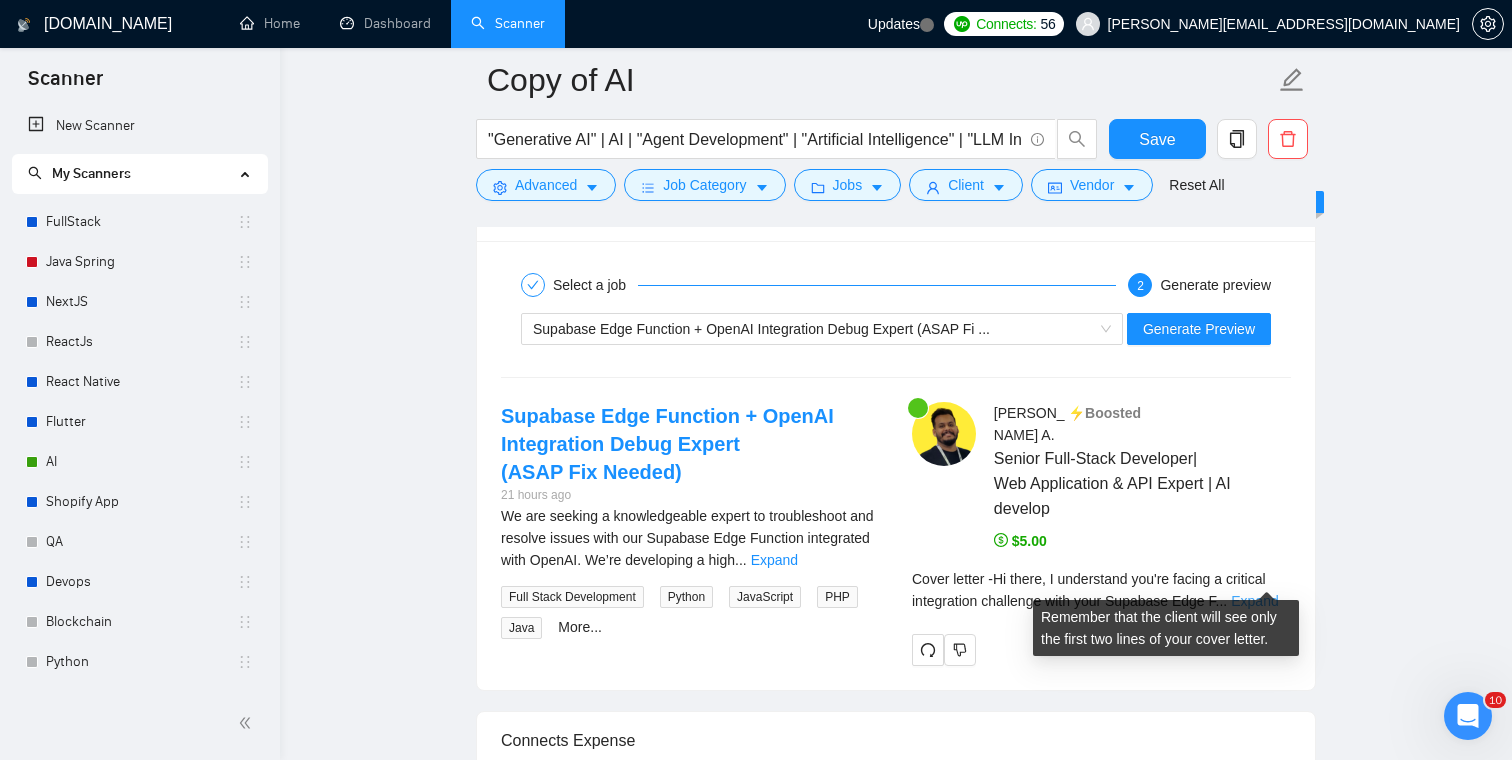 click on "Expand" at bounding box center [1254, 601] 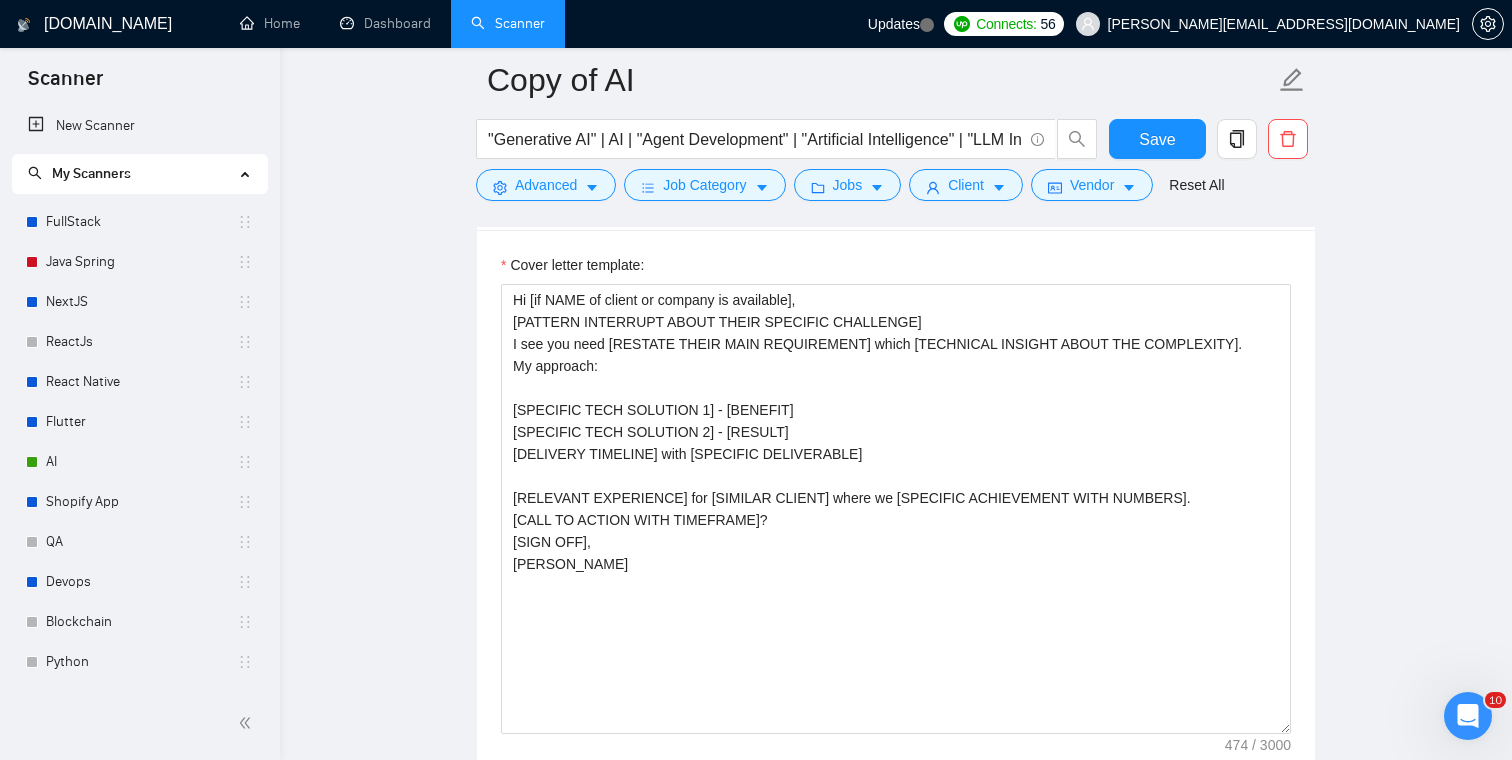 scroll, scrollTop: 1578, scrollLeft: 0, axis: vertical 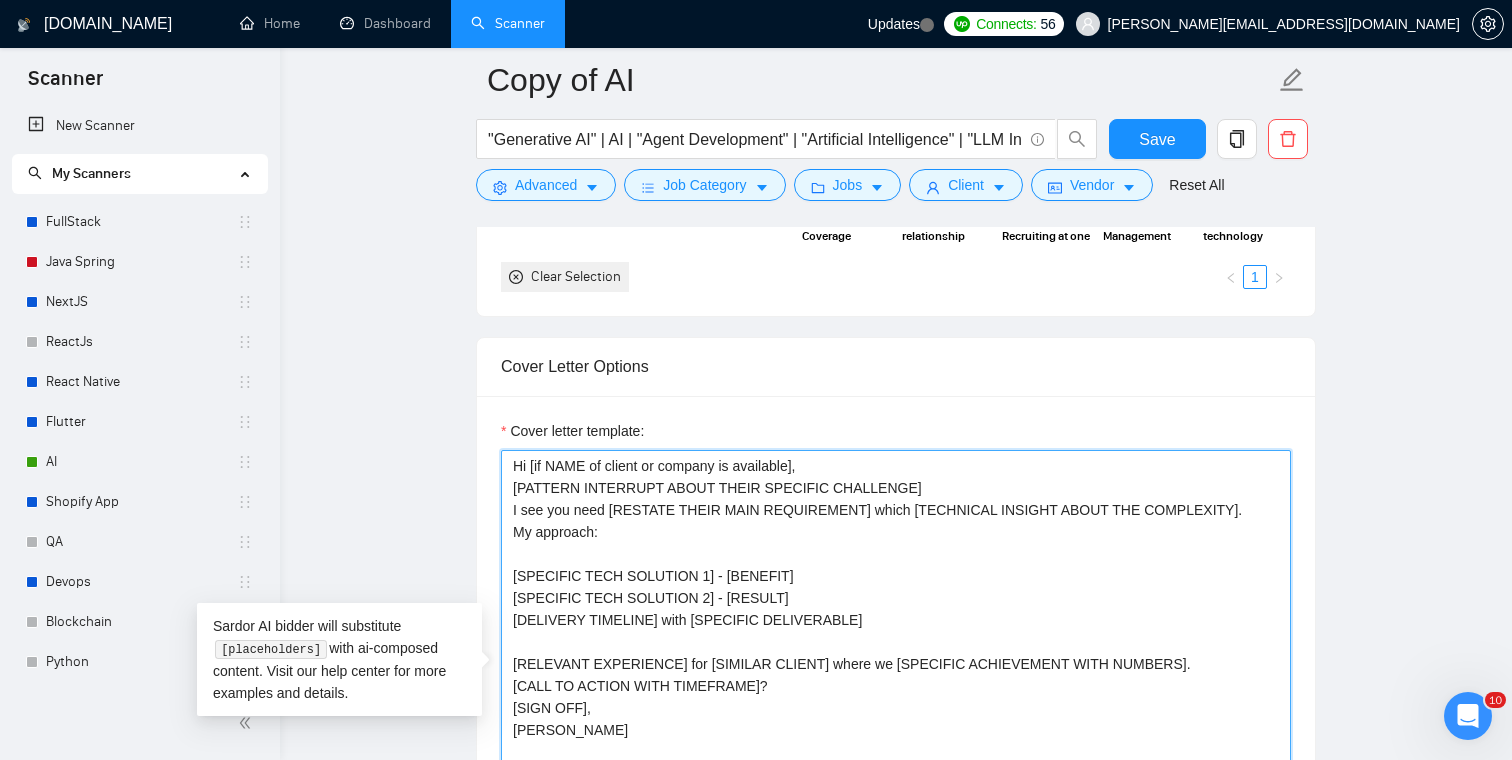 drag, startPoint x: 608, startPoint y: 528, endPoint x: 512, endPoint y: 509, distance: 97.862144 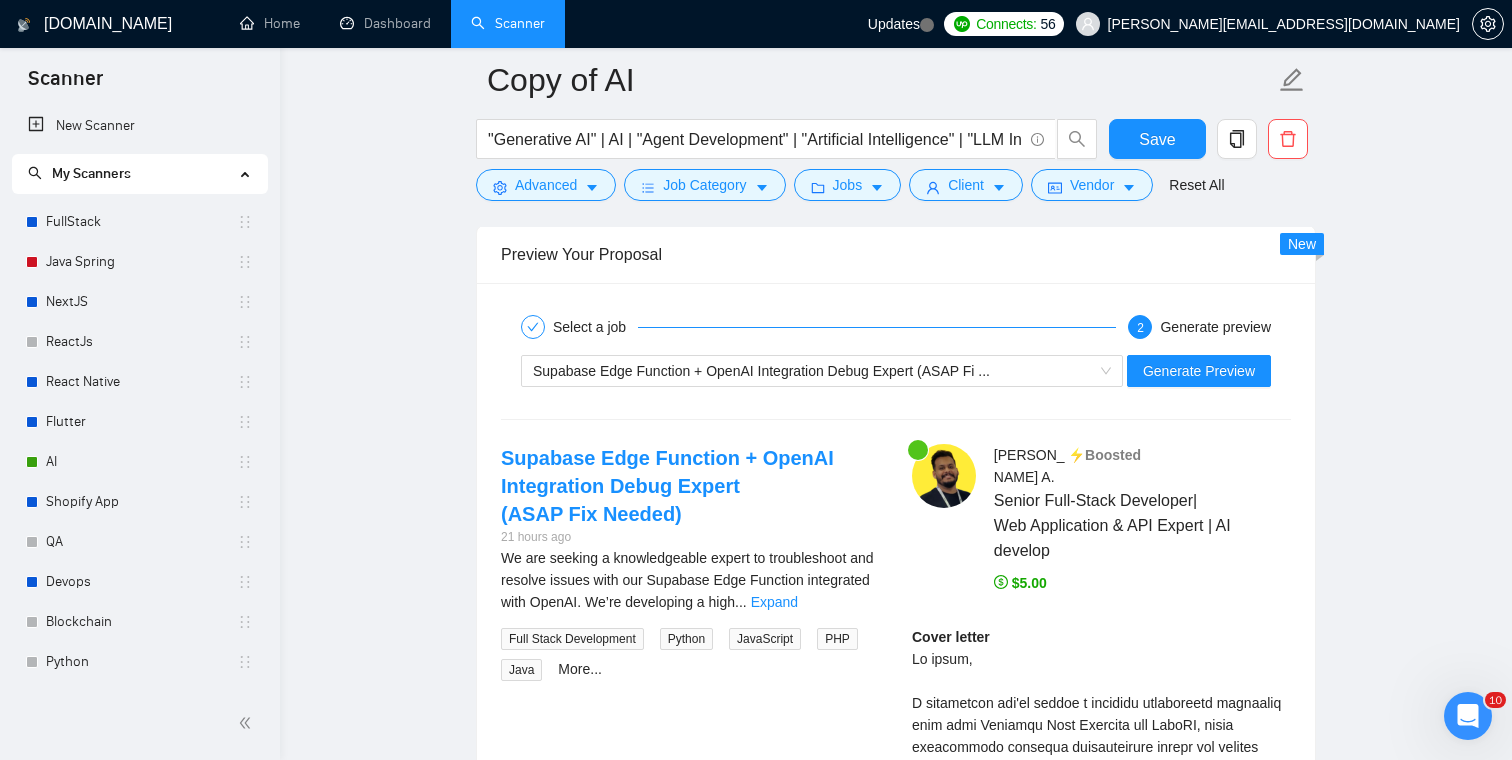 scroll, scrollTop: 3367, scrollLeft: 0, axis: vertical 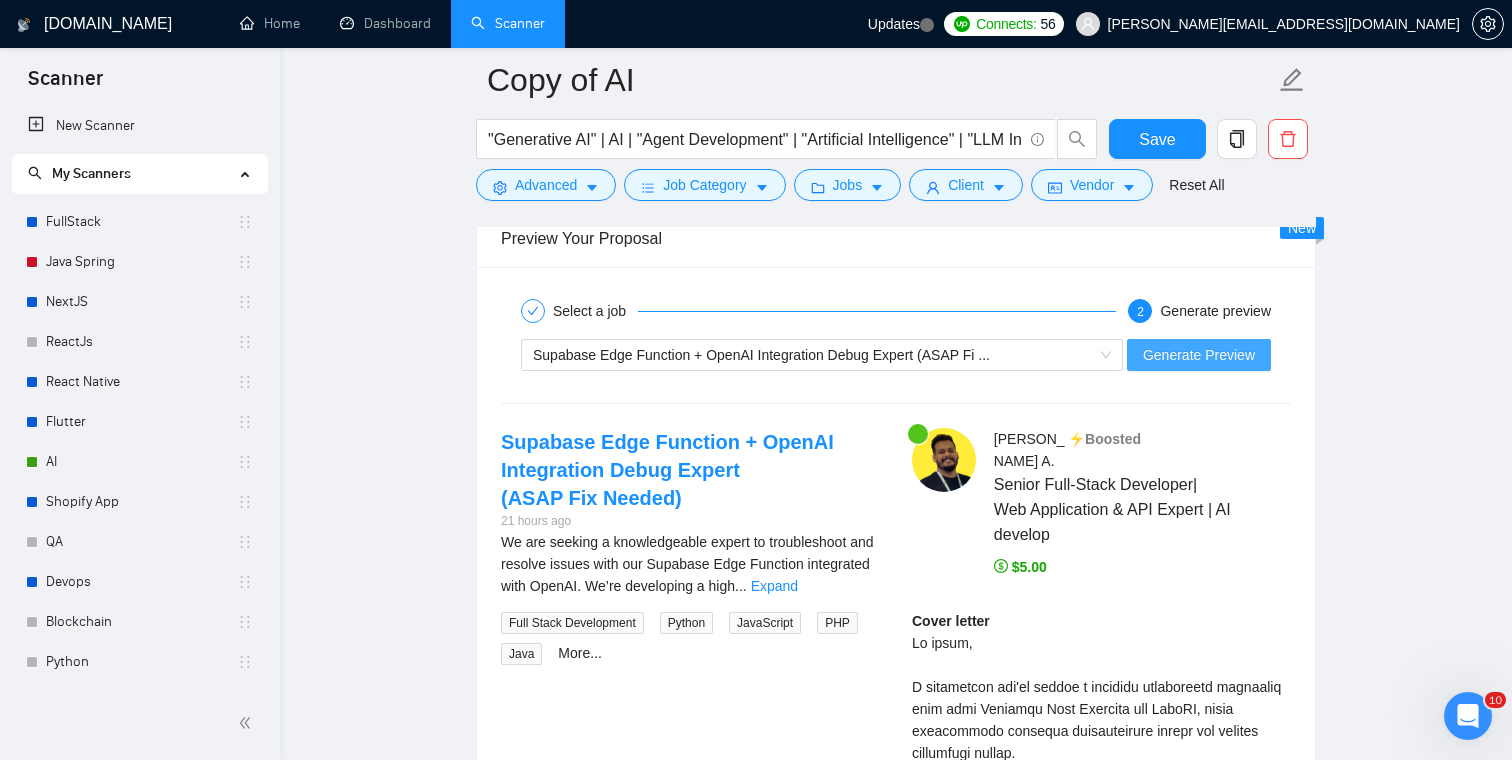 click on "Generate Preview" at bounding box center (1199, 355) 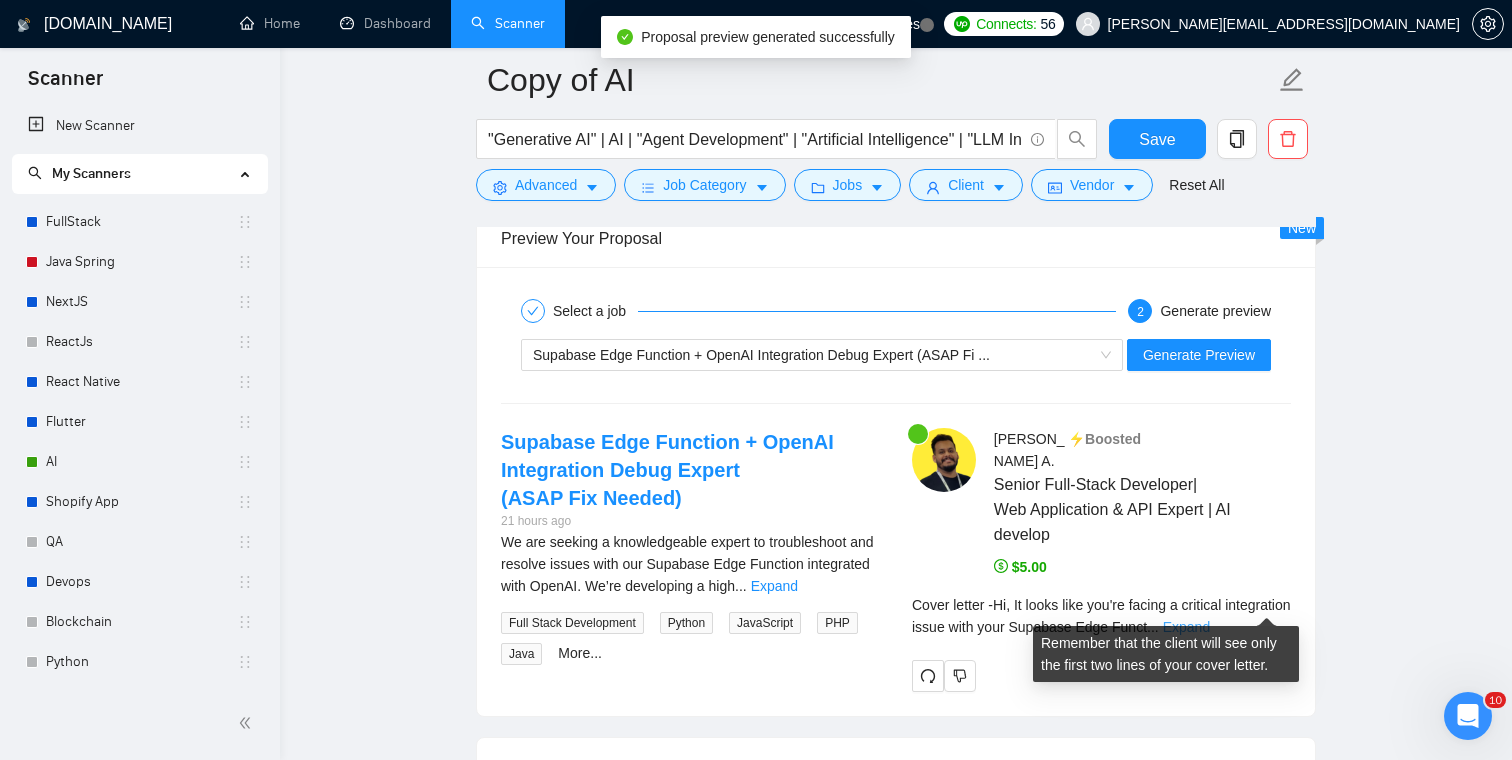 click on "Expand" at bounding box center (1186, 627) 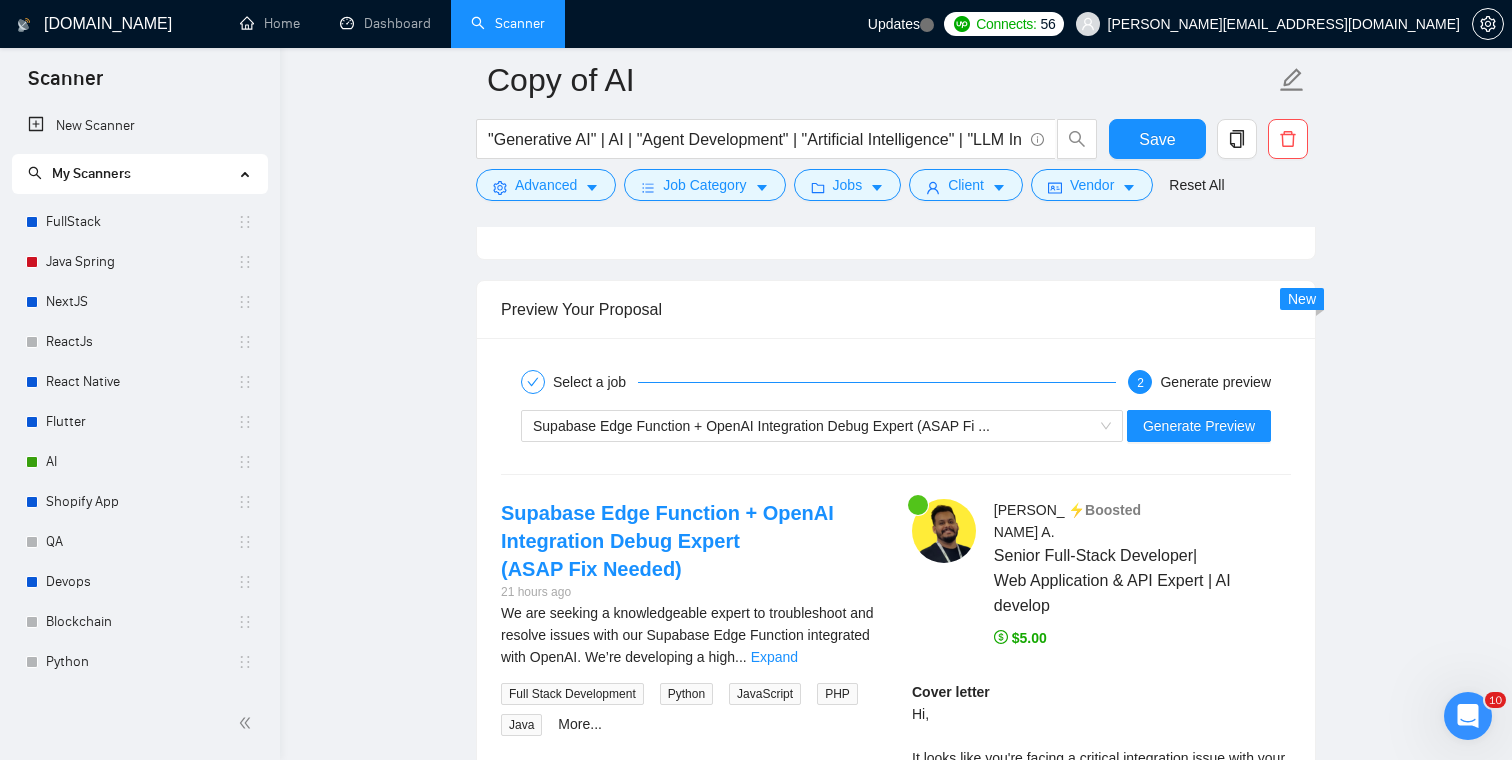 scroll, scrollTop: 3386, scrollLeft: 0, axis: vertical 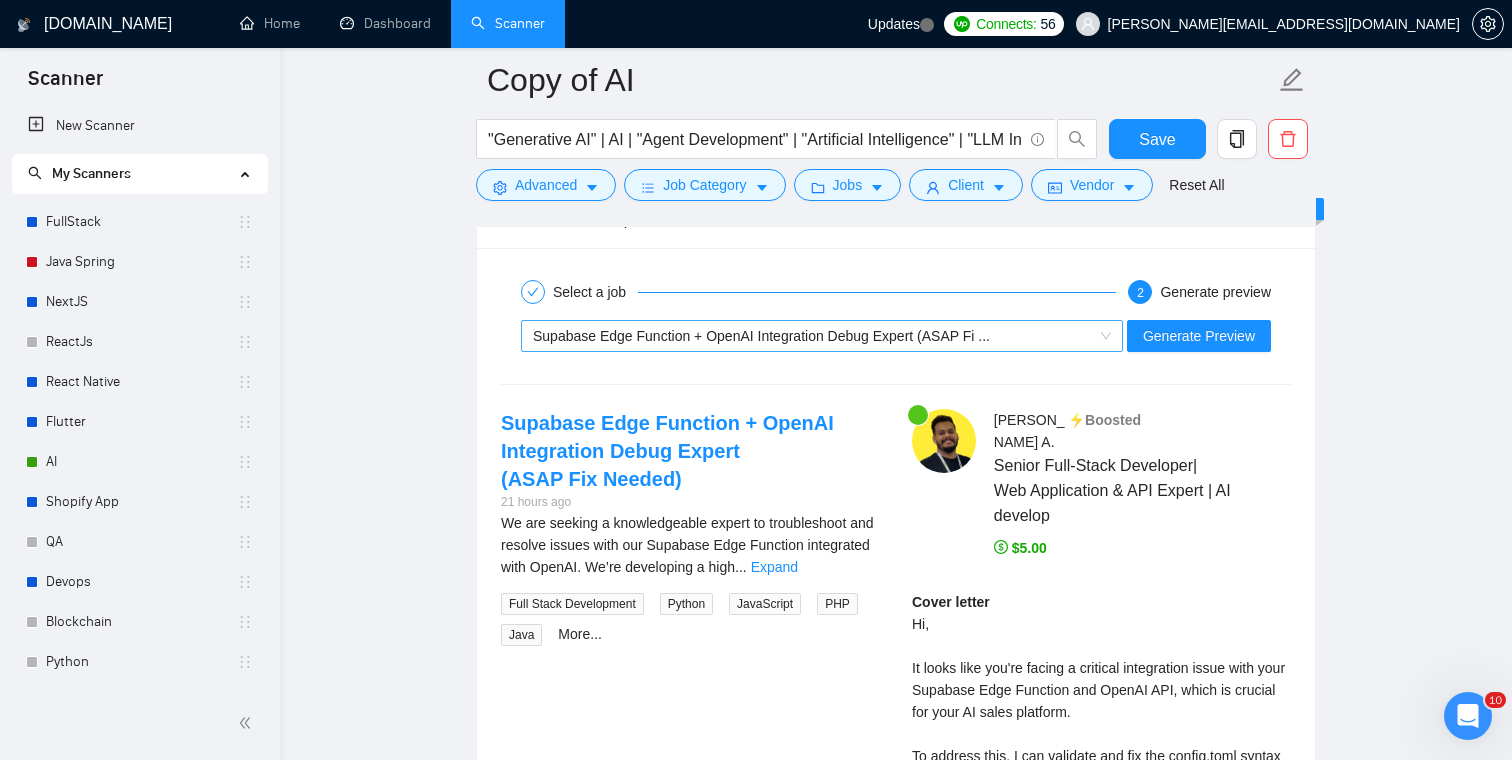 click on "Supabase Edge Function + OpenAI Integration Debug Expert (ASAP Fi ..." at bounding box center (761, 336) 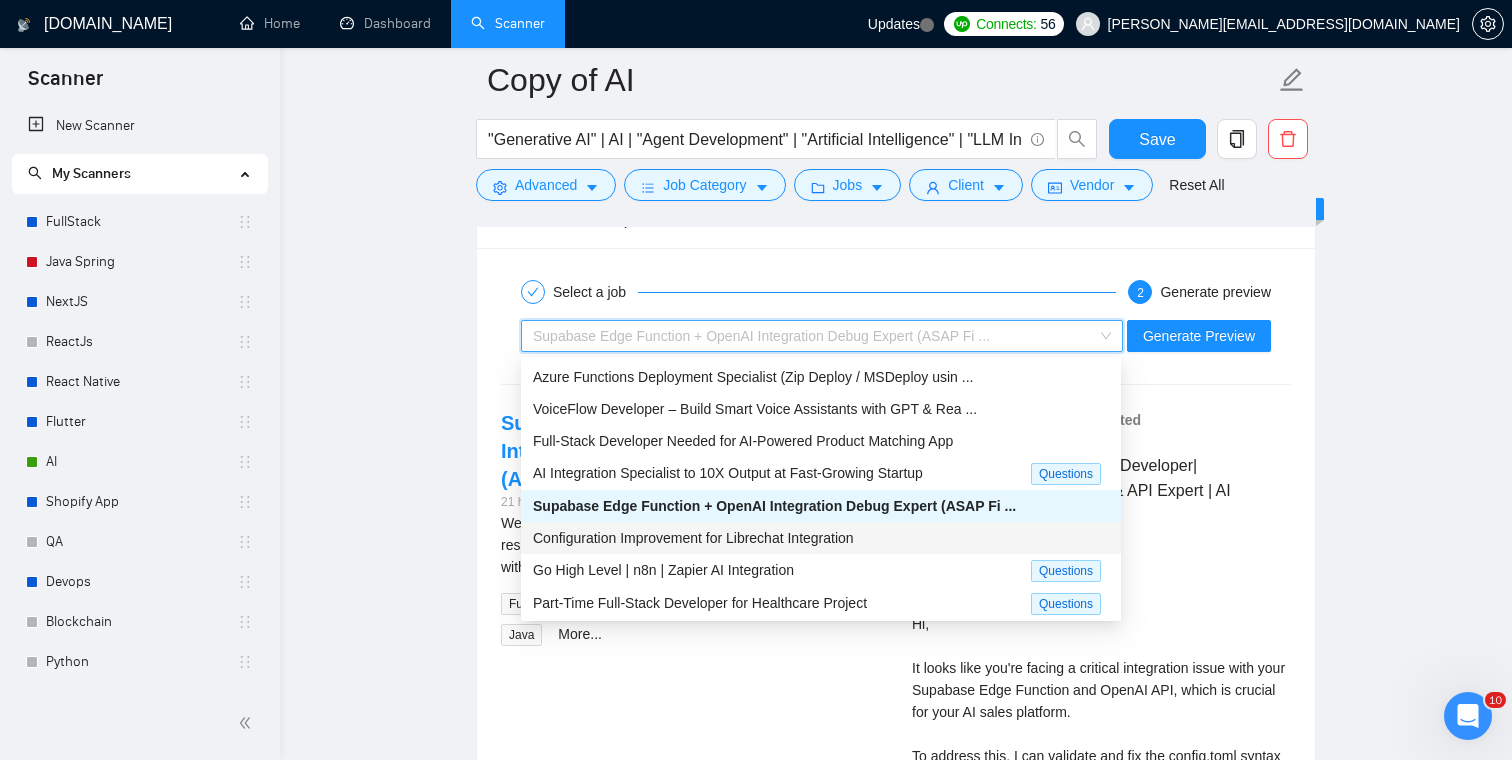click on "Configuration Improvement for Librechat Integration" at bounding box center [693, 538] 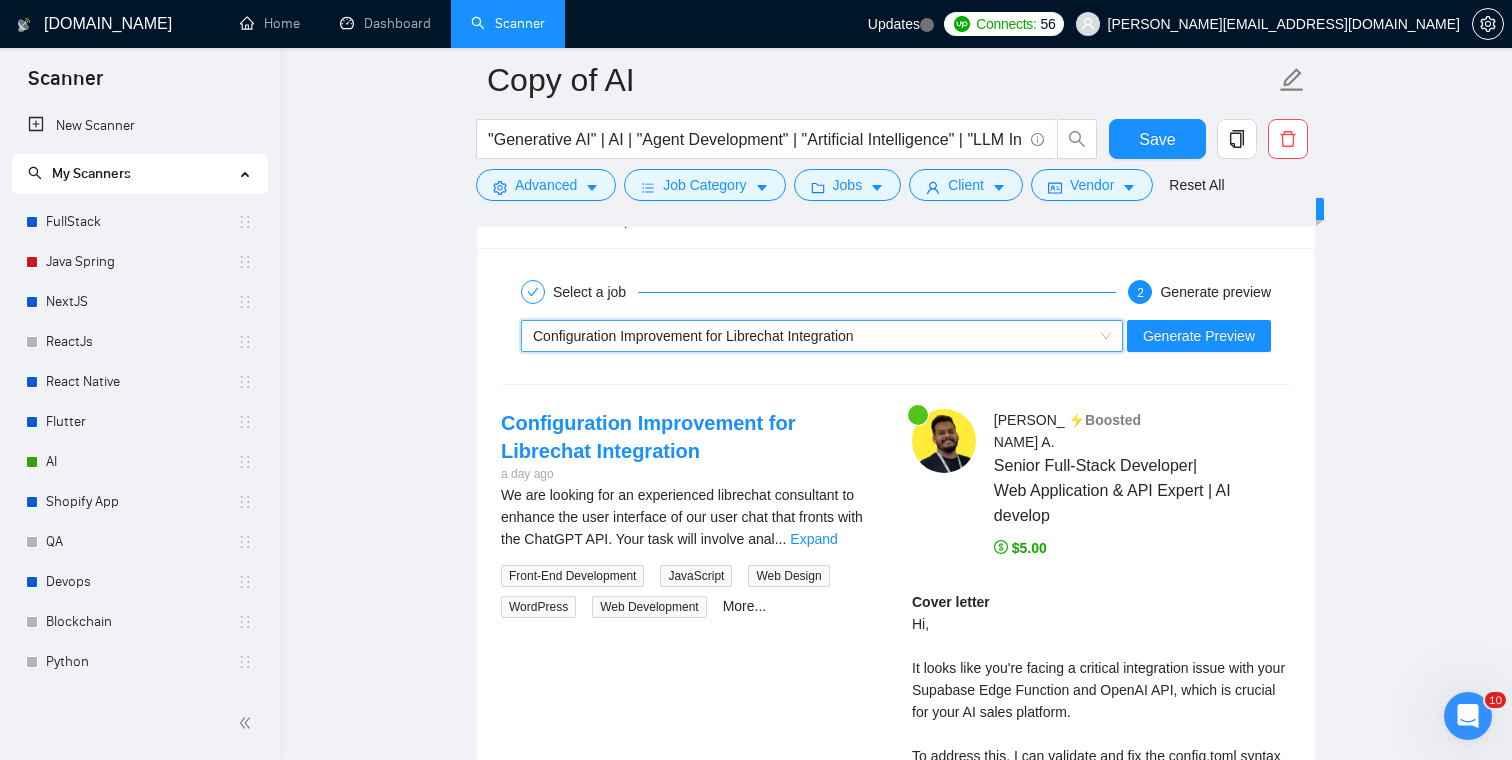 click on "Select a job 2 Generate preview" at bounding box center [896, 292] 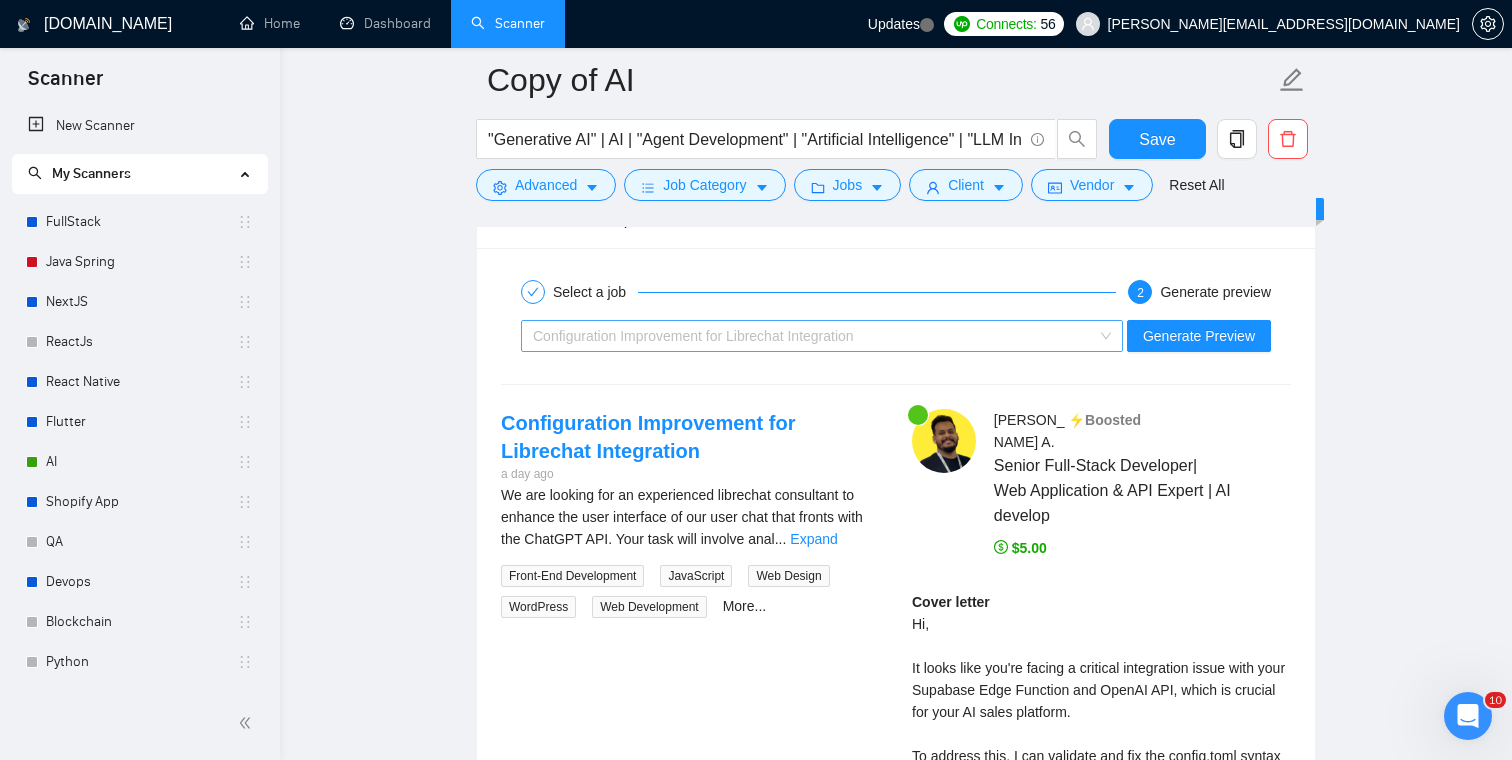 click on "Configuration Improvement for Librechat Integration" at bounding box center [813, 336] 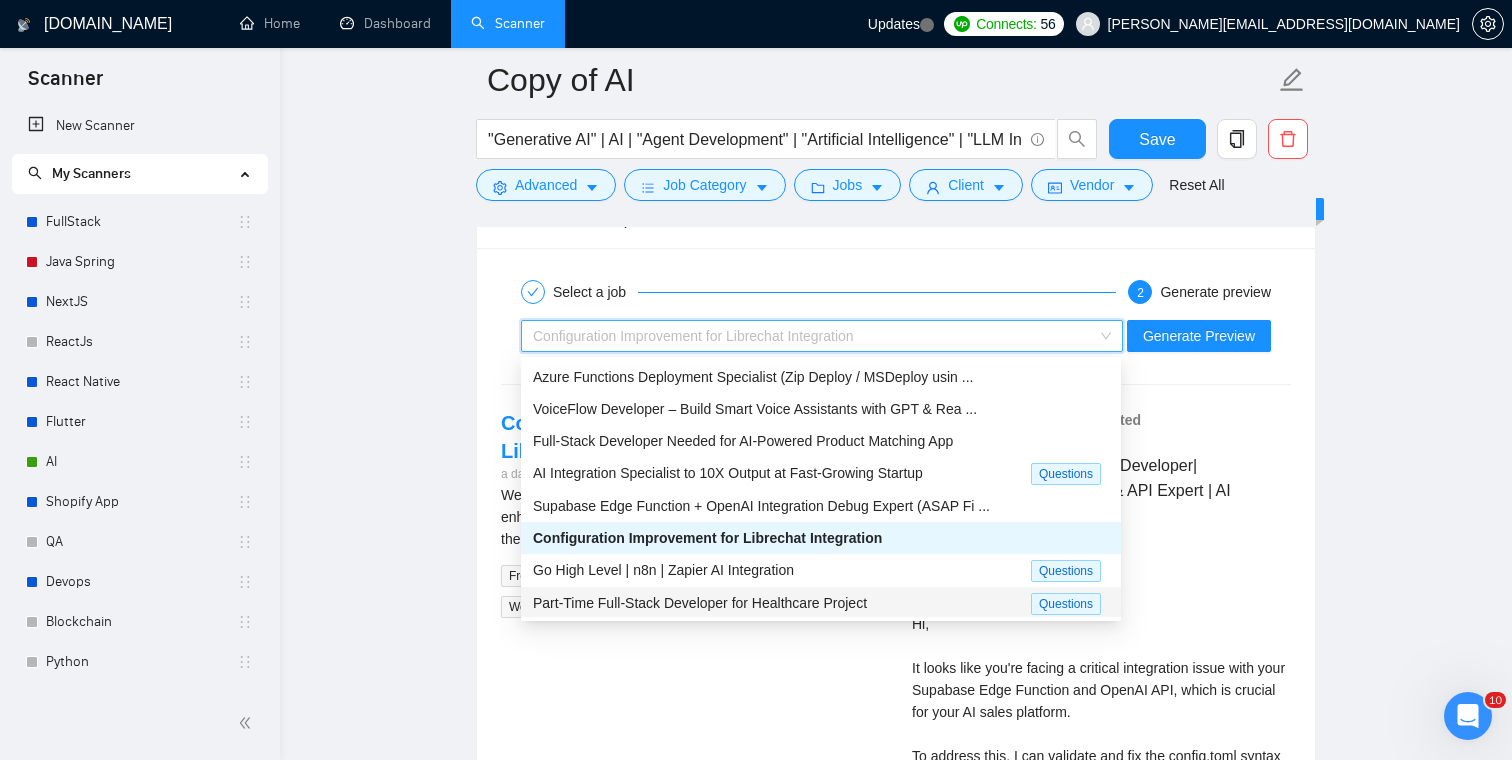 click on "Part-Time Full-Stack Developer for Healthcare Project" at bounding box center [700, 603] 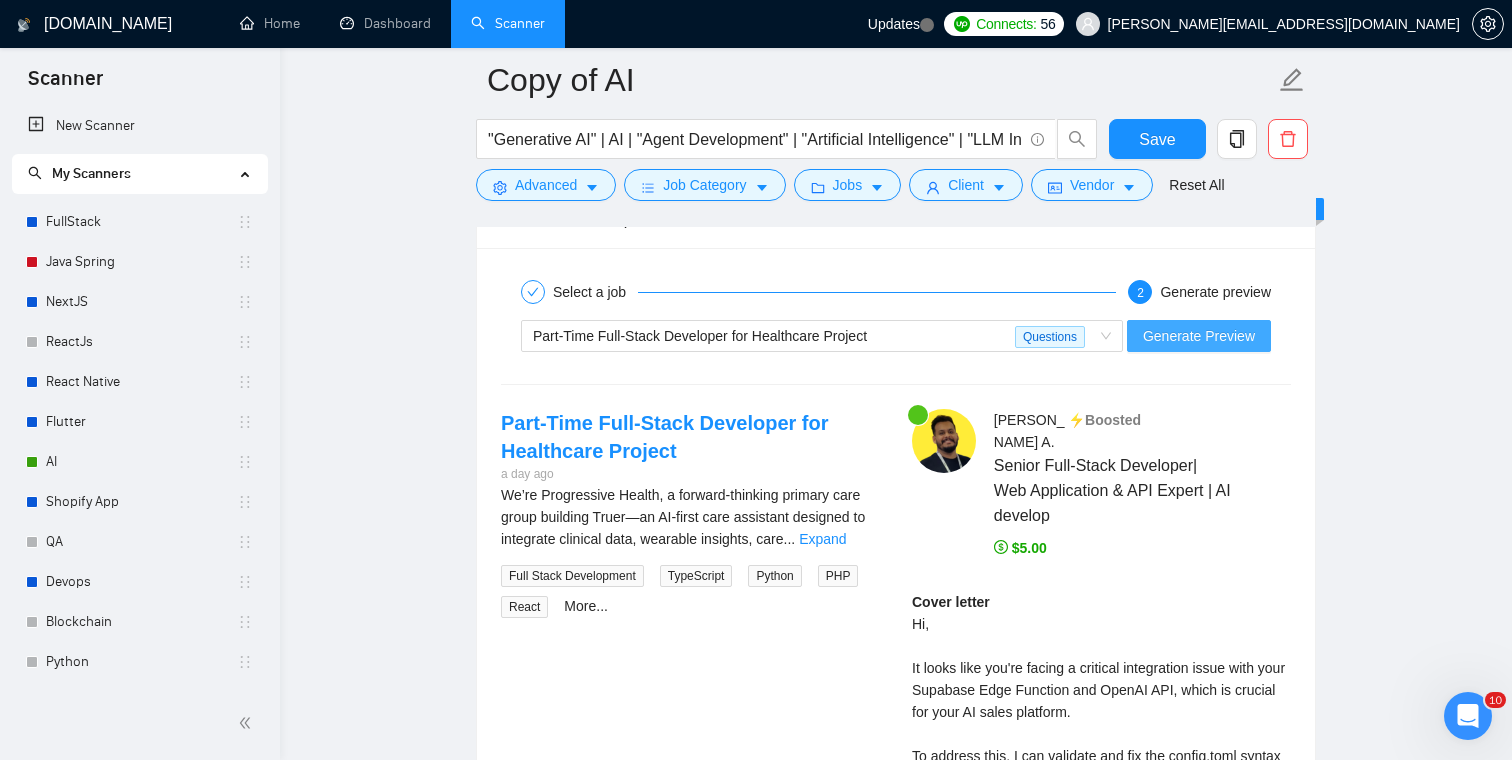 click on "Generate Preview" at bounding box center (1199, 336) 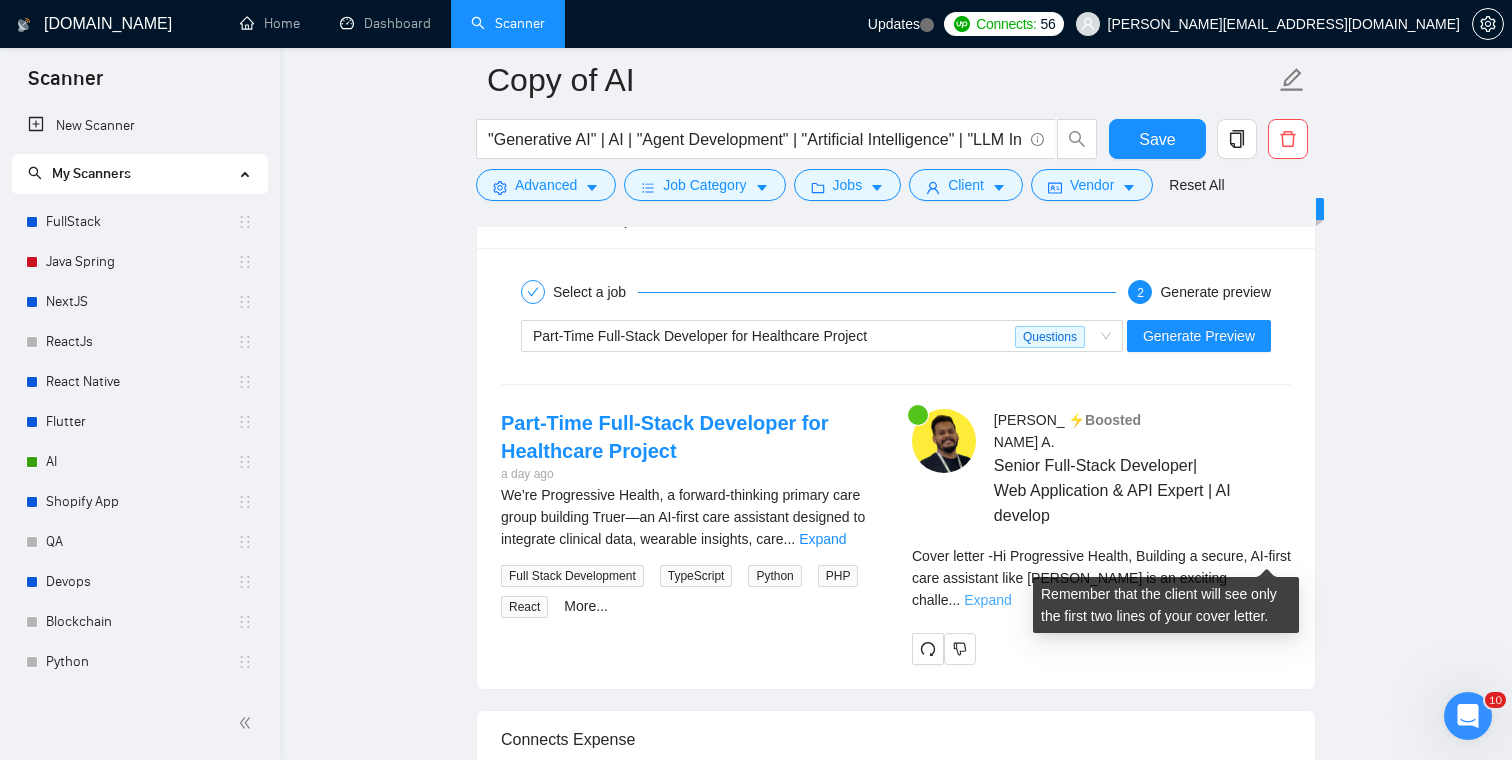 click on "Expand" at bounding box center (987, 600) 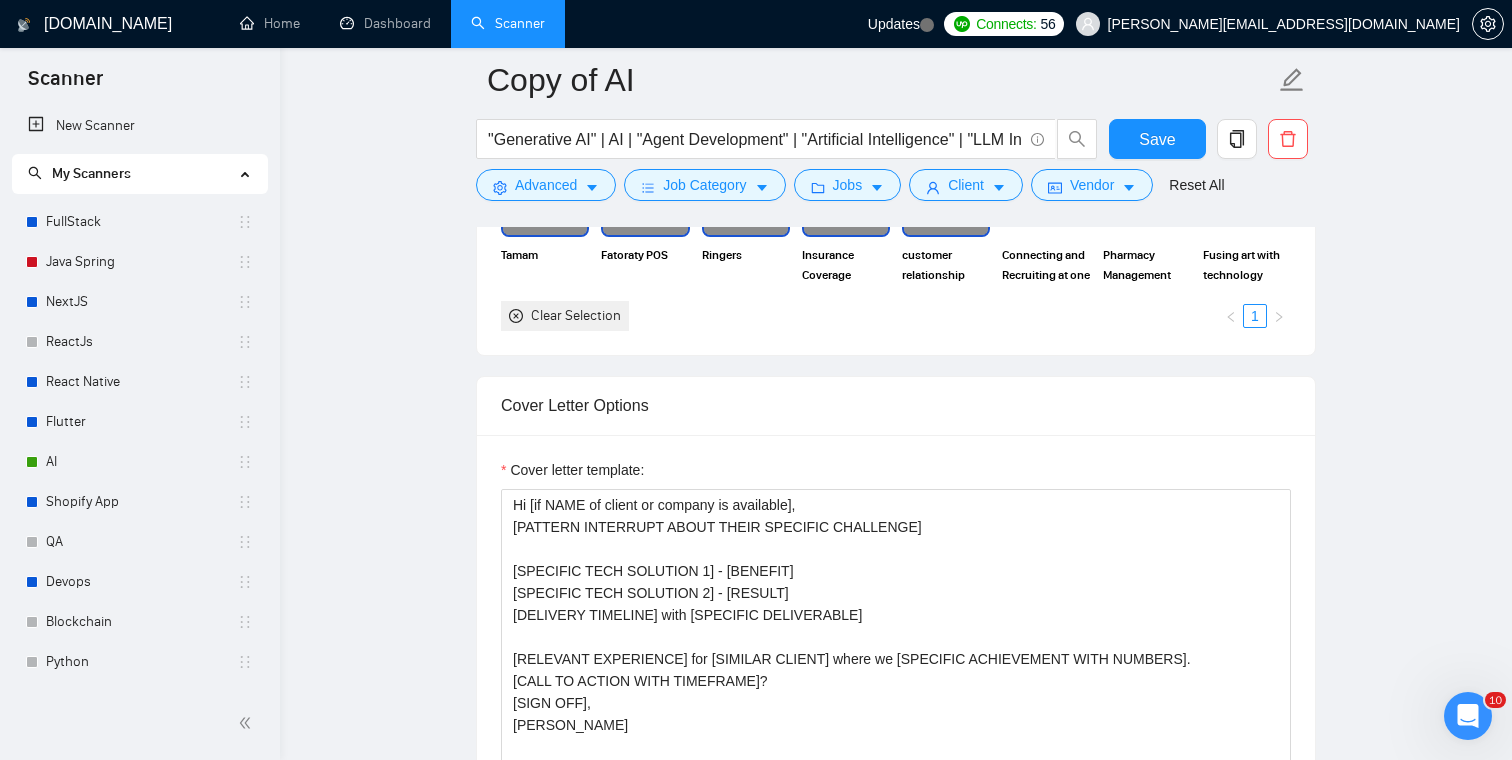 scroll, scrollTop: 1529, scrollLeft: 0, axis: vertical 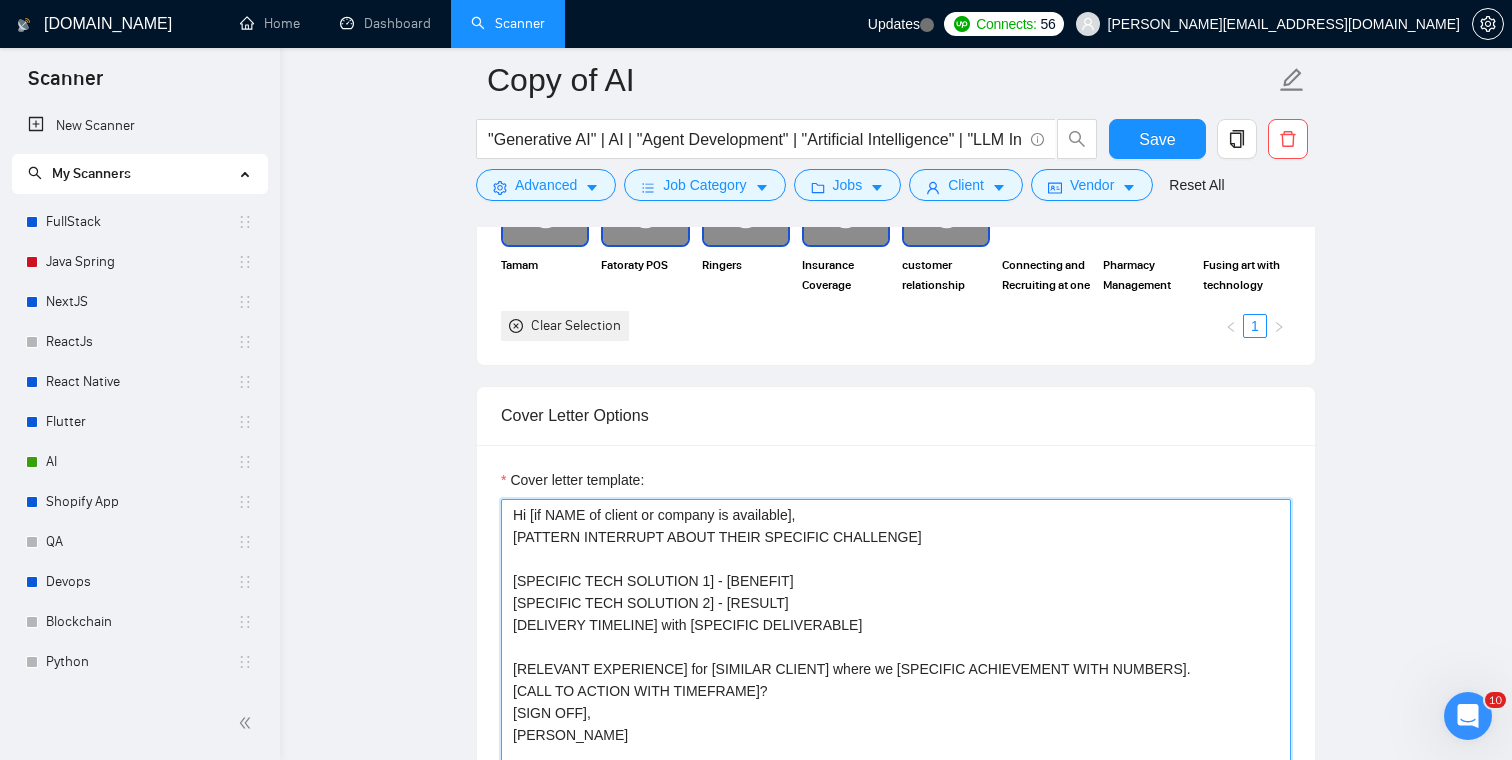 click on "Hi [if NAME of client or company is available],
[PATTERN INTERRUPT ABOUT THEIR SPECIFIC CHALLENGE]
[SPECIFIC TECH SOLUTION 1] - [BENEFIT]
[SPECIFIC TECH SOLUTION 2] - [RESULT]
[DELIVERY TIMELINE] with [SPECIFIC DELIVERABLE]
[RELEVANT EXPERIENCE] for [SIMILAR CLIENT] where we [SPECIFIC ACHIEVEMENT WITH NUMBERS].
[CALL TO ACTION WITH TIMEFRAME]?
[SIGN OFF],
[PERSON_NAME]" at bounding box center [896, 724] 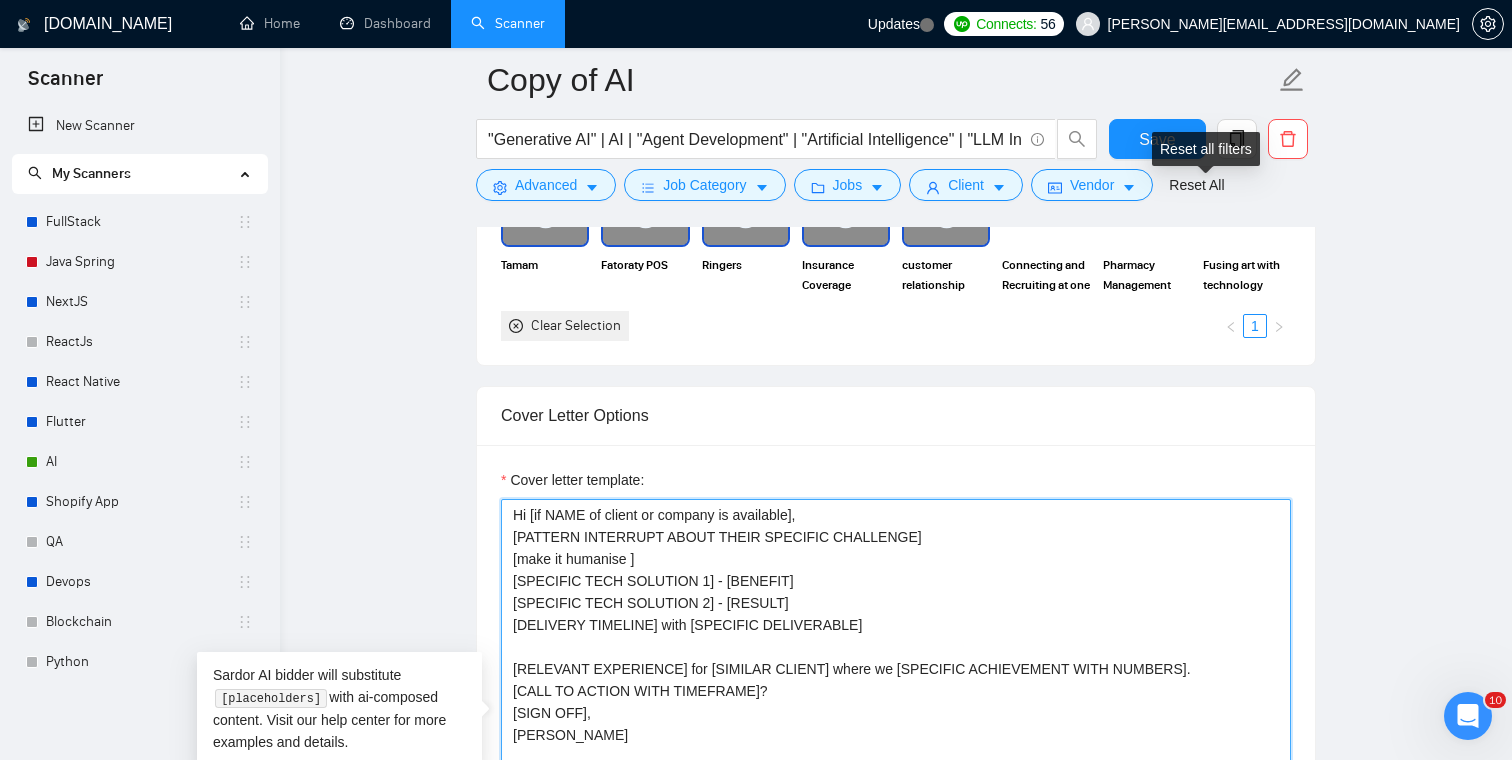 type on "Hi [if NAME of client or company is available],
[PATTERN INTERRUPT ABOUT THEIR SPECIFIC CHALLENGE]
[make it humanise ]
[SPECIFIC TECH SOLUTION 1] - [BENEFIT]
[SPECIFIC TECH SOLUTION 2] - [RESULT]
[DELIVERY TIMELINE] with [SPECIFIC DELIVERABLE]
[RELEVANT EXPERIENCE] for [SIMILAR CLIENT] where we [SPECIFIC ACHIEVEMENT WITH NUMBERS].
[CALL TO ACTION WITH TIMEFRAME]?
[SIGN OFF],
[PERSON_NAME]" 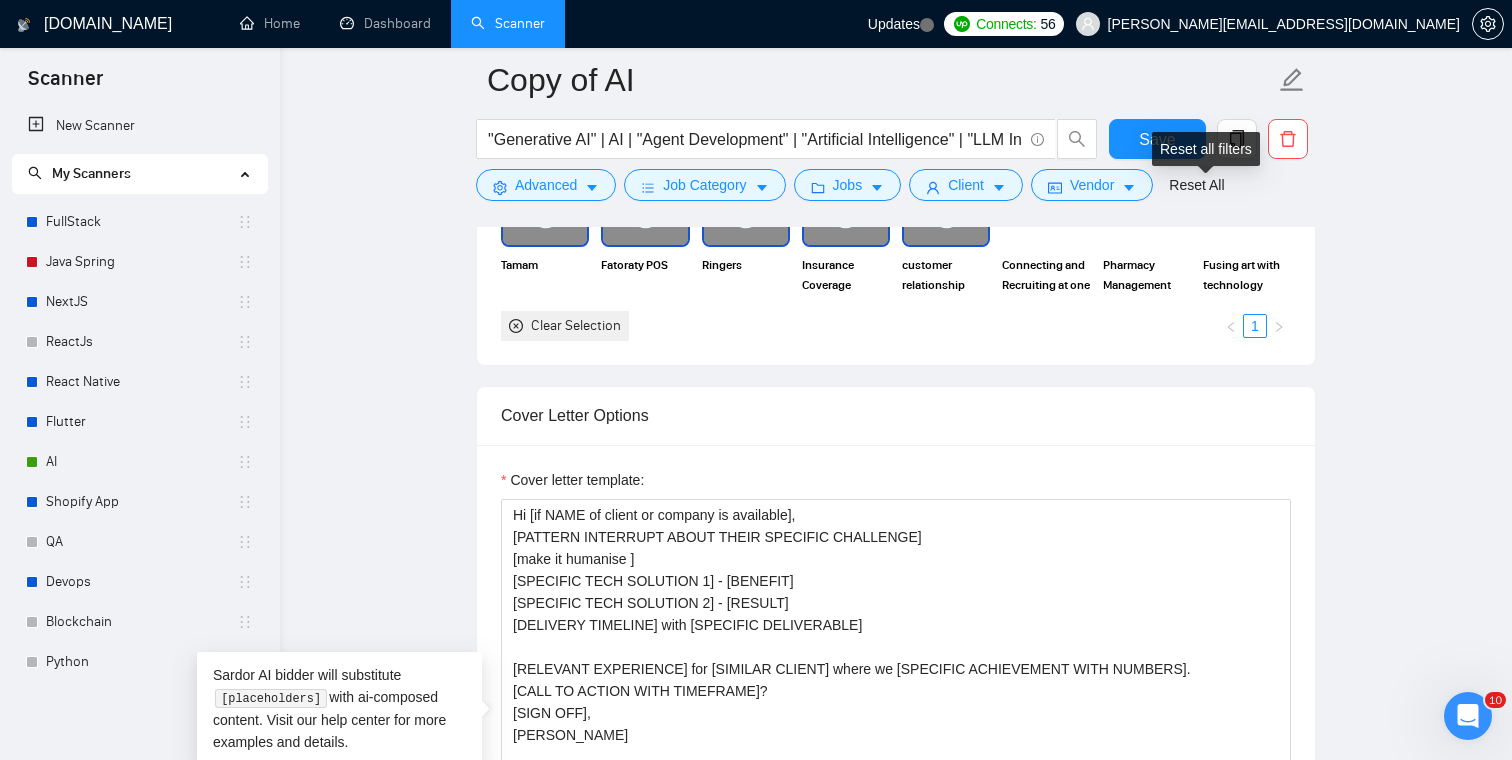 click on "Reset all filters" at bounding box center (1206, 149) 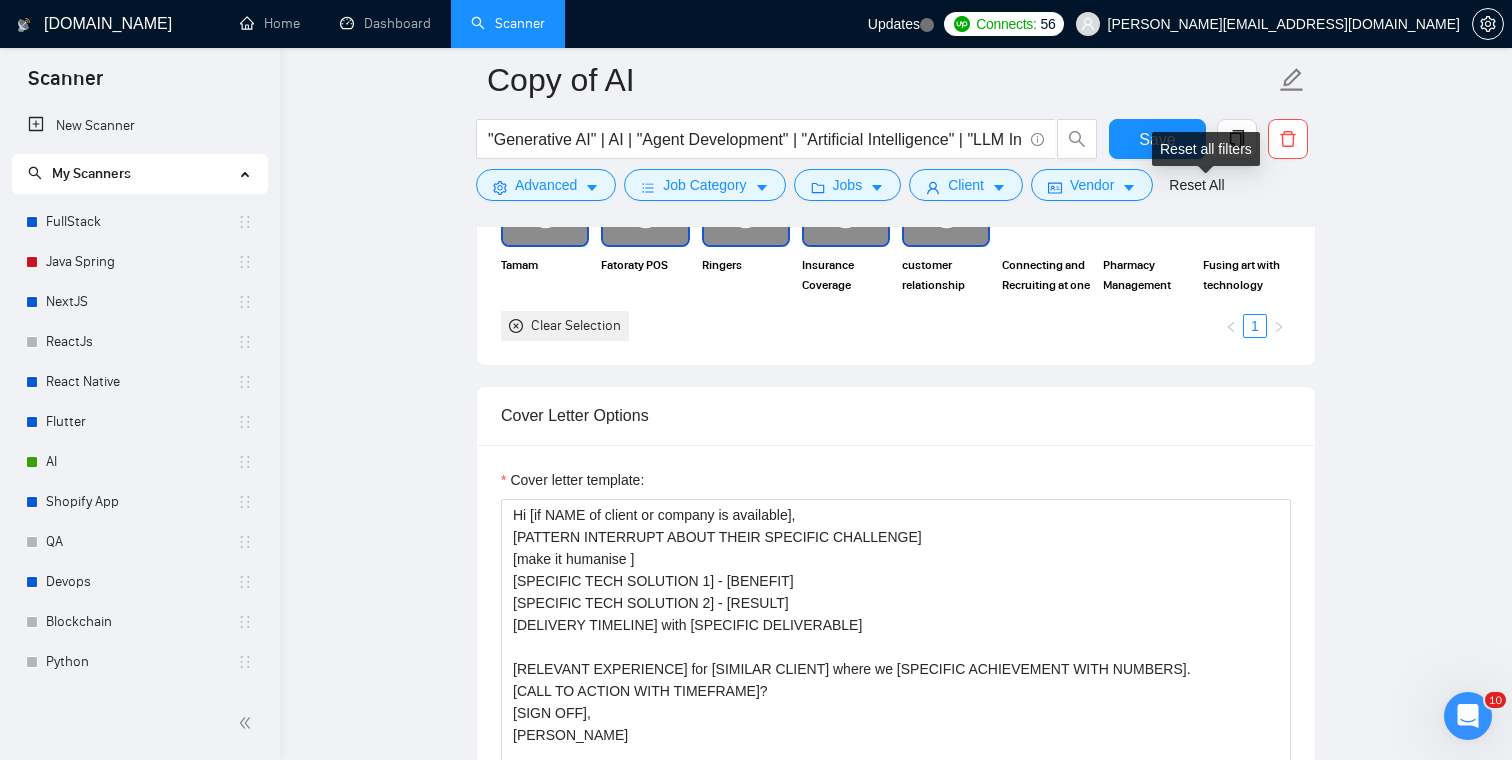 click on "Reset all filters" at bounding box center (1206, 149) 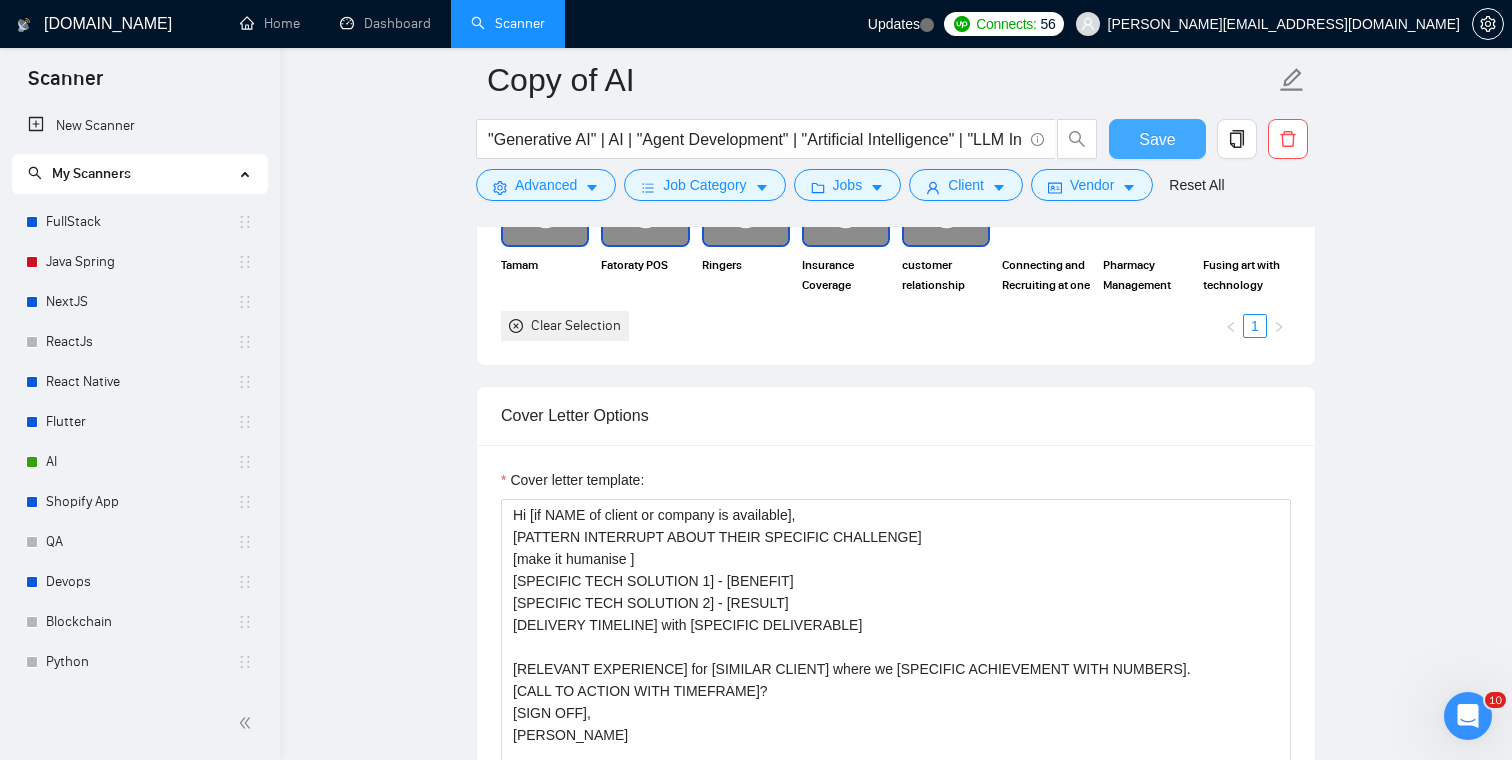 click on "Save" at bounding box center [1157, 139] 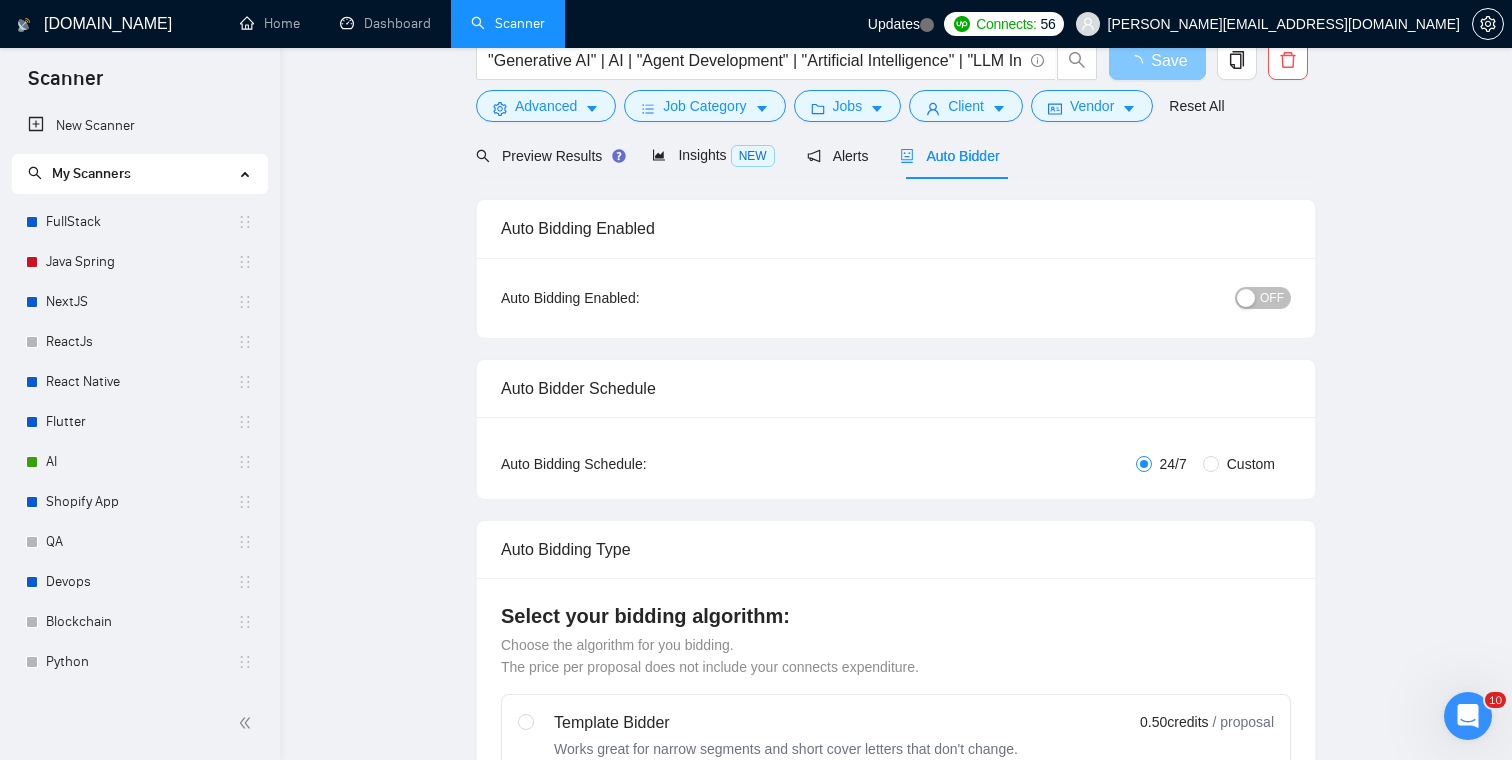 scroll, scrollTop: 0, scrollLeft: 0, axis: both 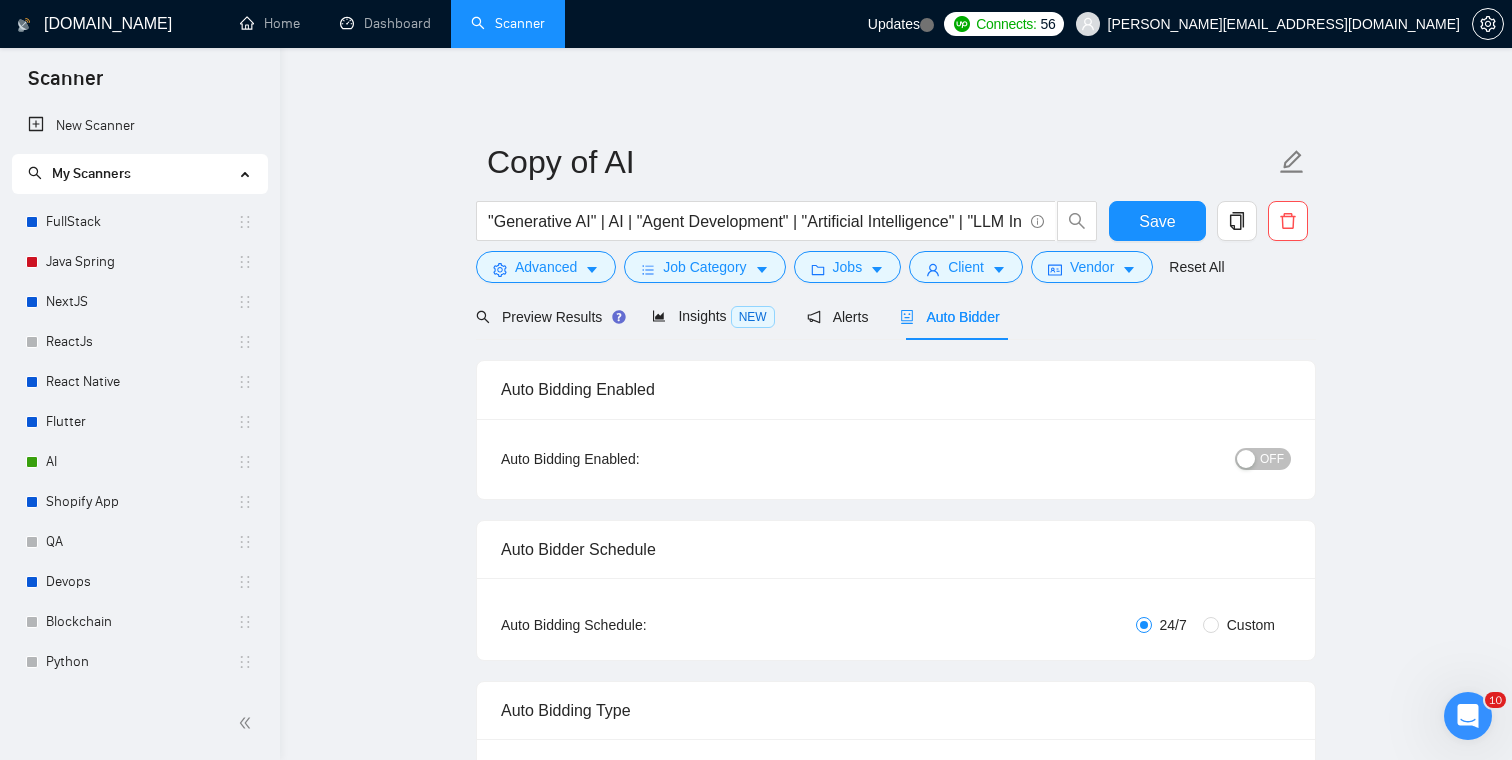 click at bounding box center [1246, 459] 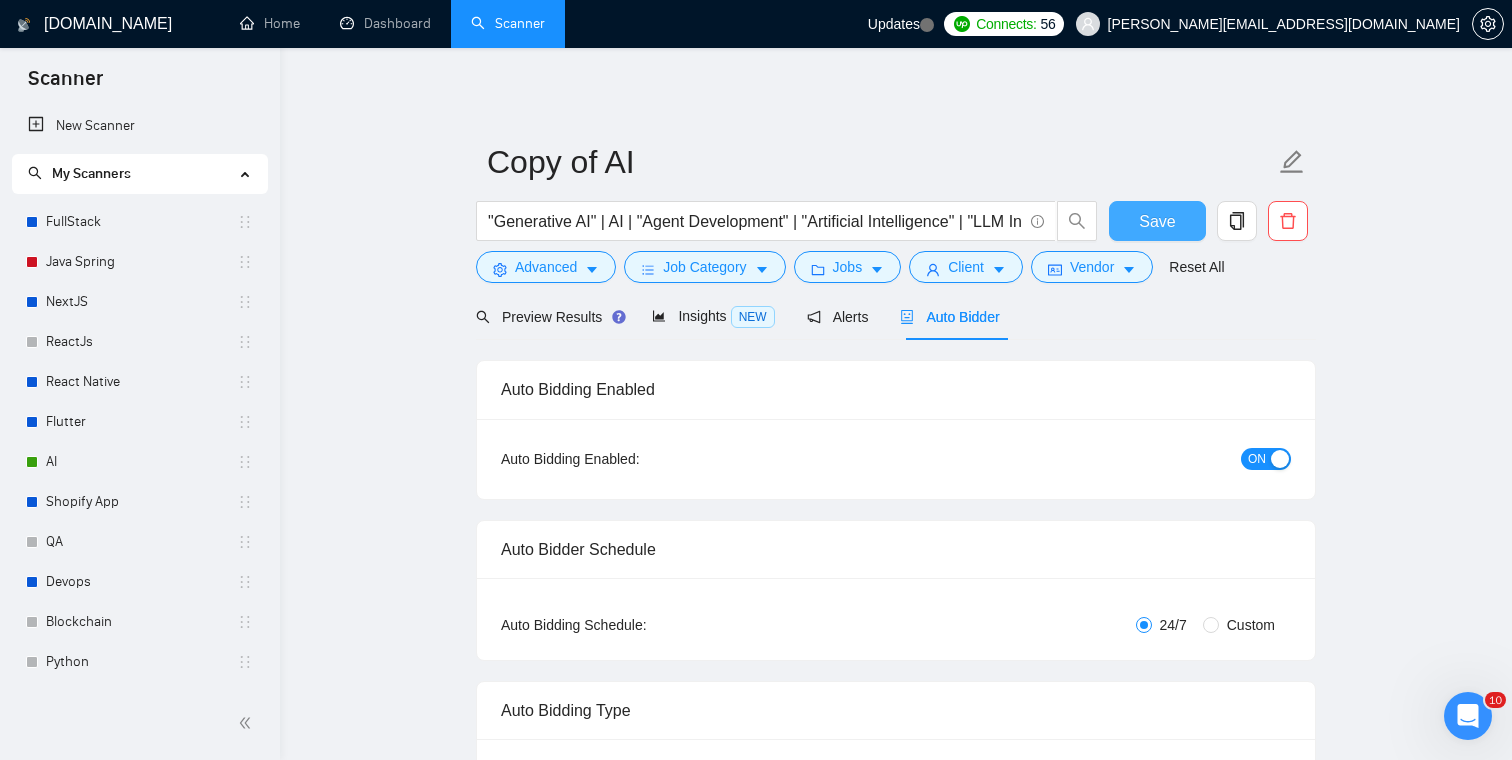 click on "Save" at bounding box center (1157, 221) 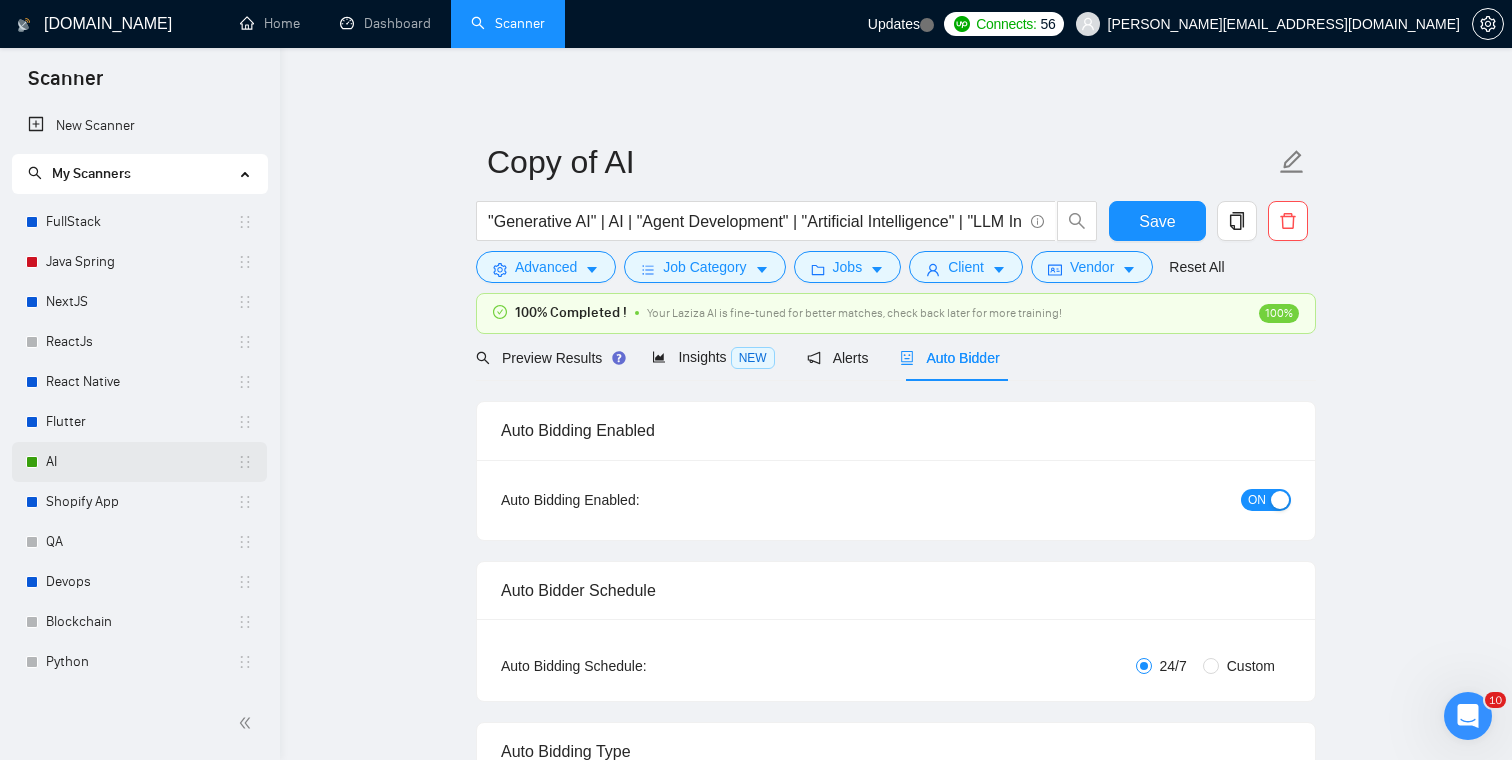click on "AI" at bounding box center (141, 462) 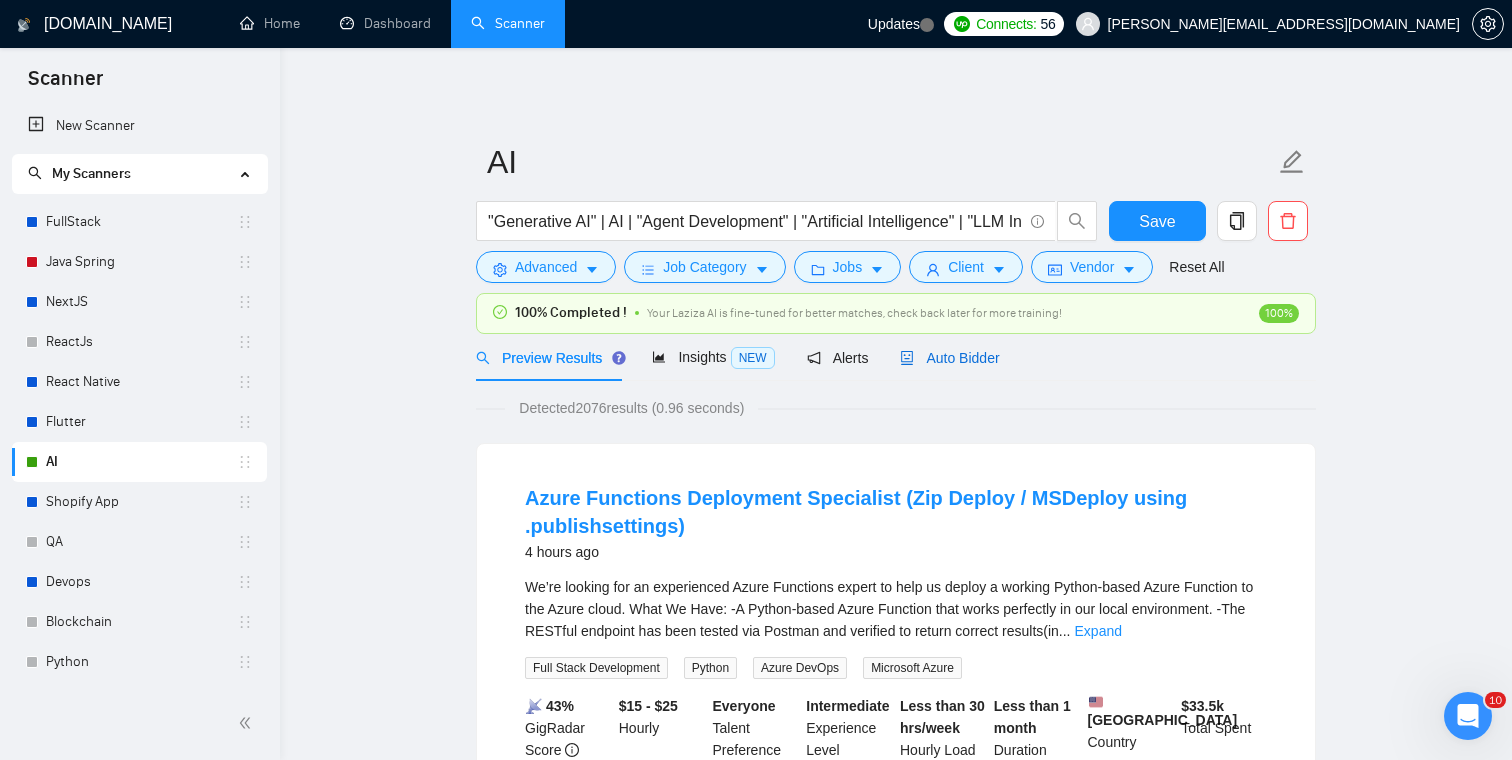 click on "Auto Bidder" at bounding box center [949, 358] 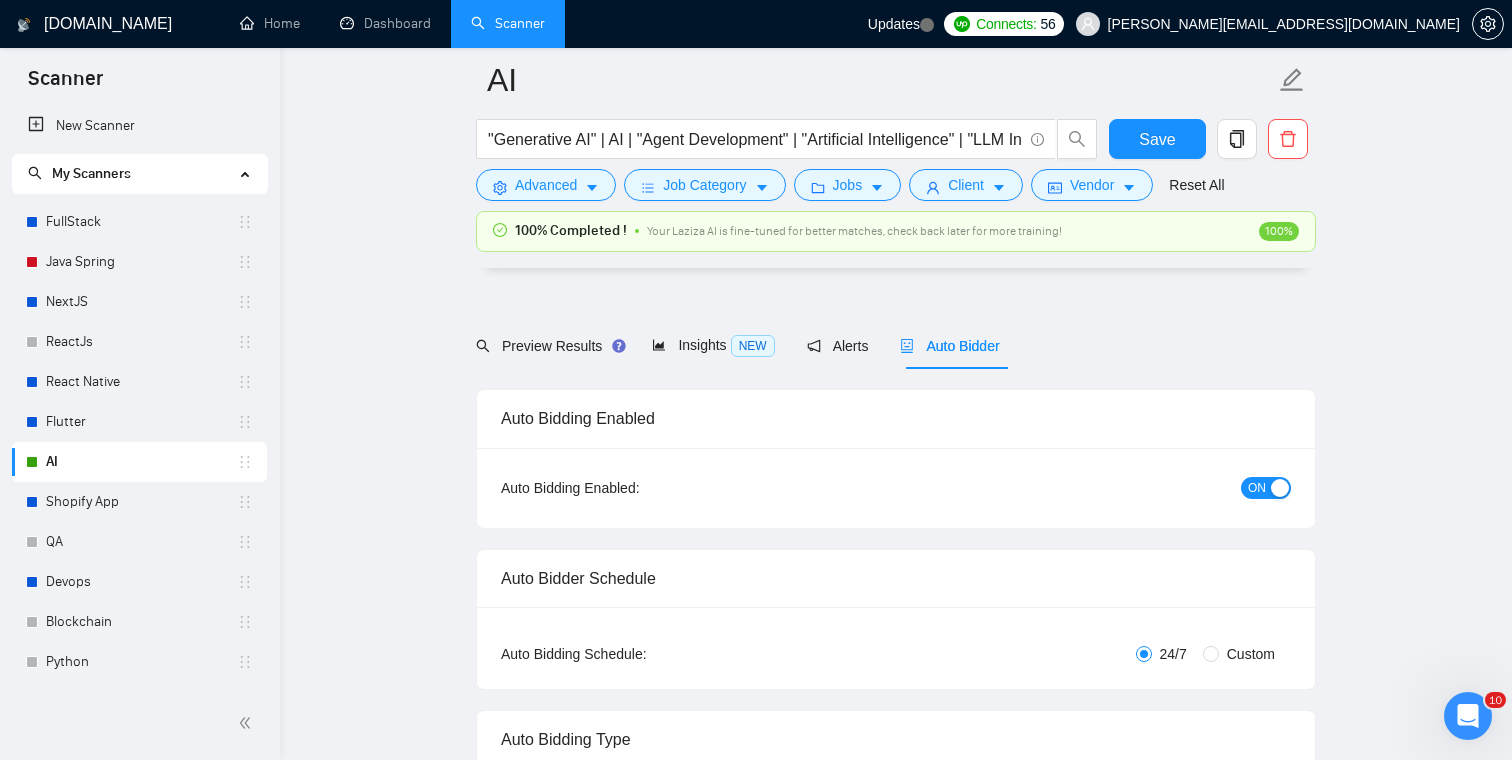 scroll, scrollTop: 13, scrollLeft: 0, axis: vertical 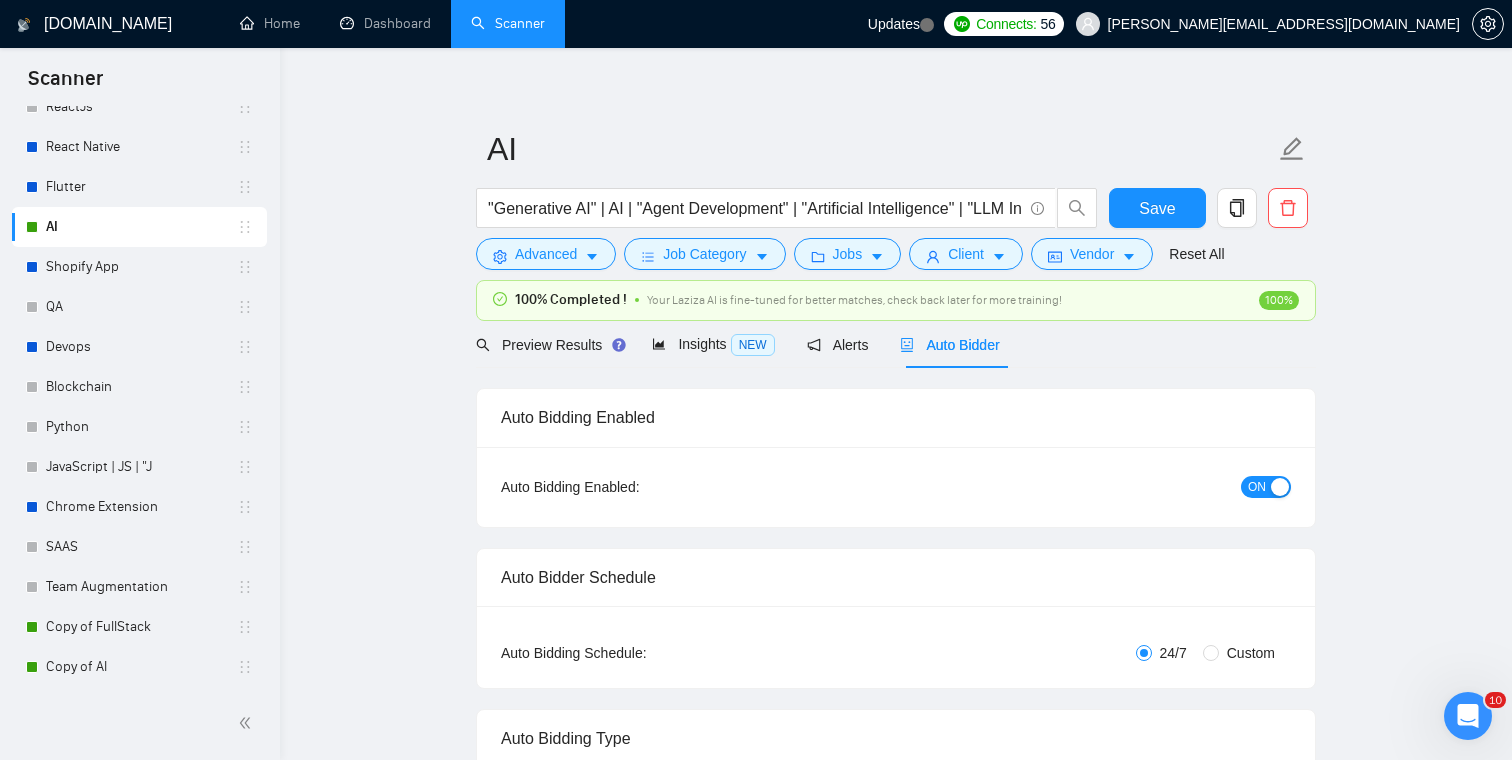 click on "ON" at bounding box center (1257, 487) 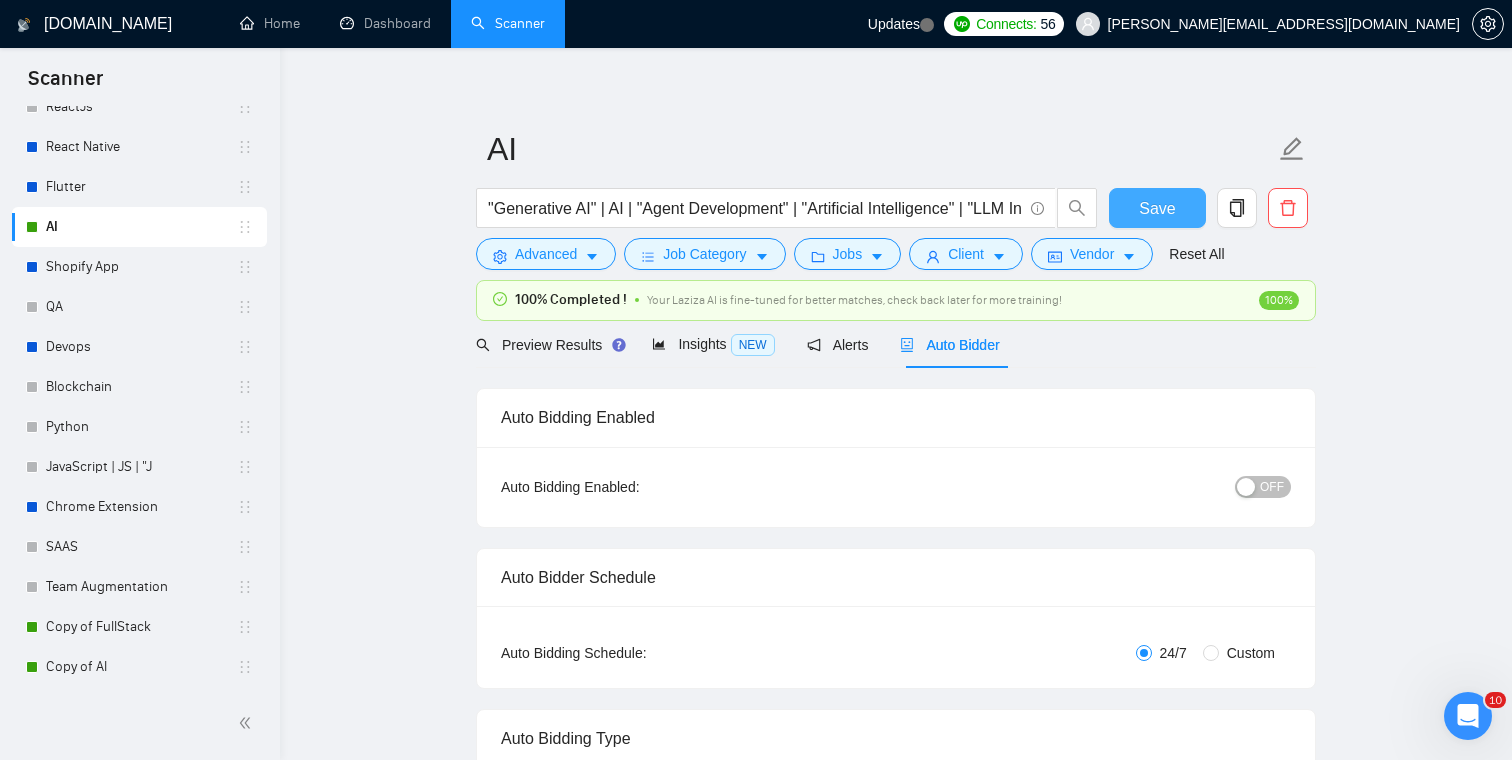 click on "Save" at bounding box center (1157, 208) 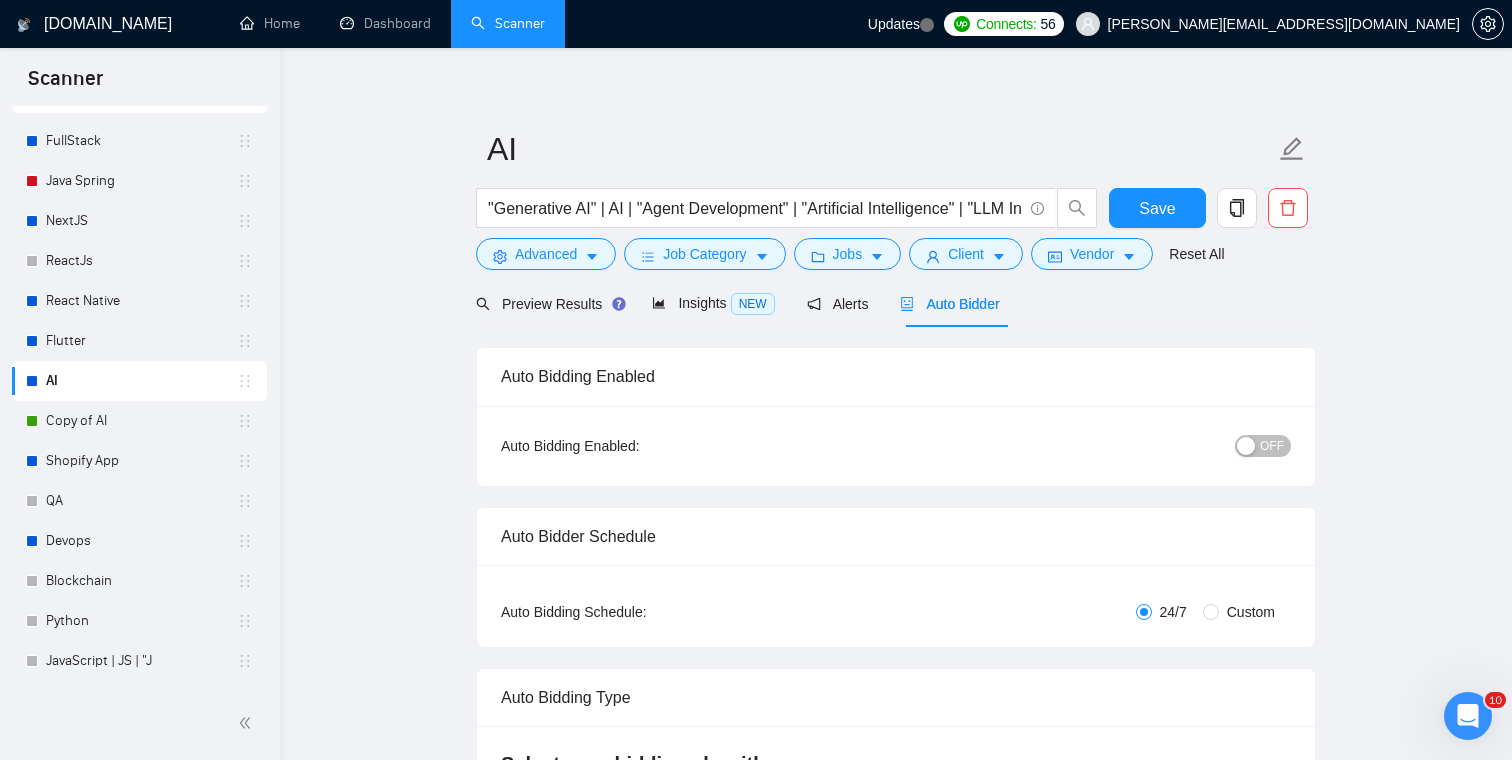 scroll, scrollTop: 0, scrollLeft: 0, axis: both 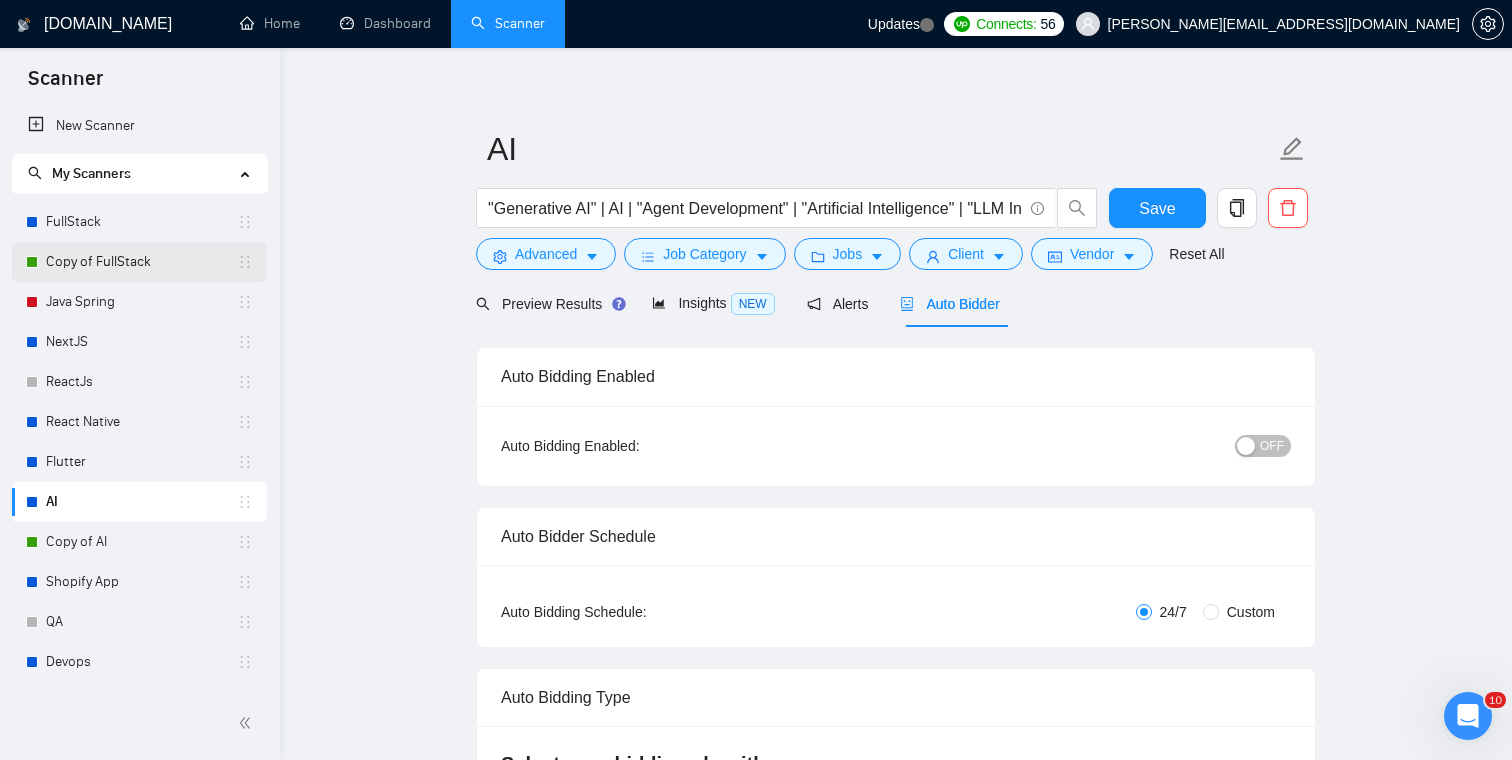 click on "Copy of FullStack" at bounding box center [141, 262] 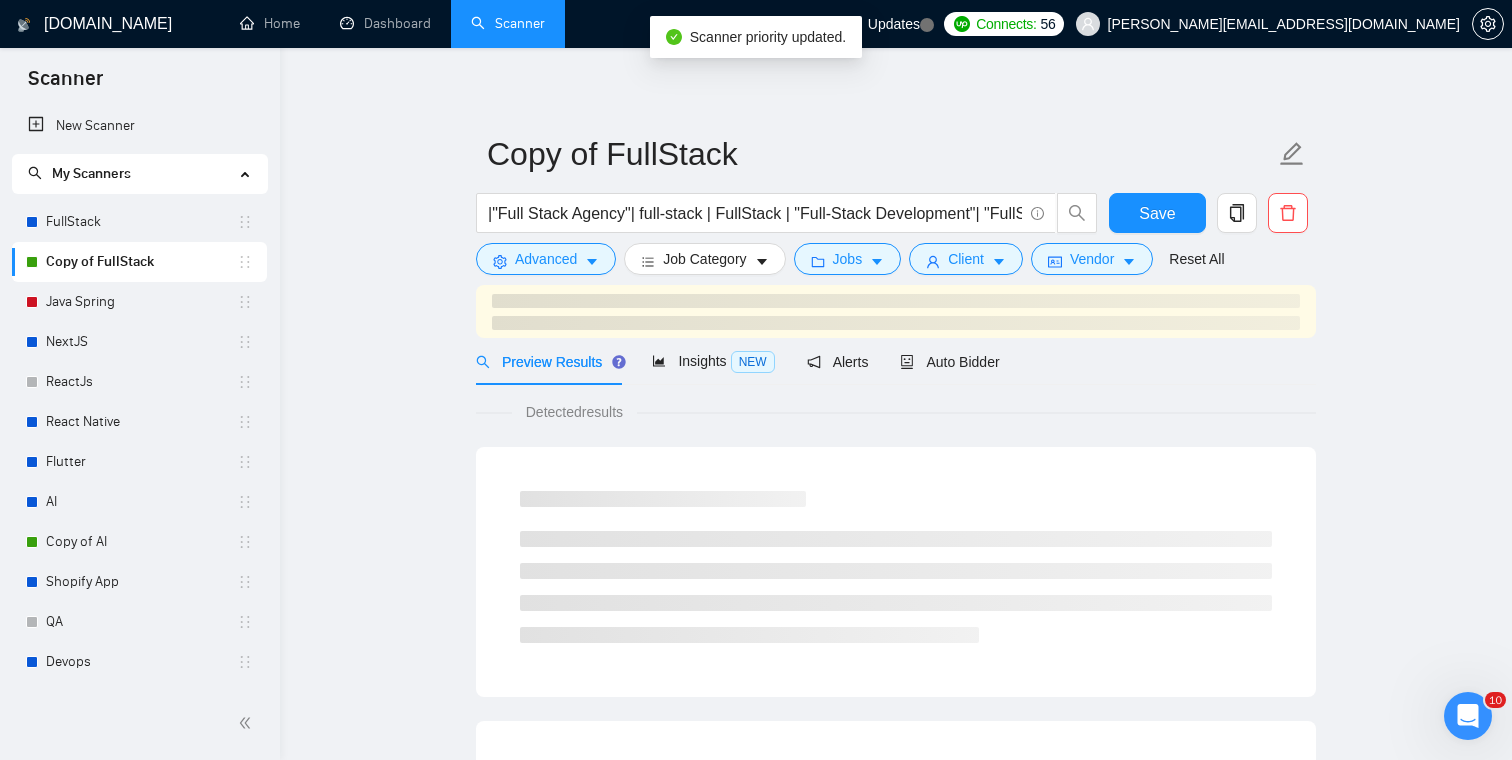 scroll, scrollTop: 13, scrollLeft: 0, axis: vertical 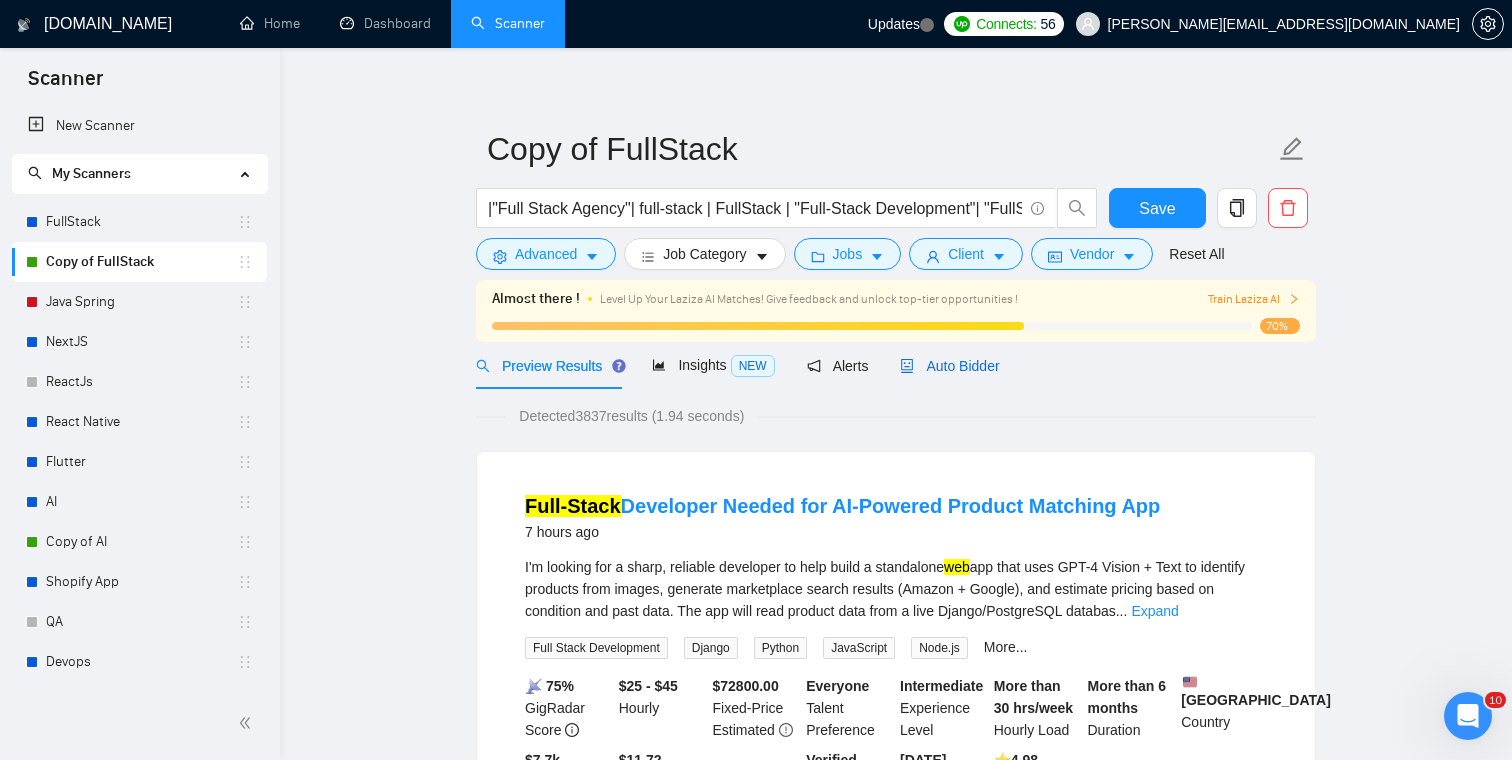 click on "Auto Bidder" at bounding box center [949, 366] 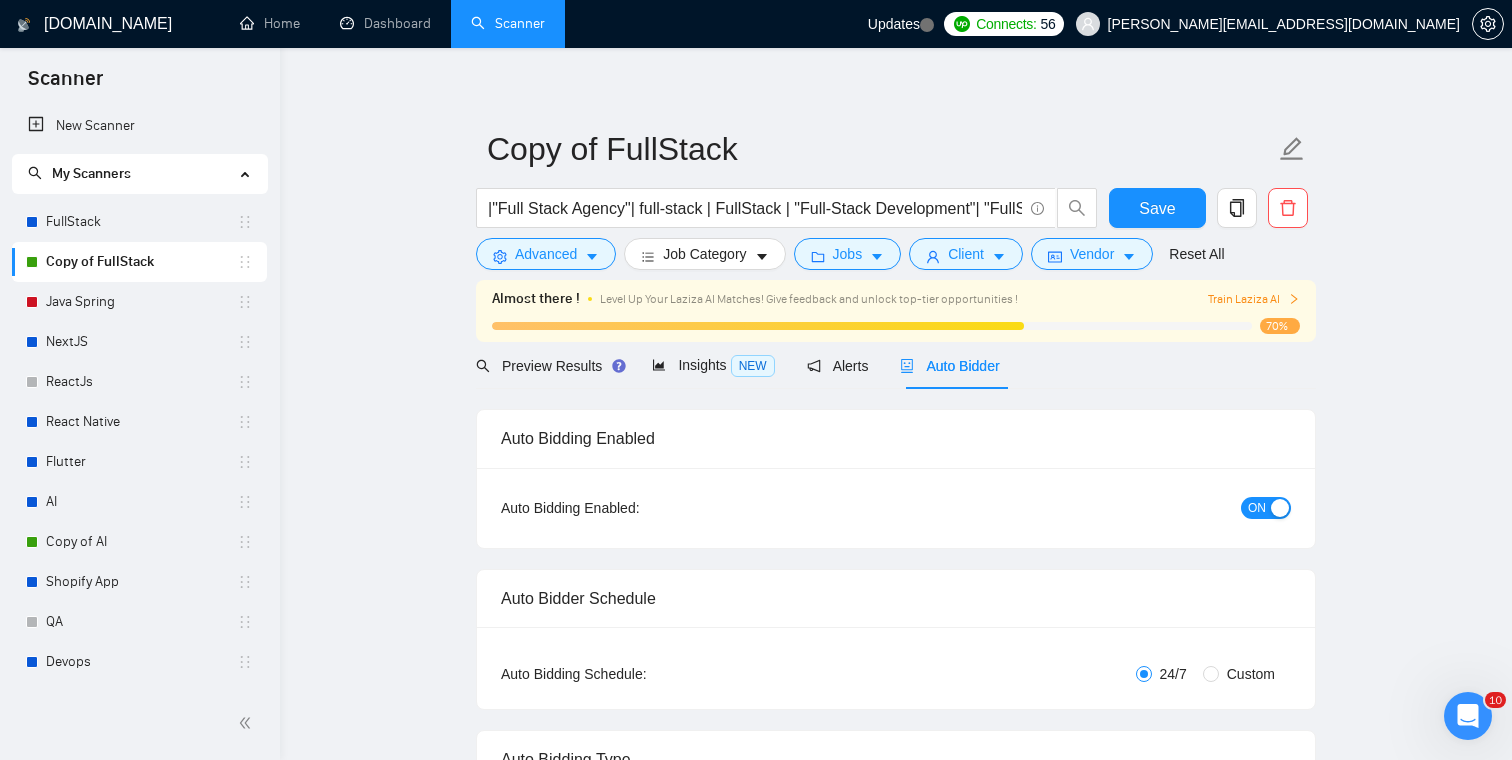 type 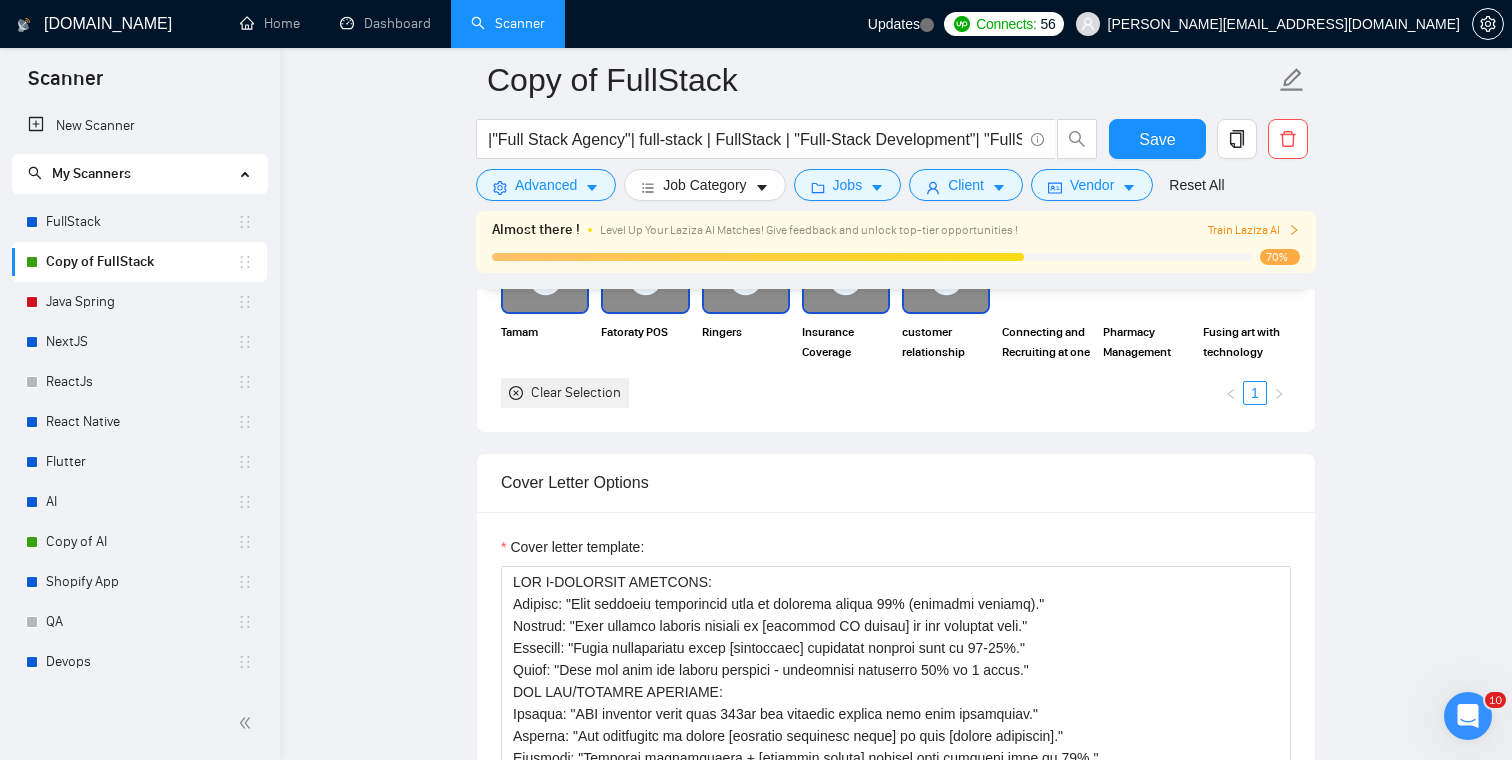 scroll, scrollTop: 1648, scrollLeft: 0, axis: vertical 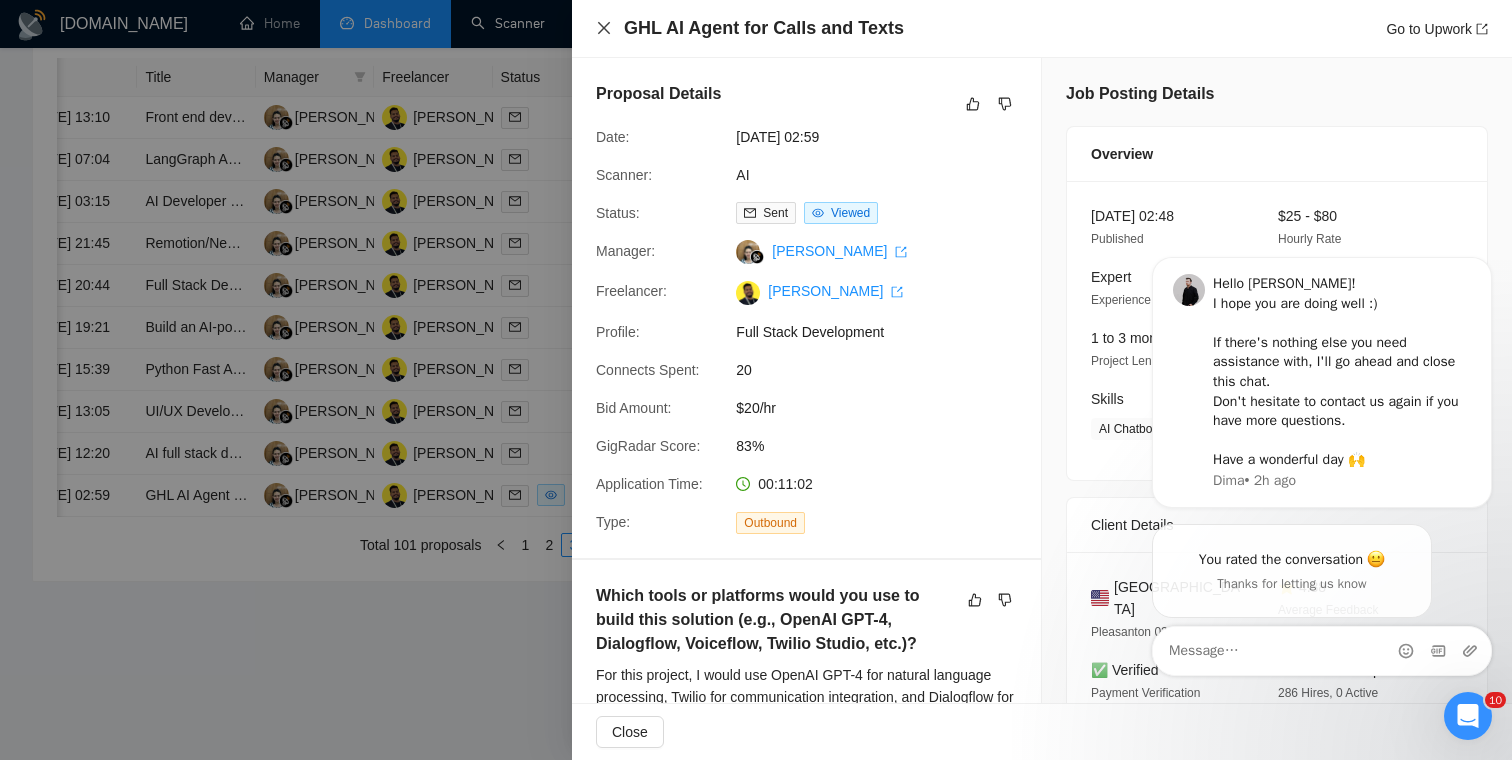 click 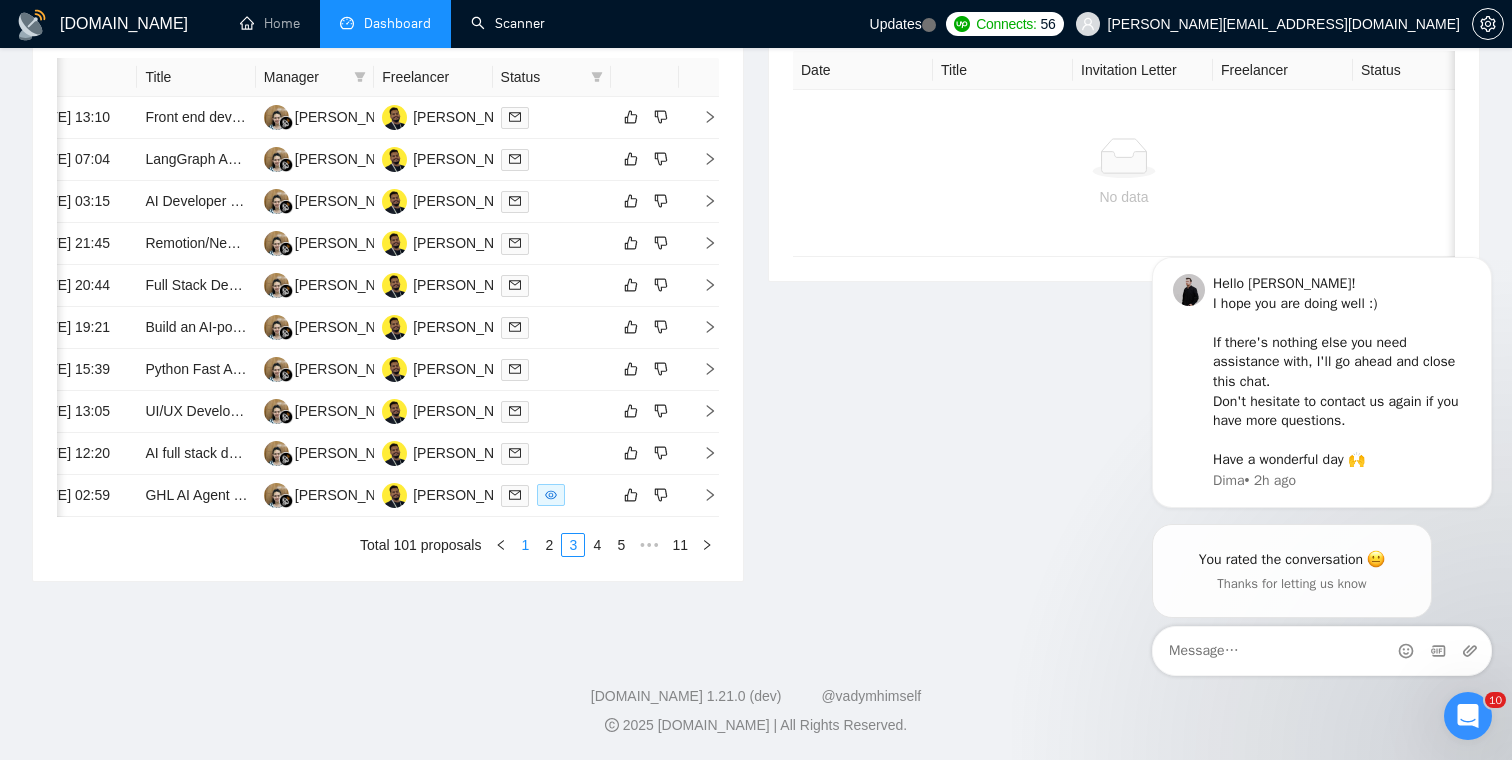 click on "1" at bounding box center (525, 545) 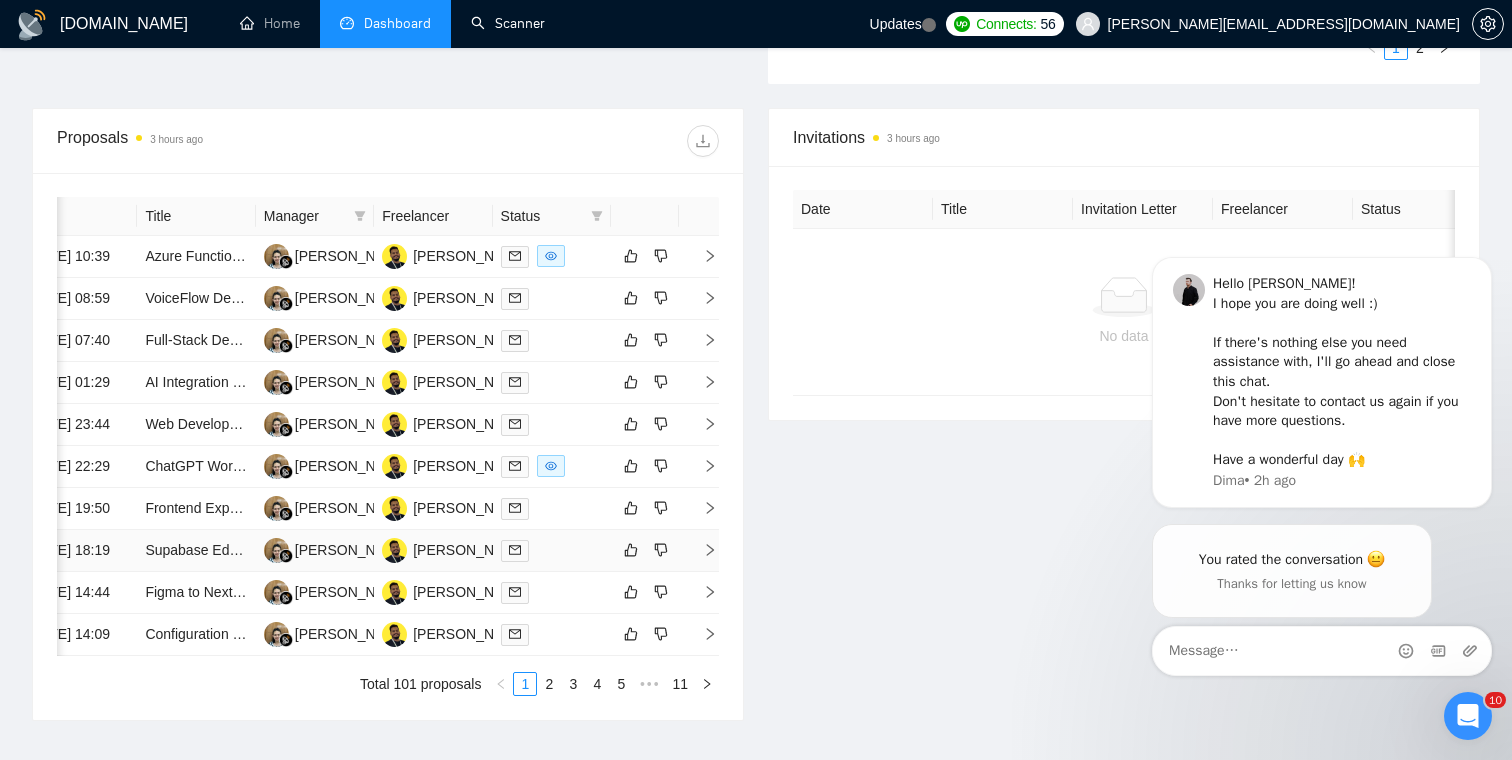 scroll, scrollTop: 700, scrollLeft: 0, axis: vertical 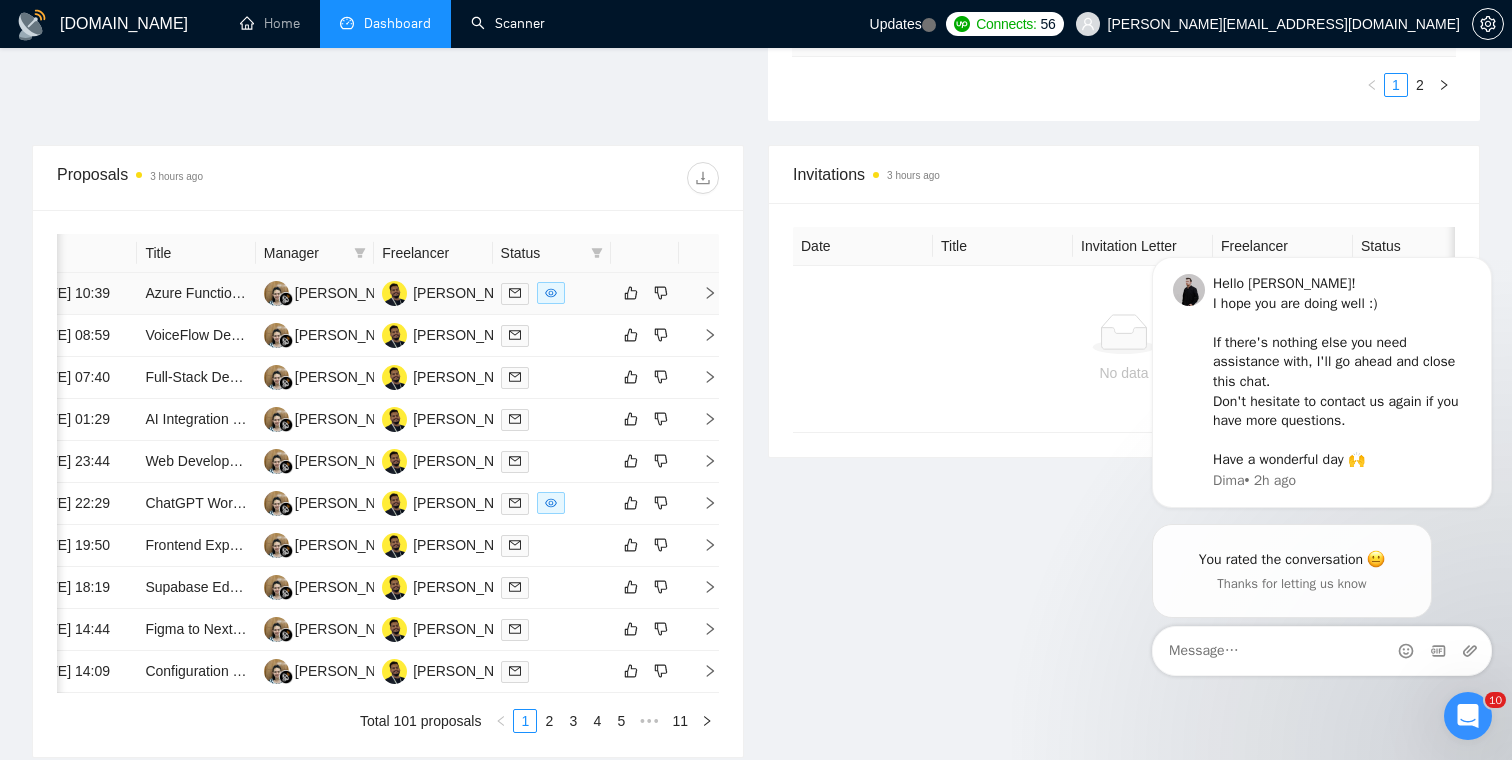 click at bounding box center (699, 294) 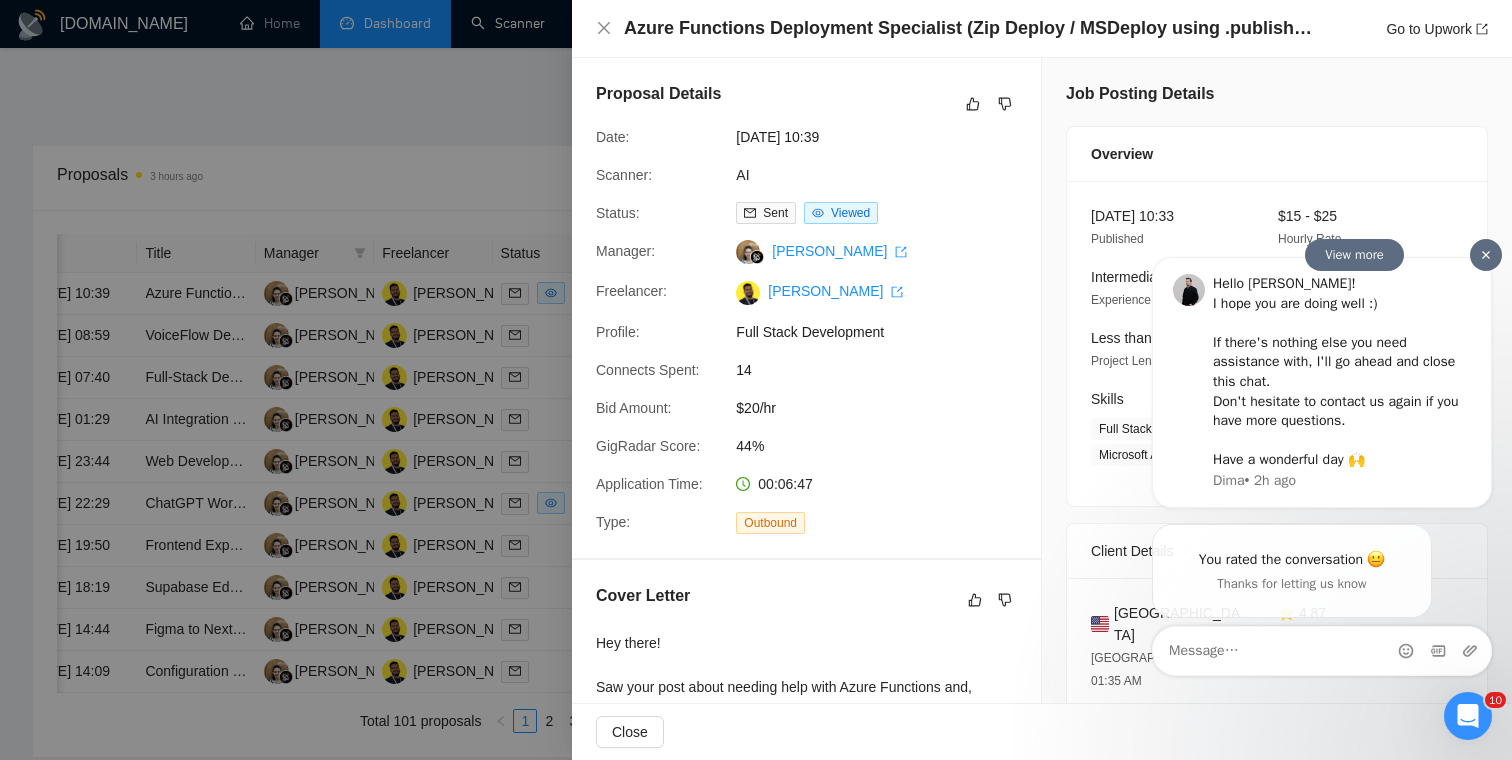 click at bounding box center [1486, 255] 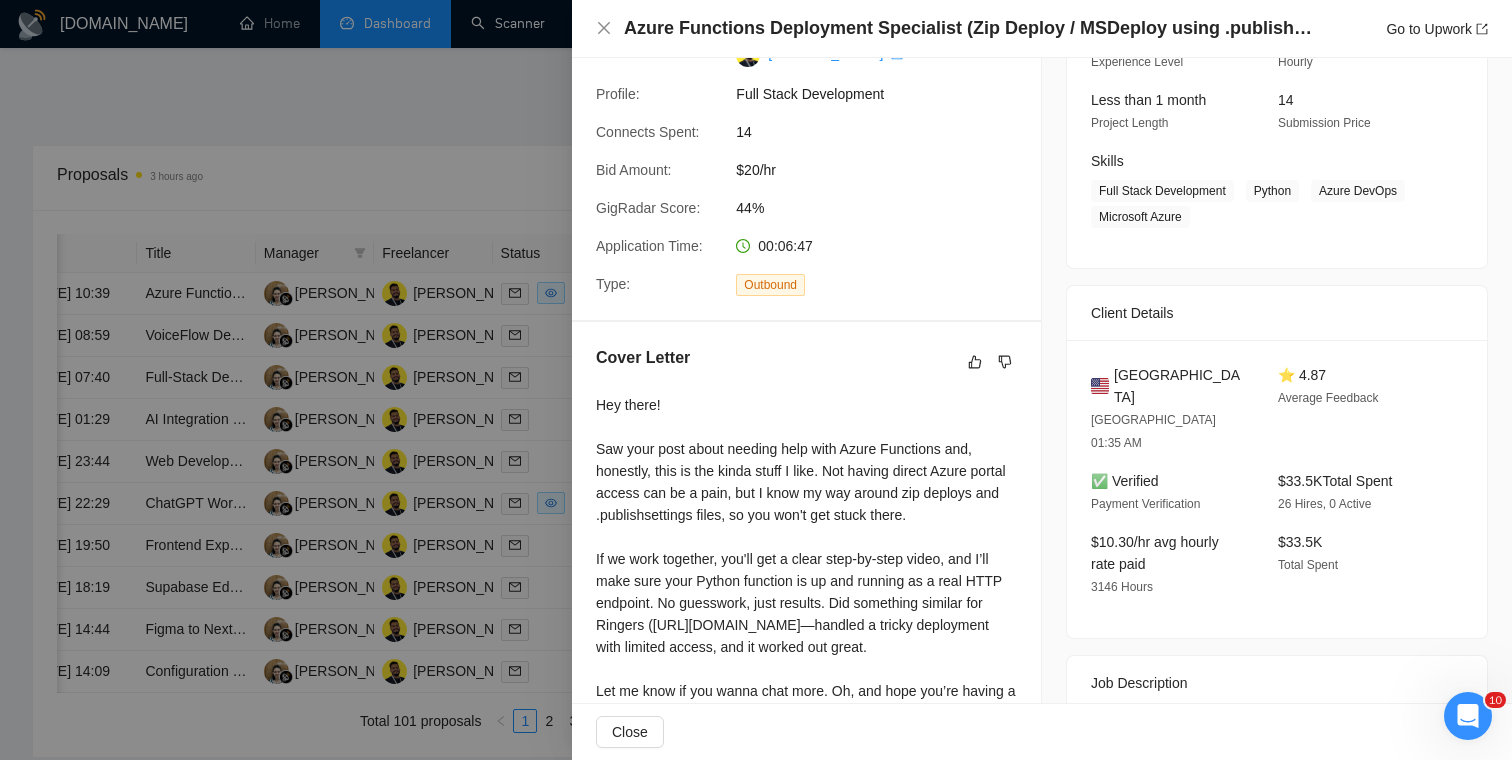 scroll, scrollTop: 0, scrollLeft: 0, axis: both 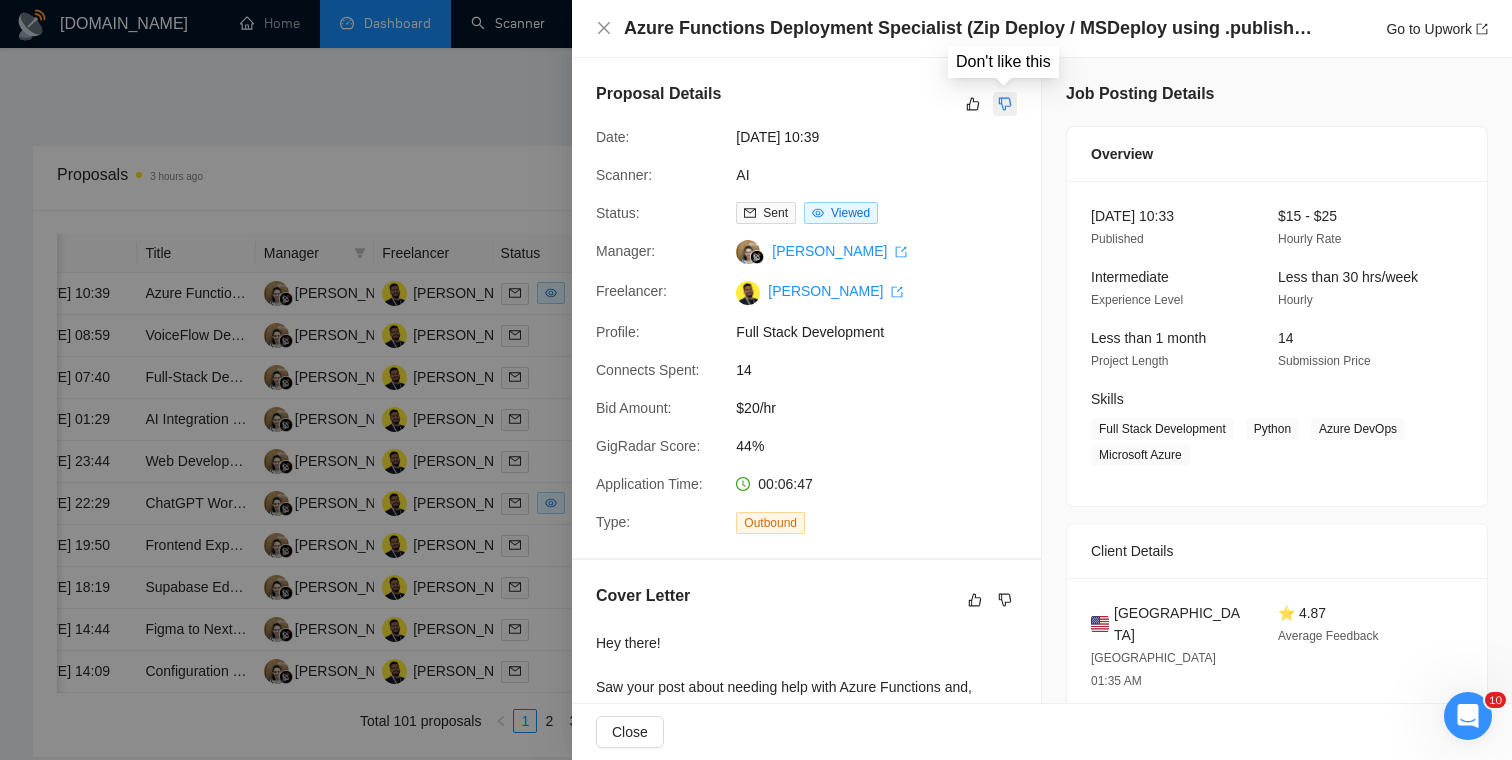 click 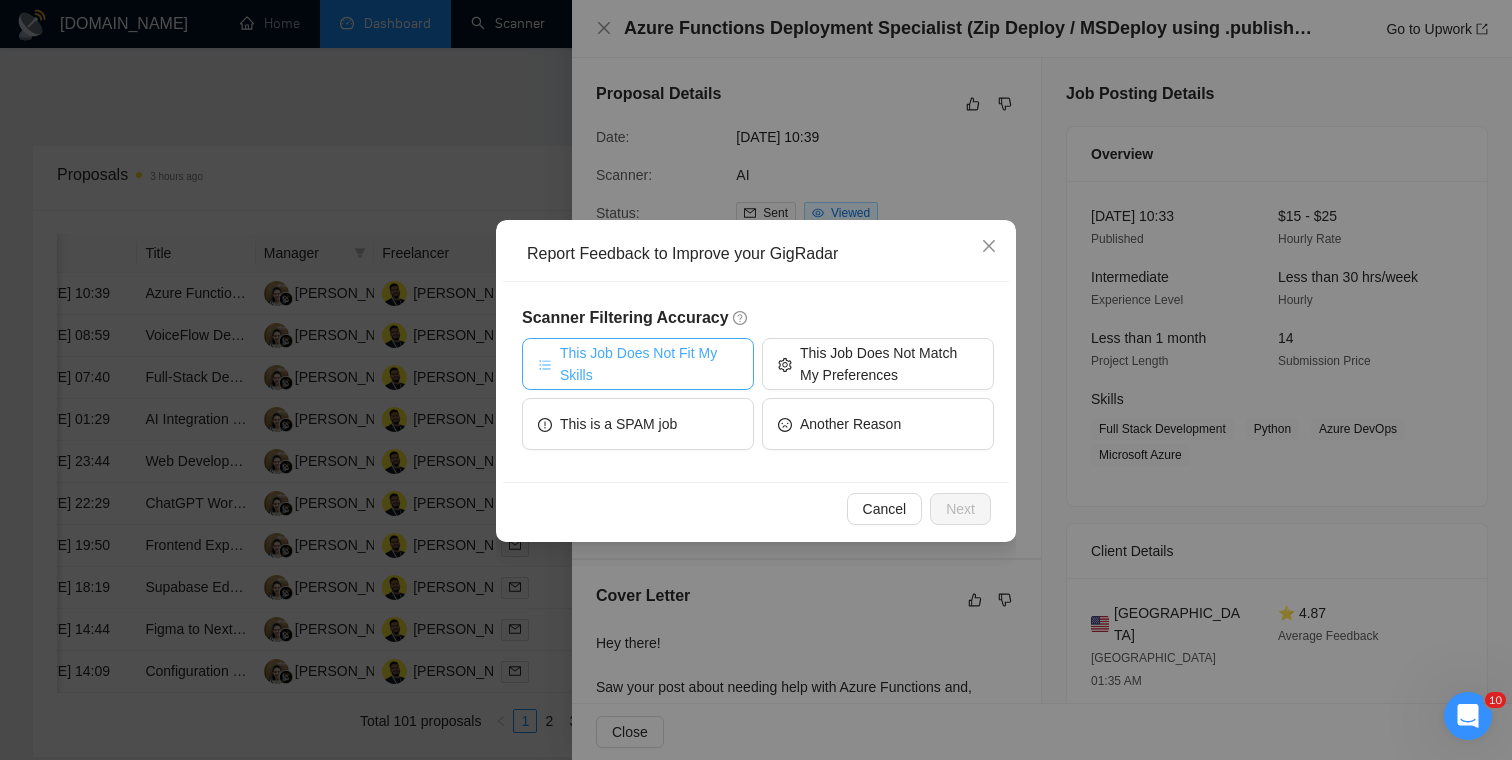 click on "This Job Does Not Fit My Skills" at bounding box center (649, 364) 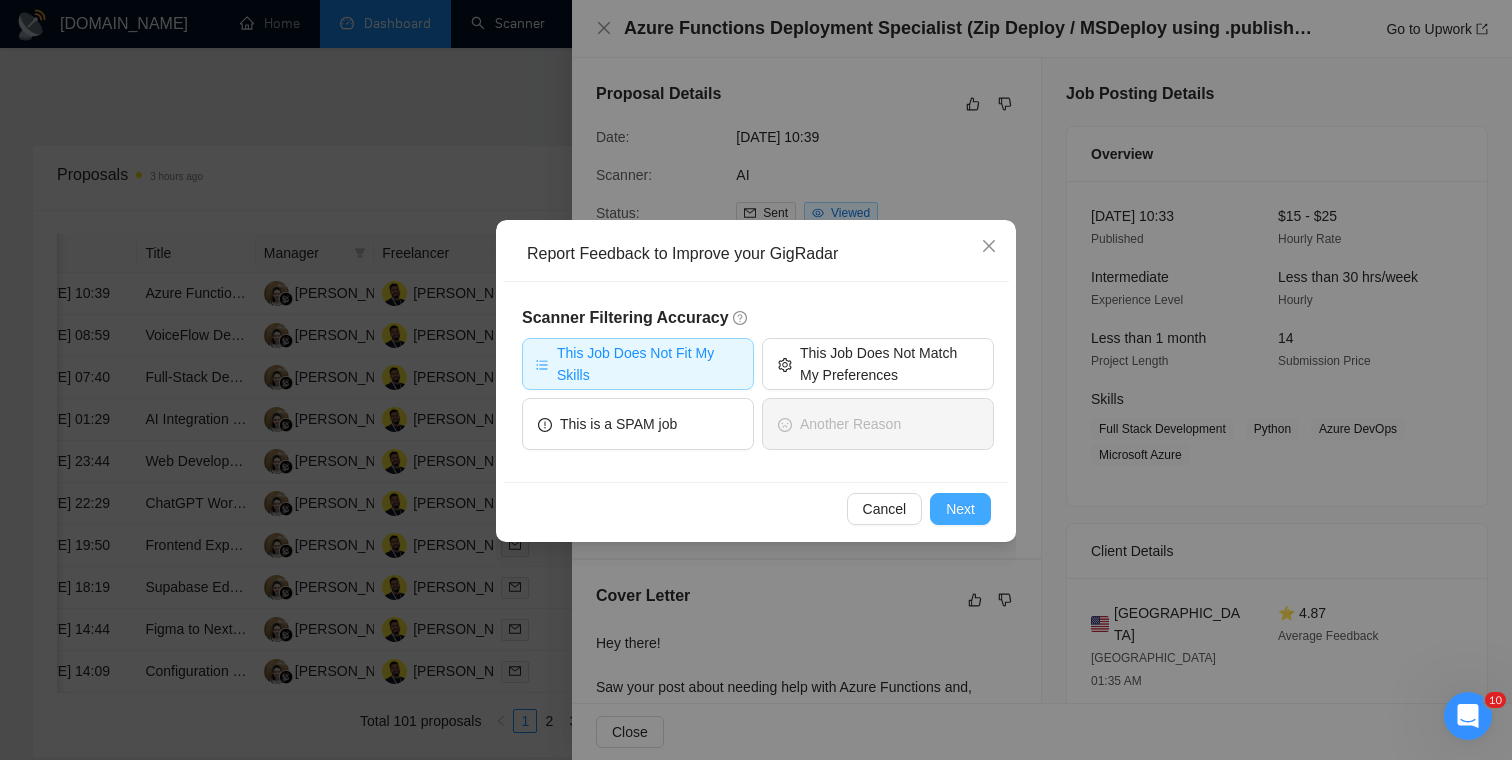 click on "Next" at bounding box center [960, 509] 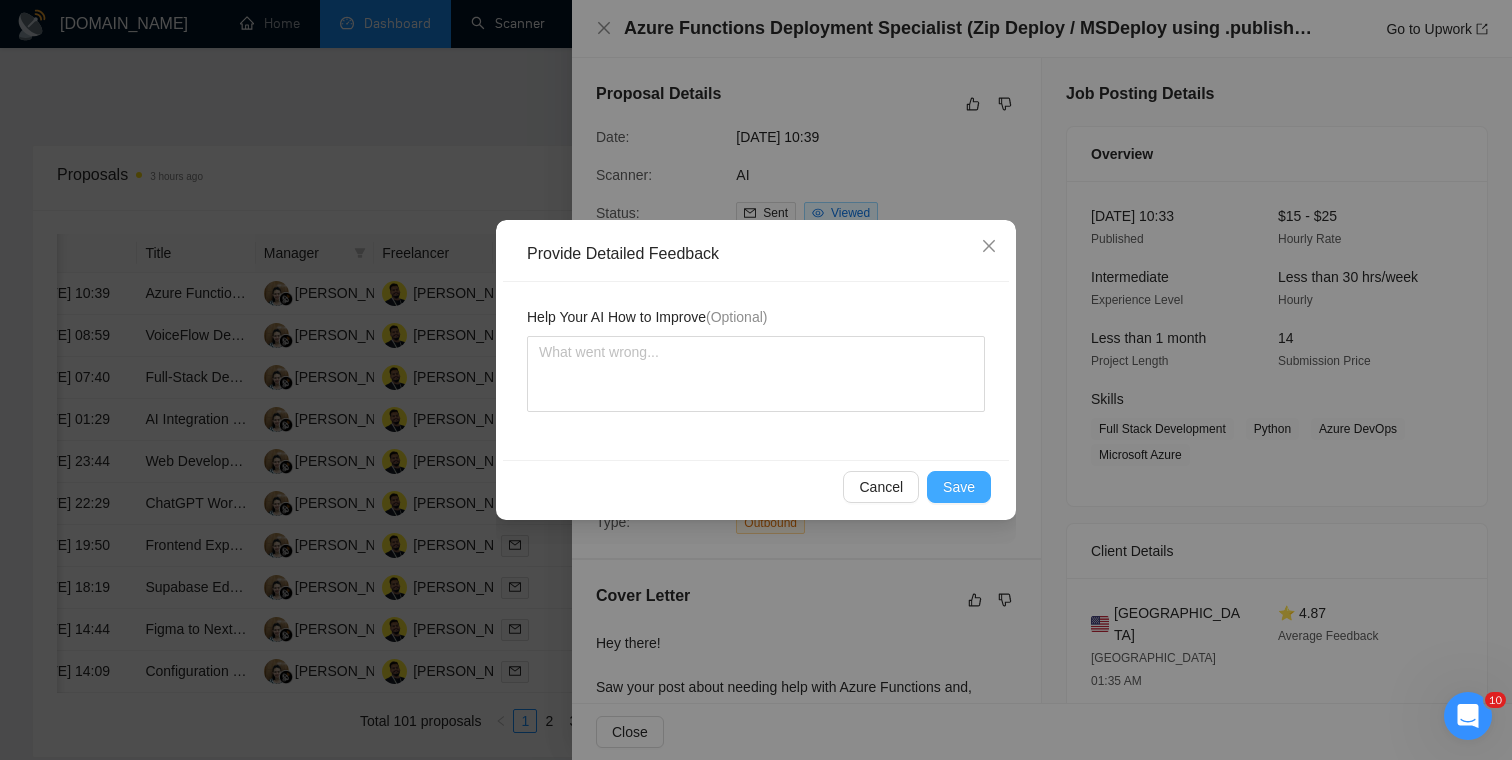 click on "Save" at bounding box center [959, 487] 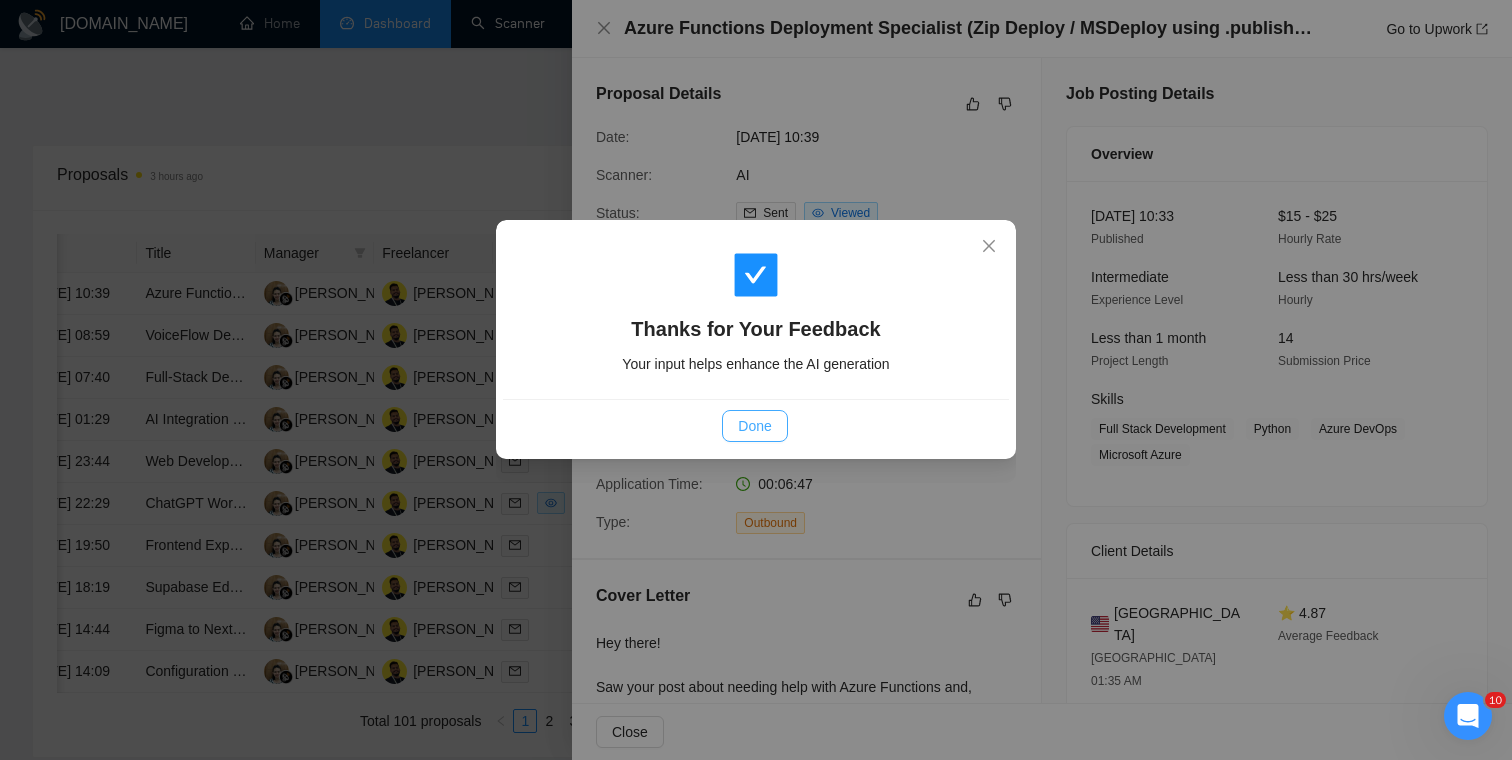 click on "Done" at bounding box center (754, 426) 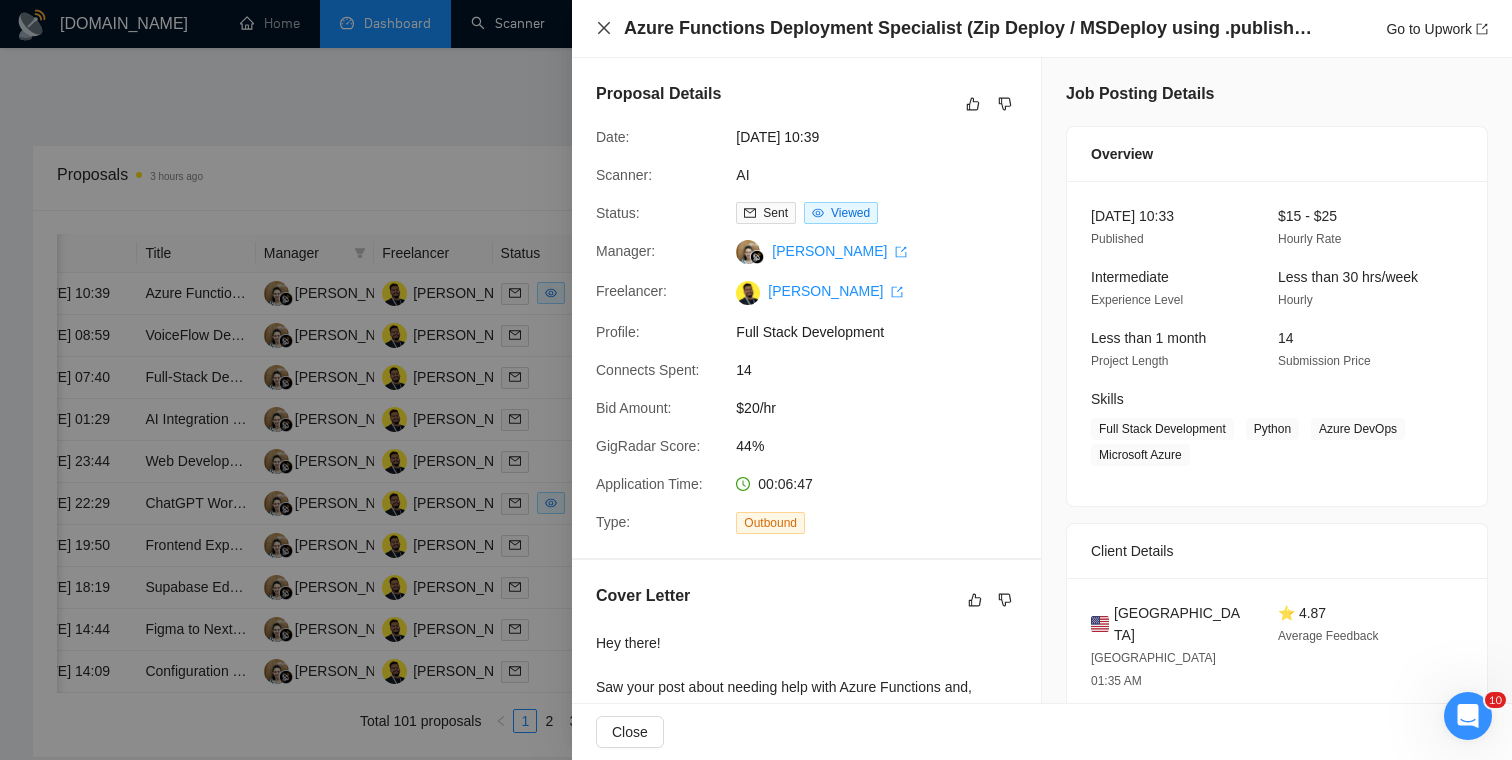 click 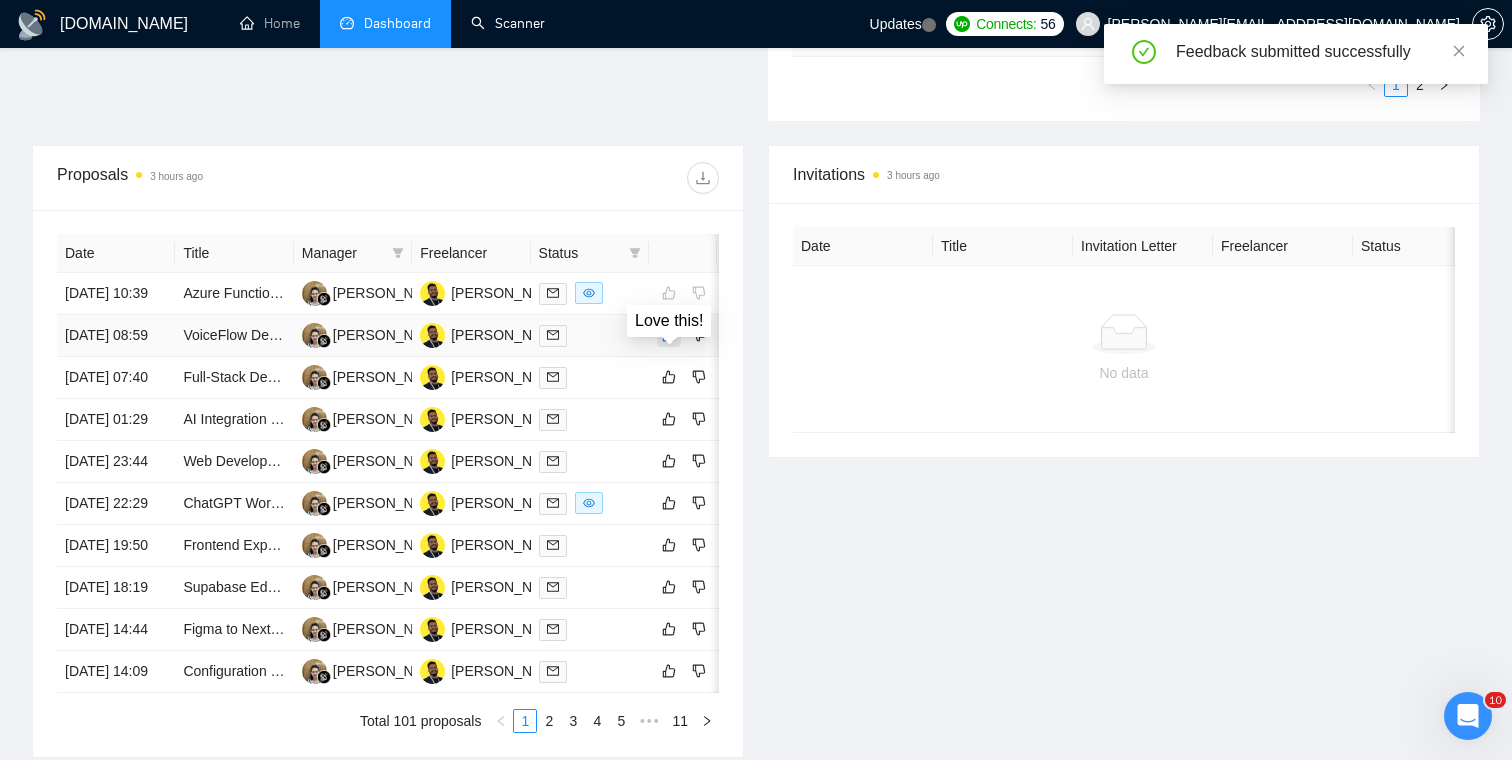 scroll, scrollTop: 0, scrollLeft: 38, axis: horizontal 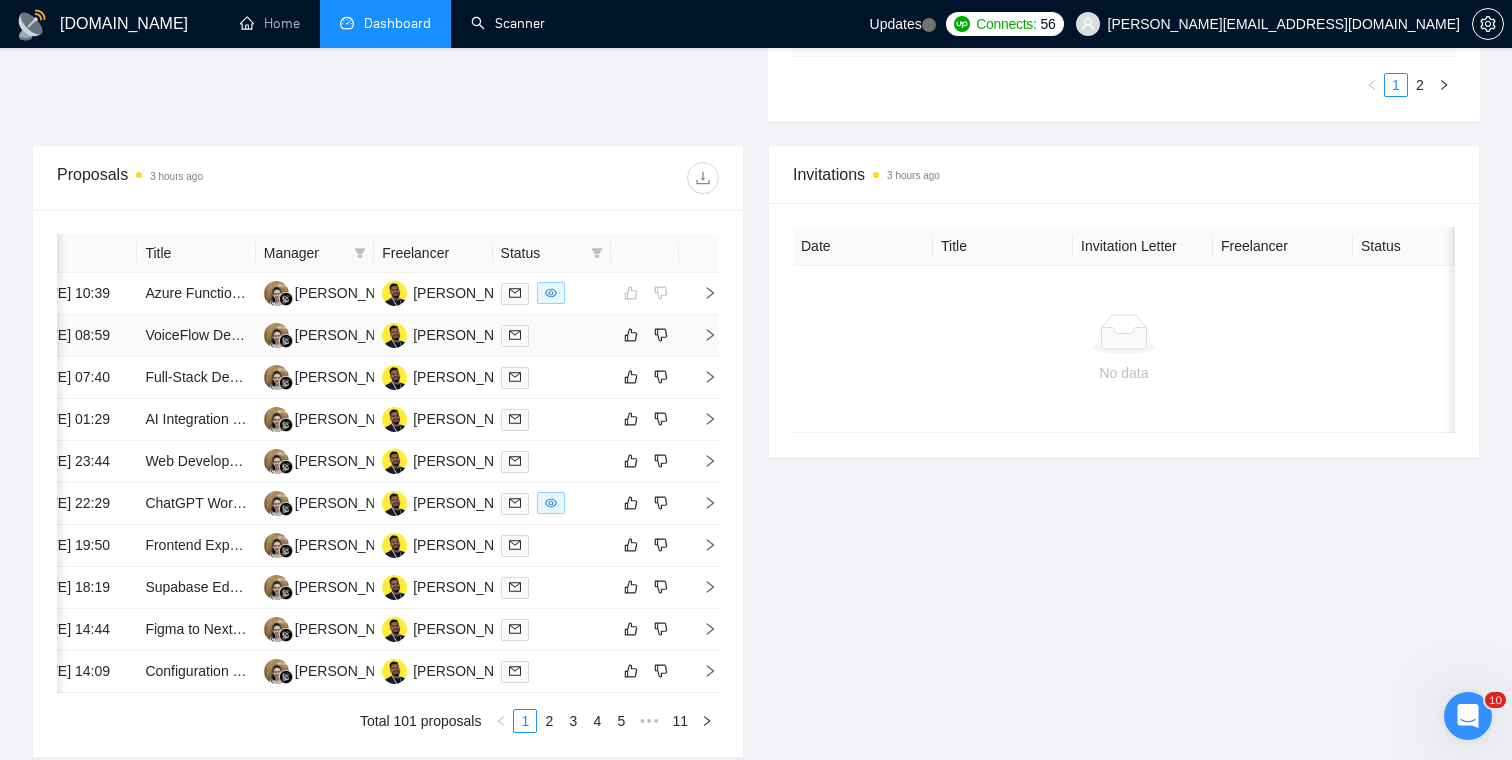 click 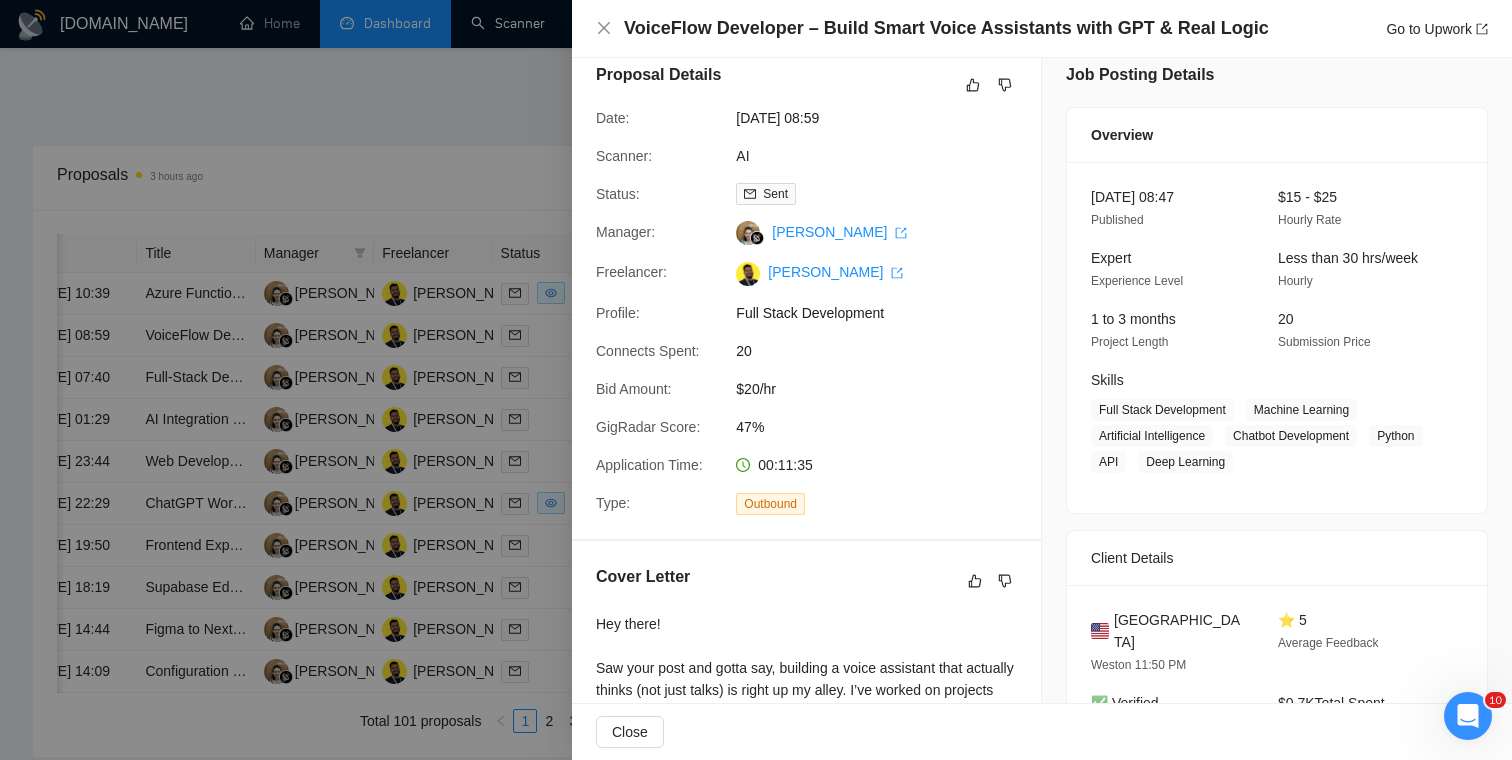 scroll, scrollTop: 0, scrollLeft: 0, axis: both 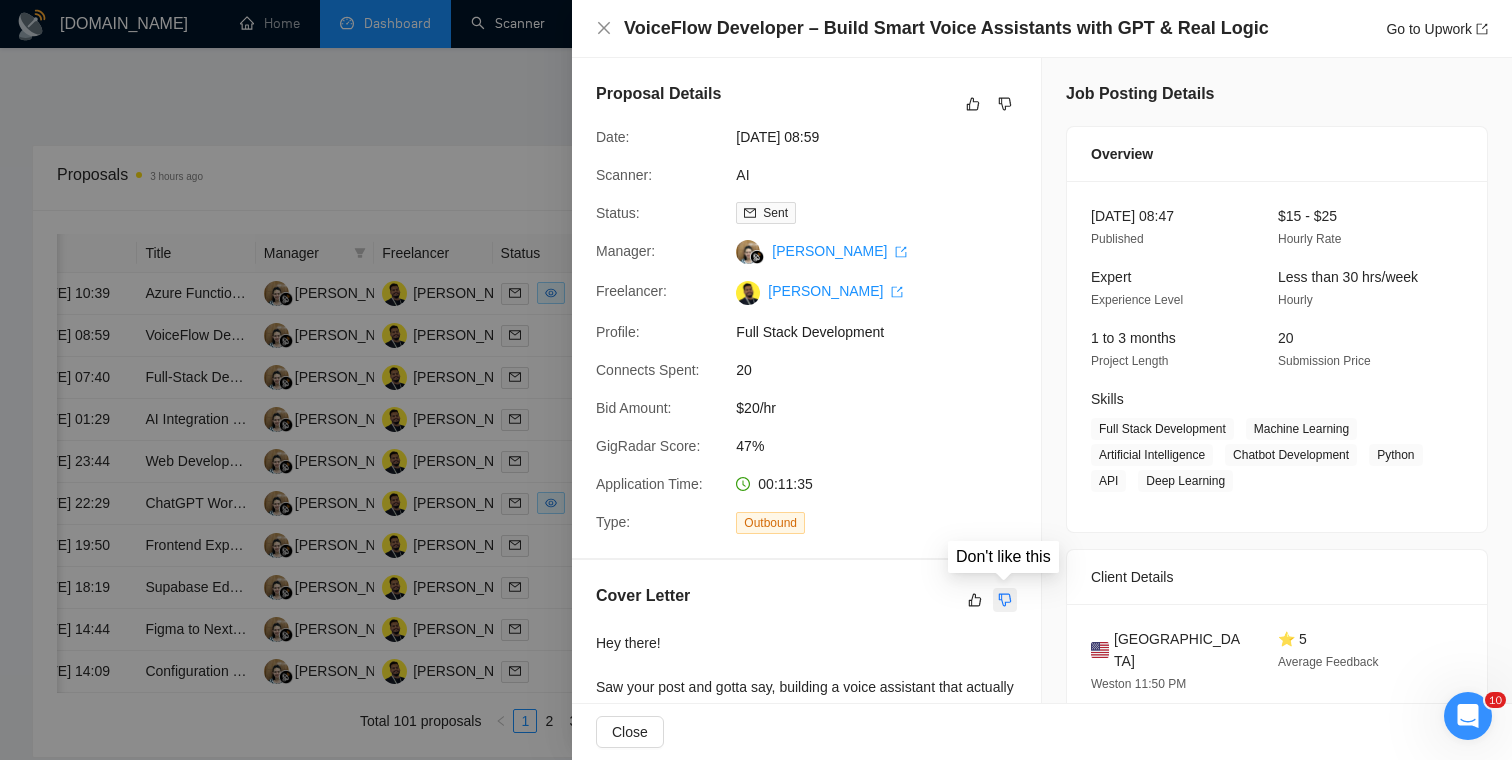 click at bounding box center (1005, 600) 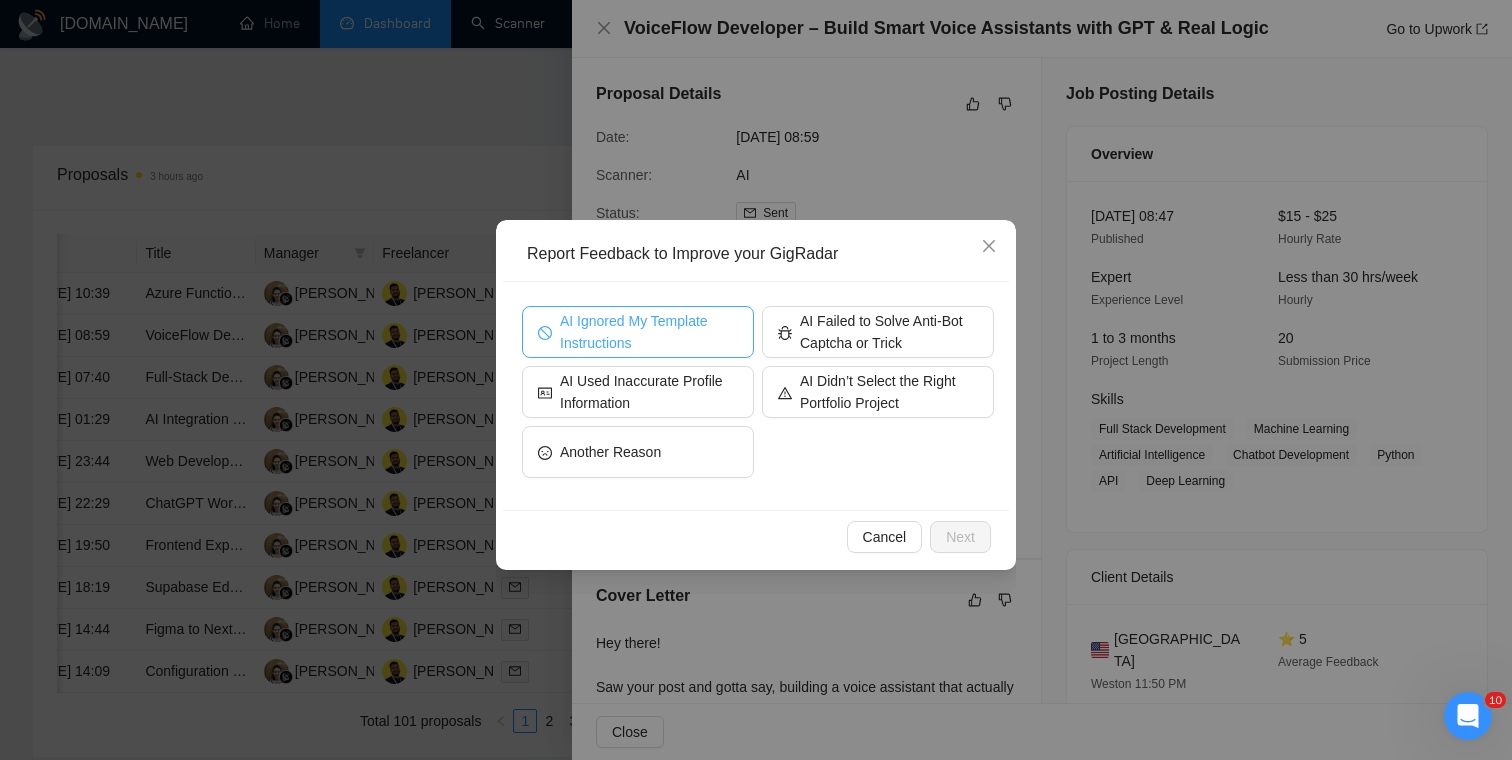 click on "AI Ignored My Template Instructions" at bounding box center [649, 332] 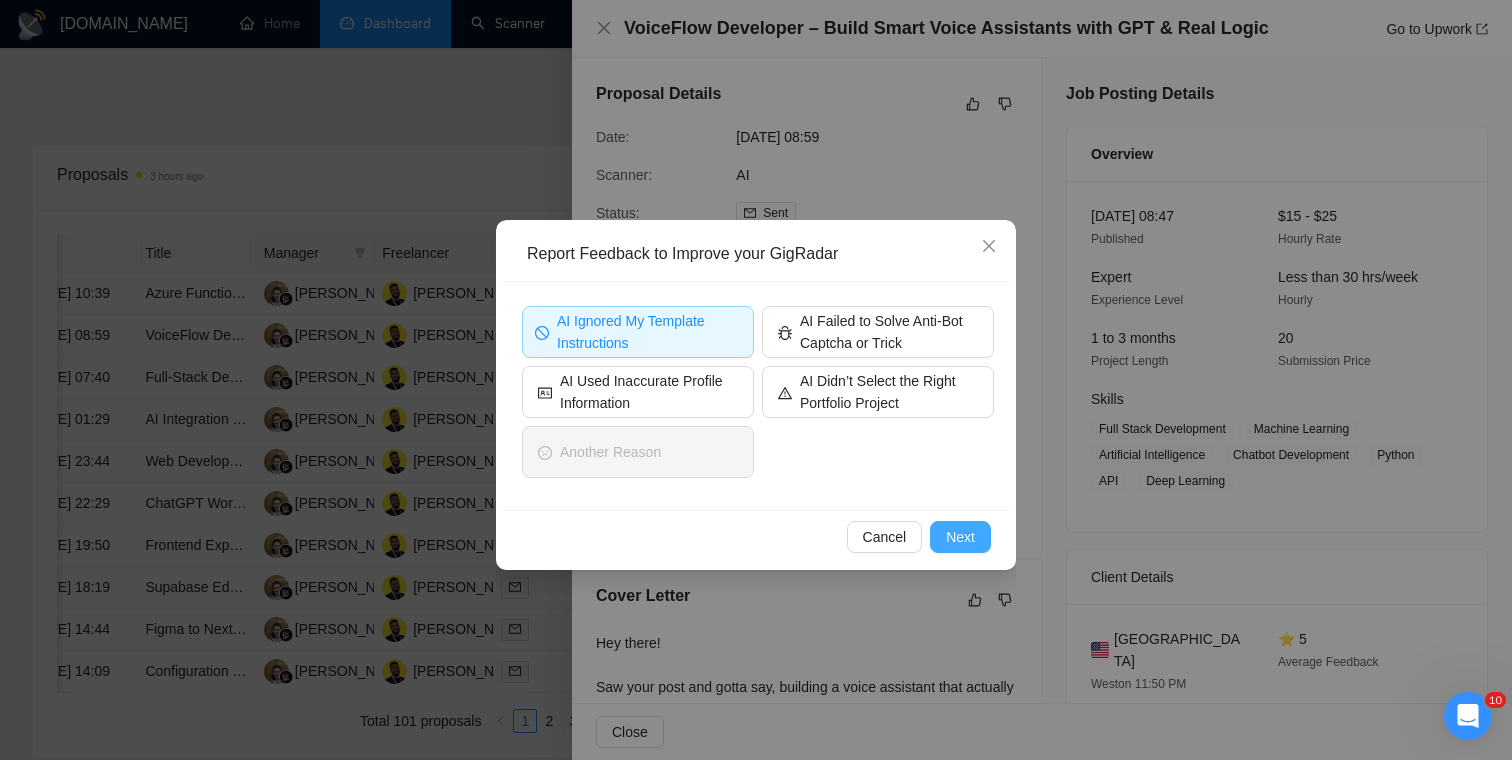 click on "Next" at bounding box center (960, 537) 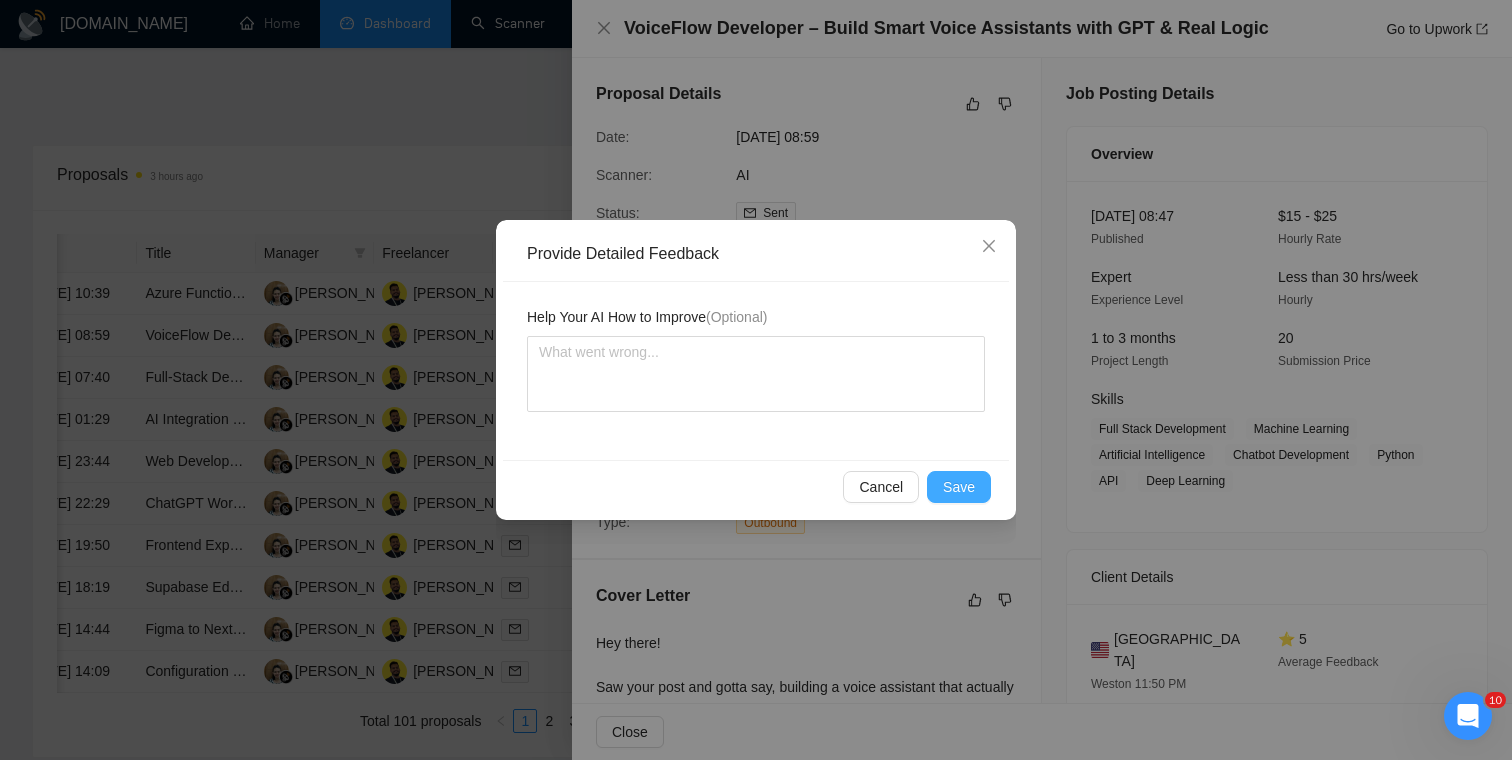 click on "Save" at bounding box center (959, 487) 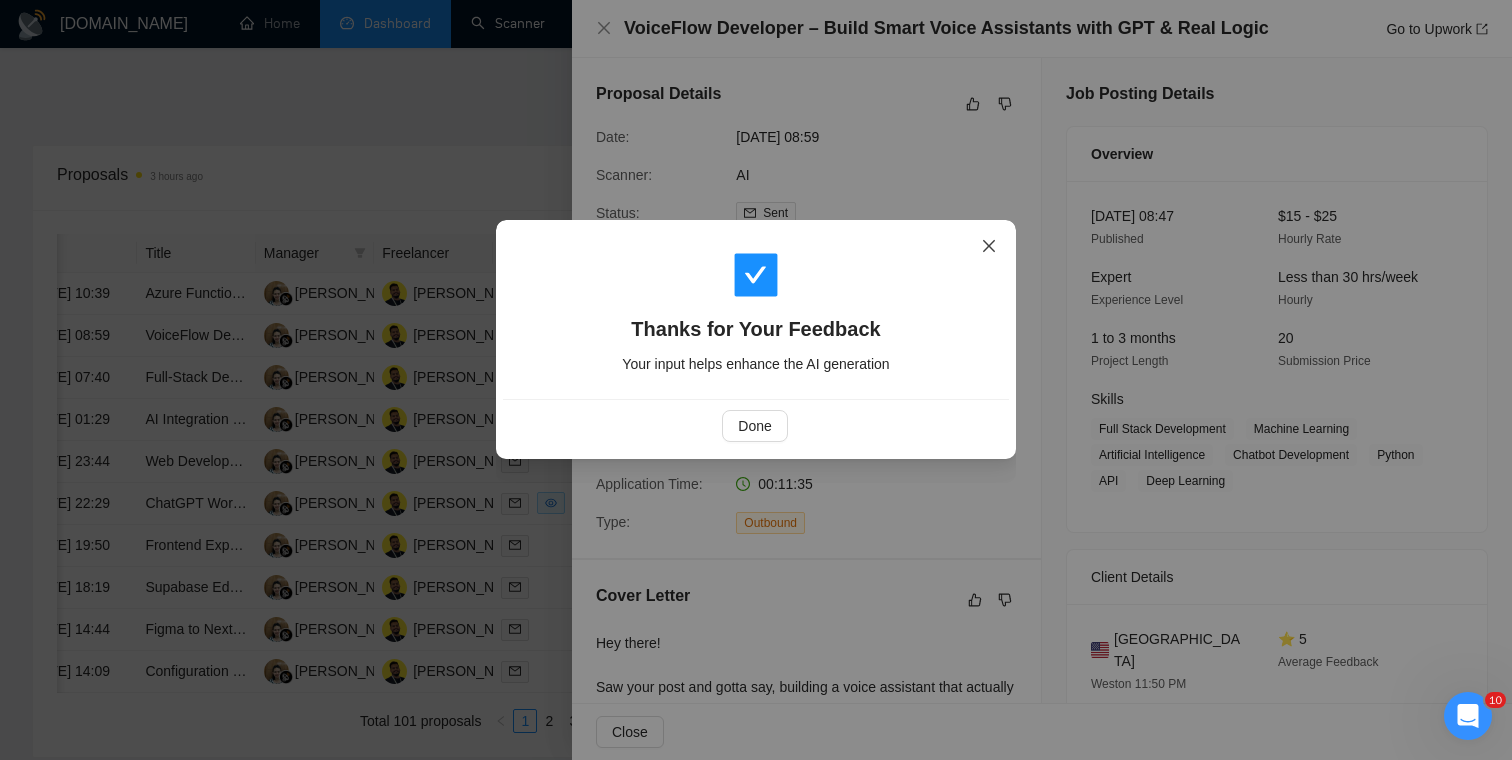 click at bounding box center [989, 247] 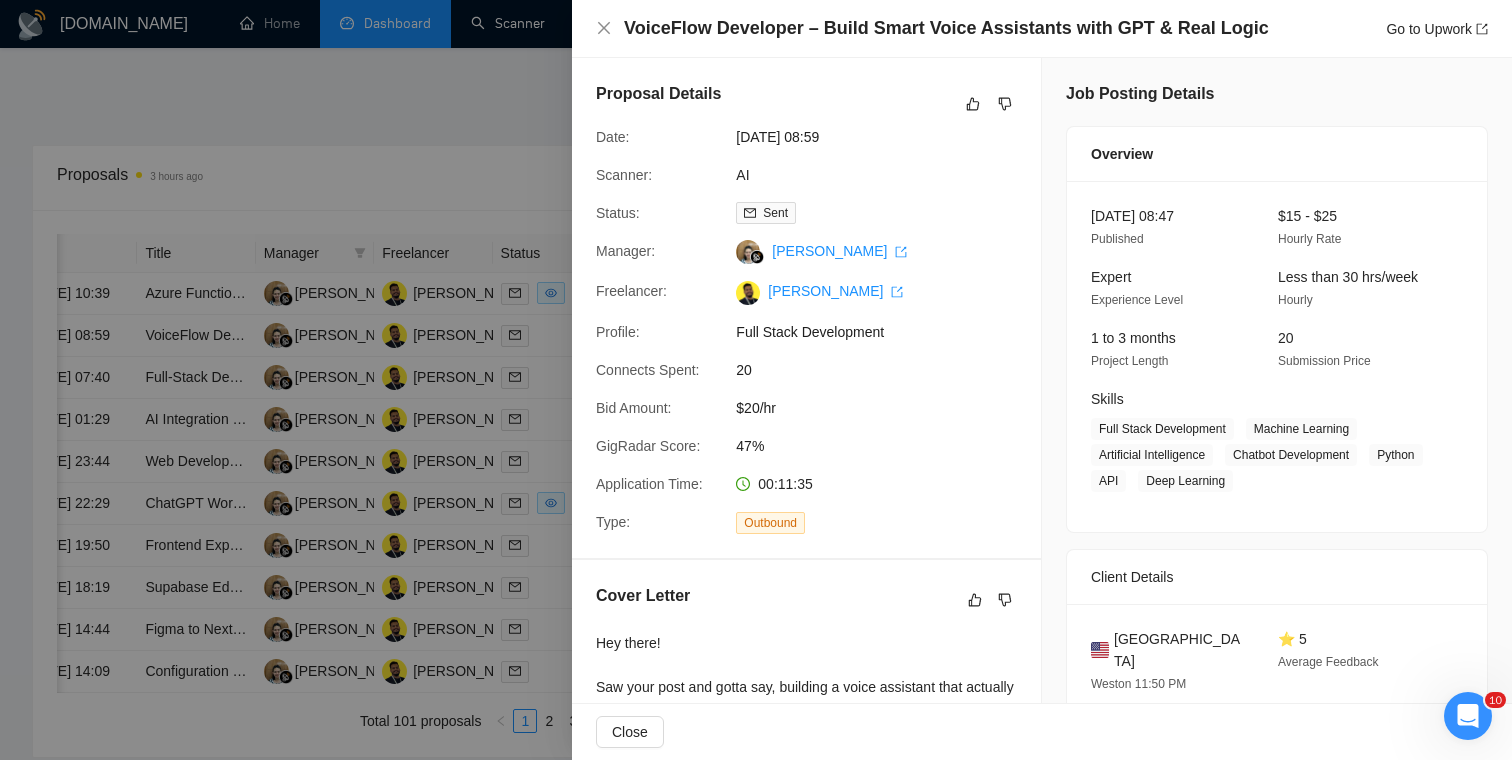 click on "VoiceFlow Developer – Build Smart Voice Assistants with GPT & Real Logic Go to Upwork" at bounding box center [1042, 29] 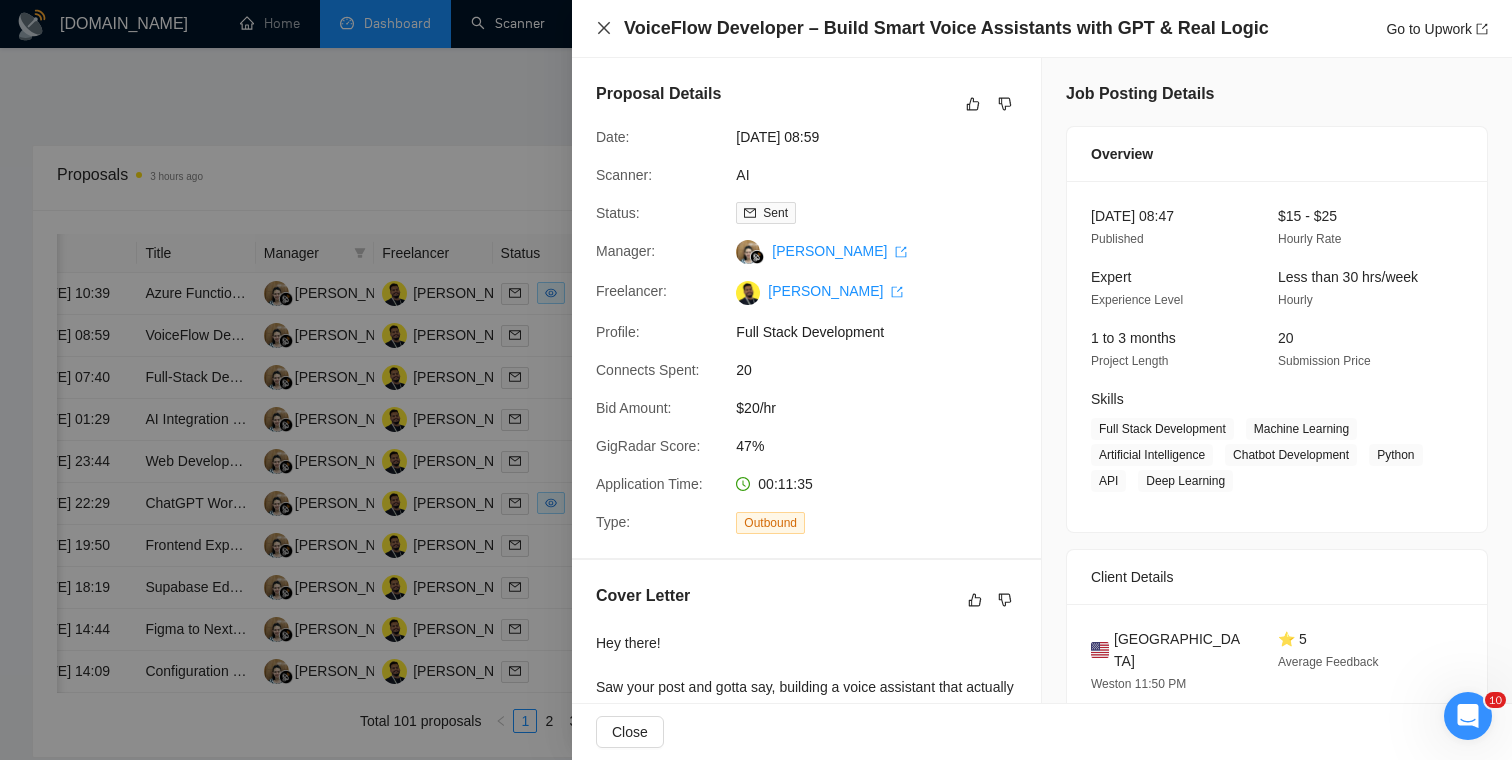 click 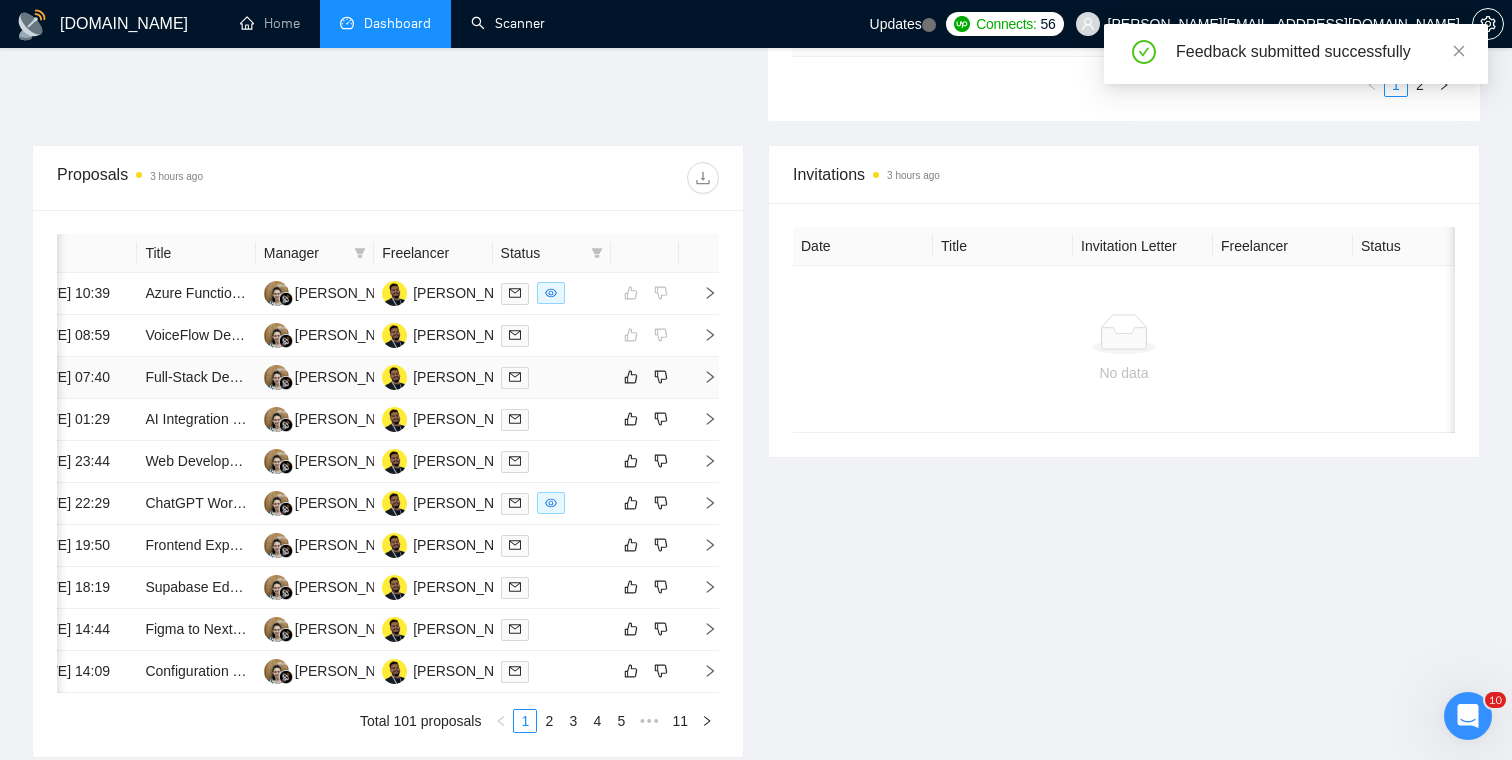 click 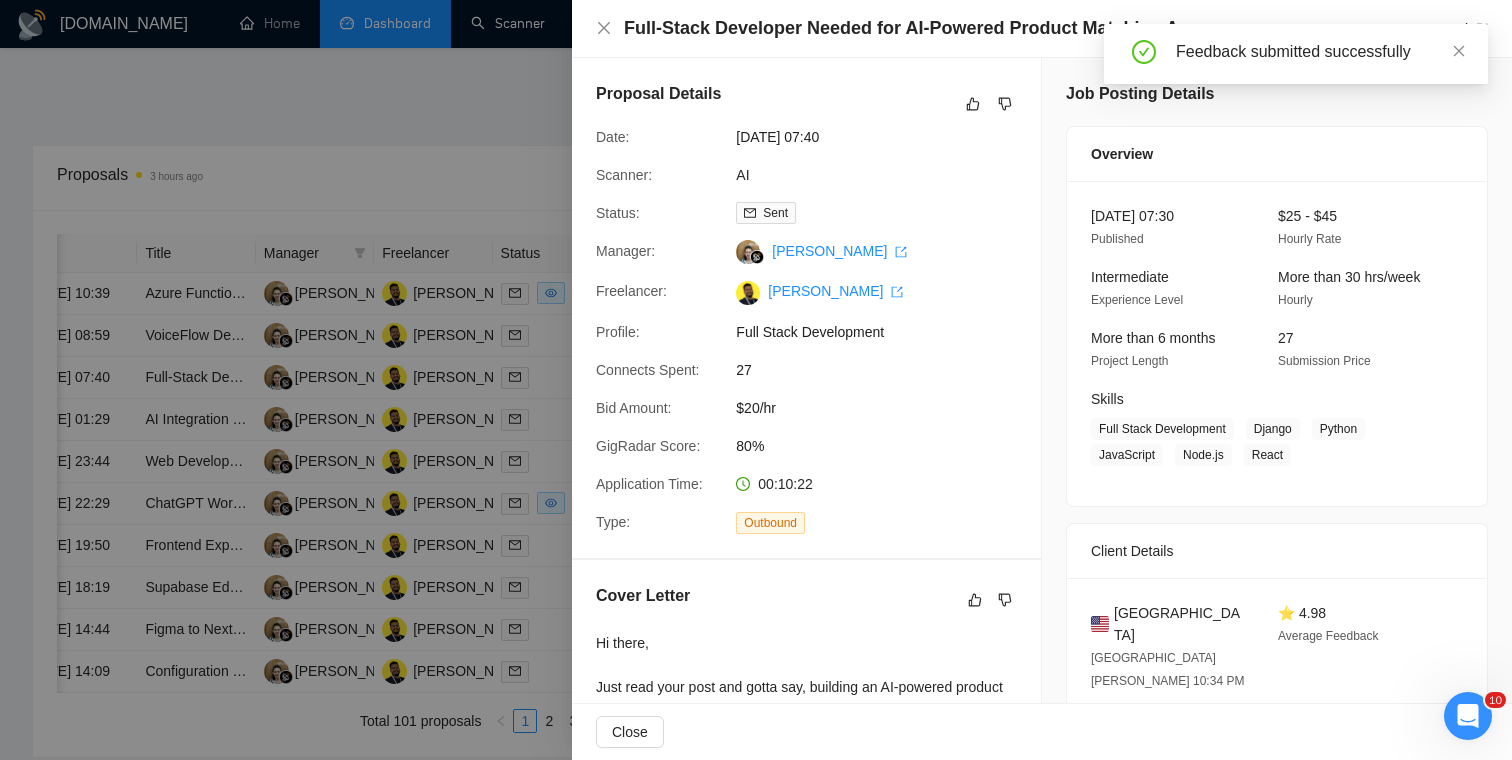 click on "Feedback submitted successfully" at bounding box center (1320, 52) 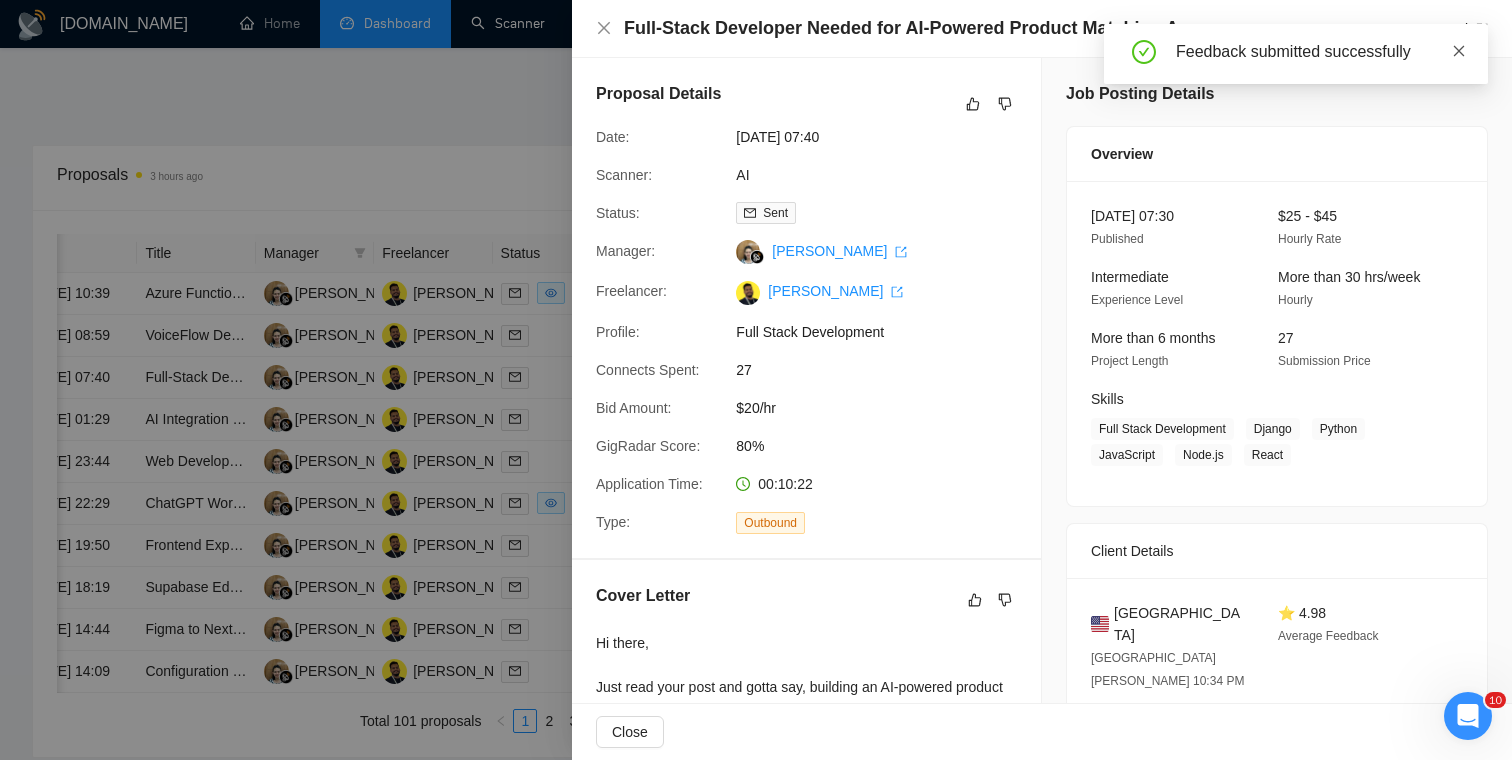 click 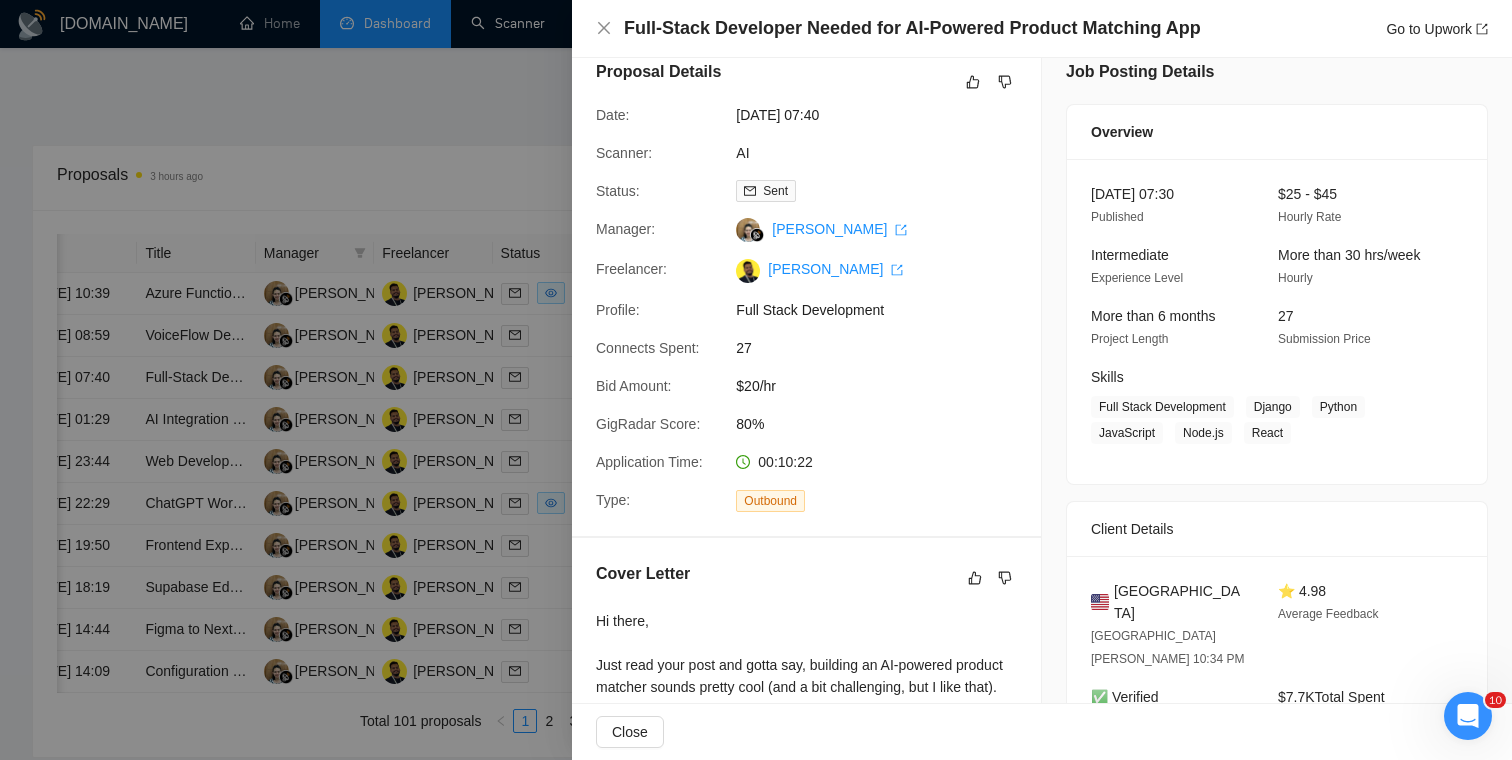 scroll, scrollTop: 0, scrollLeft: 0, axis: both 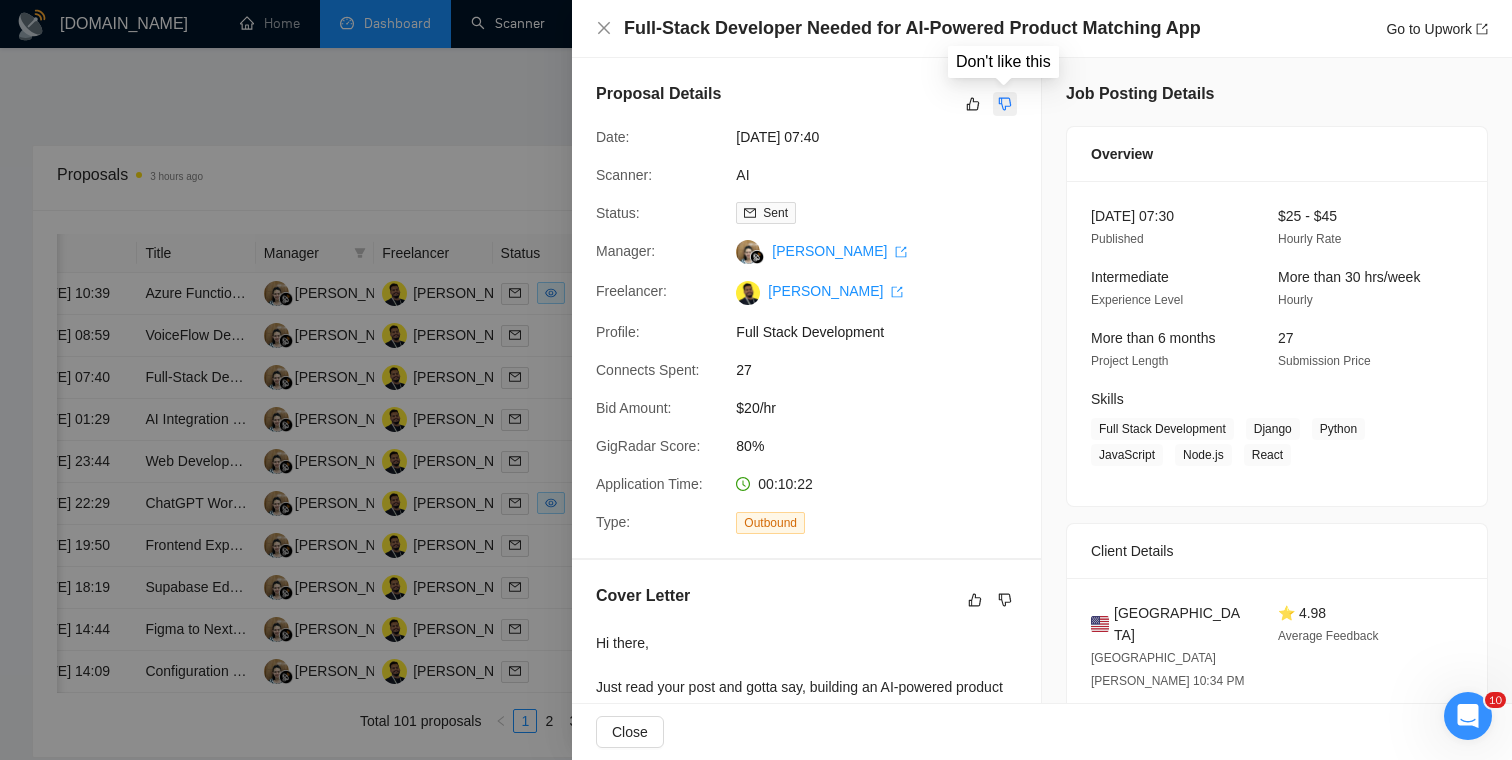click 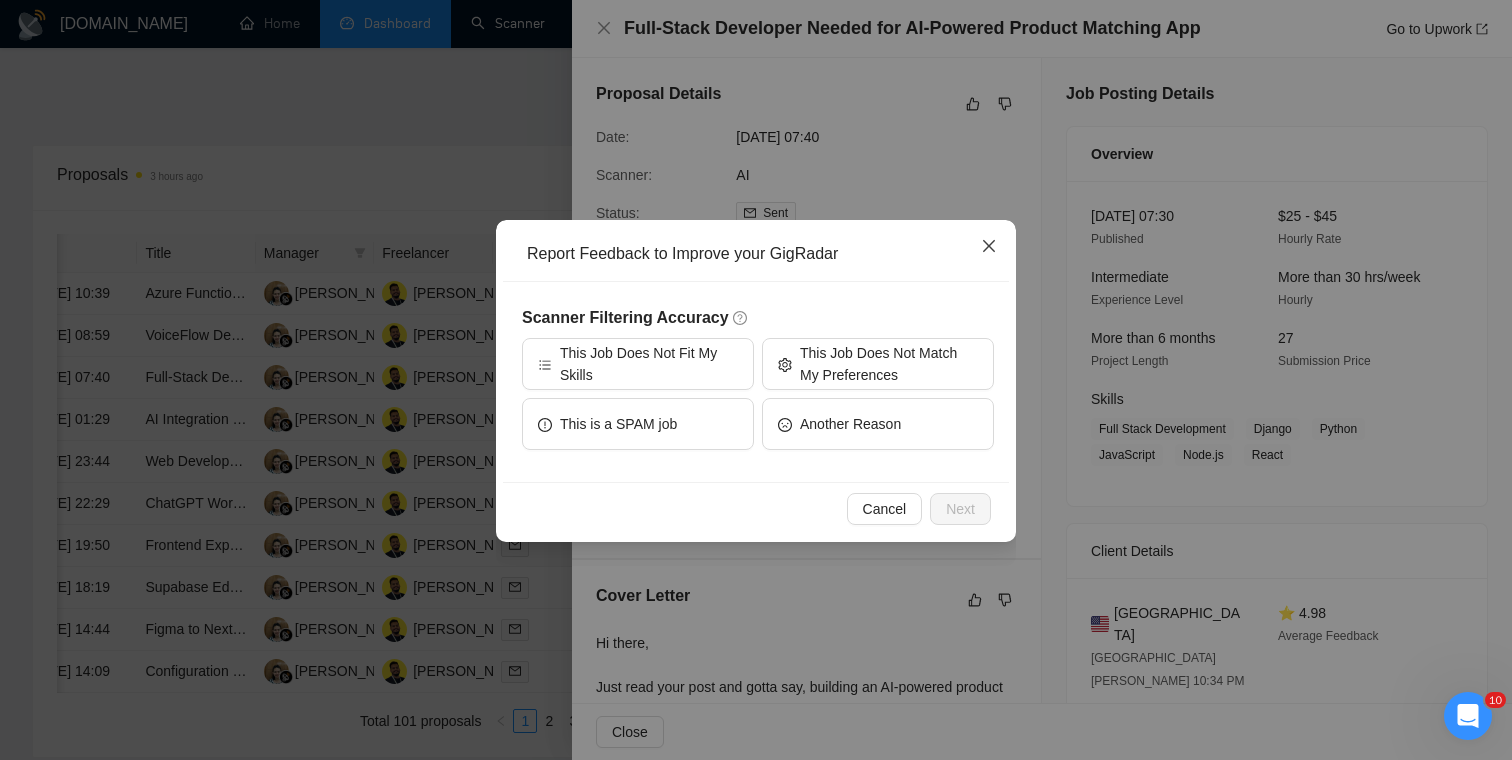 click at bounding box center [989, 247] 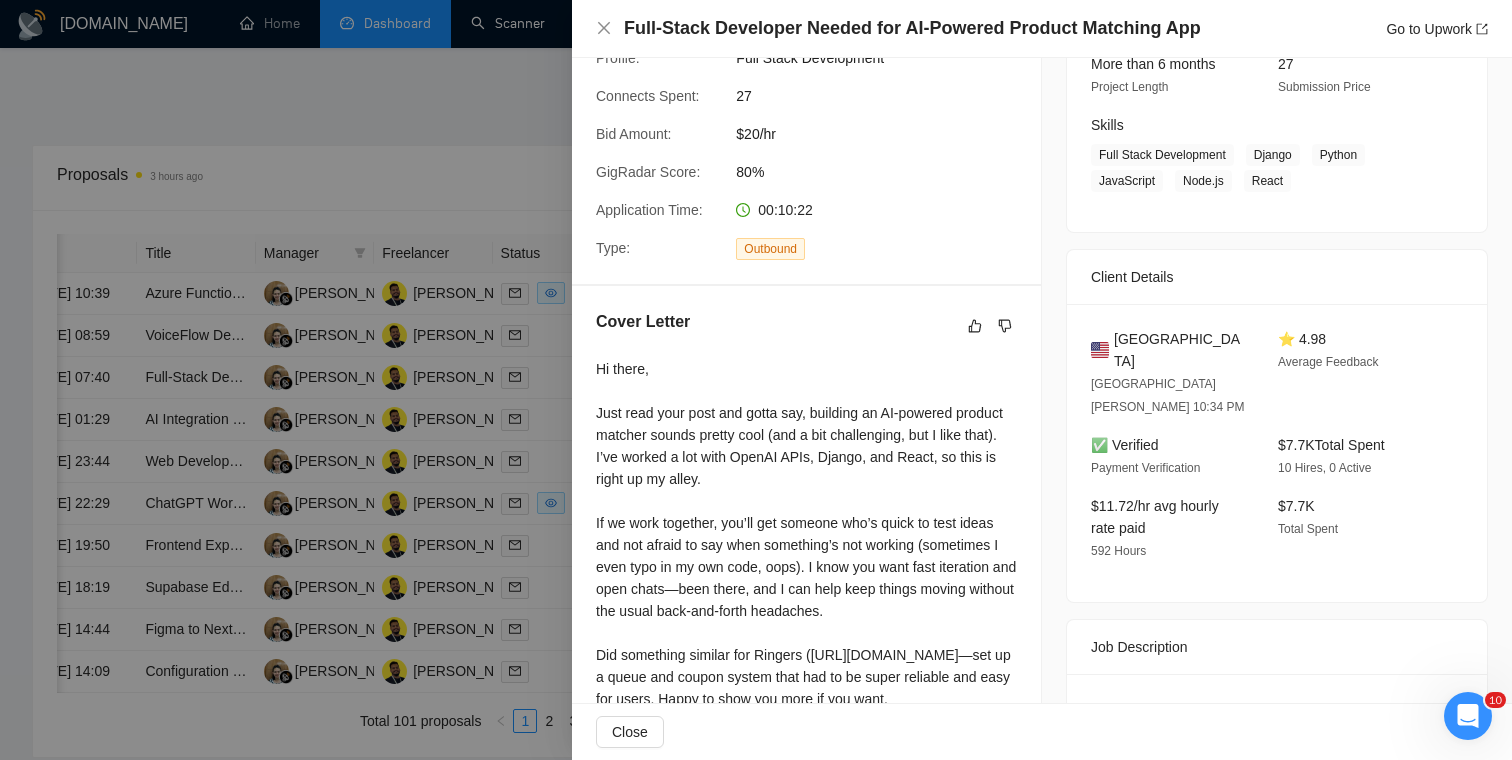 scroll, scrollTop: 297, scrollLeft: 0, axis: vertical 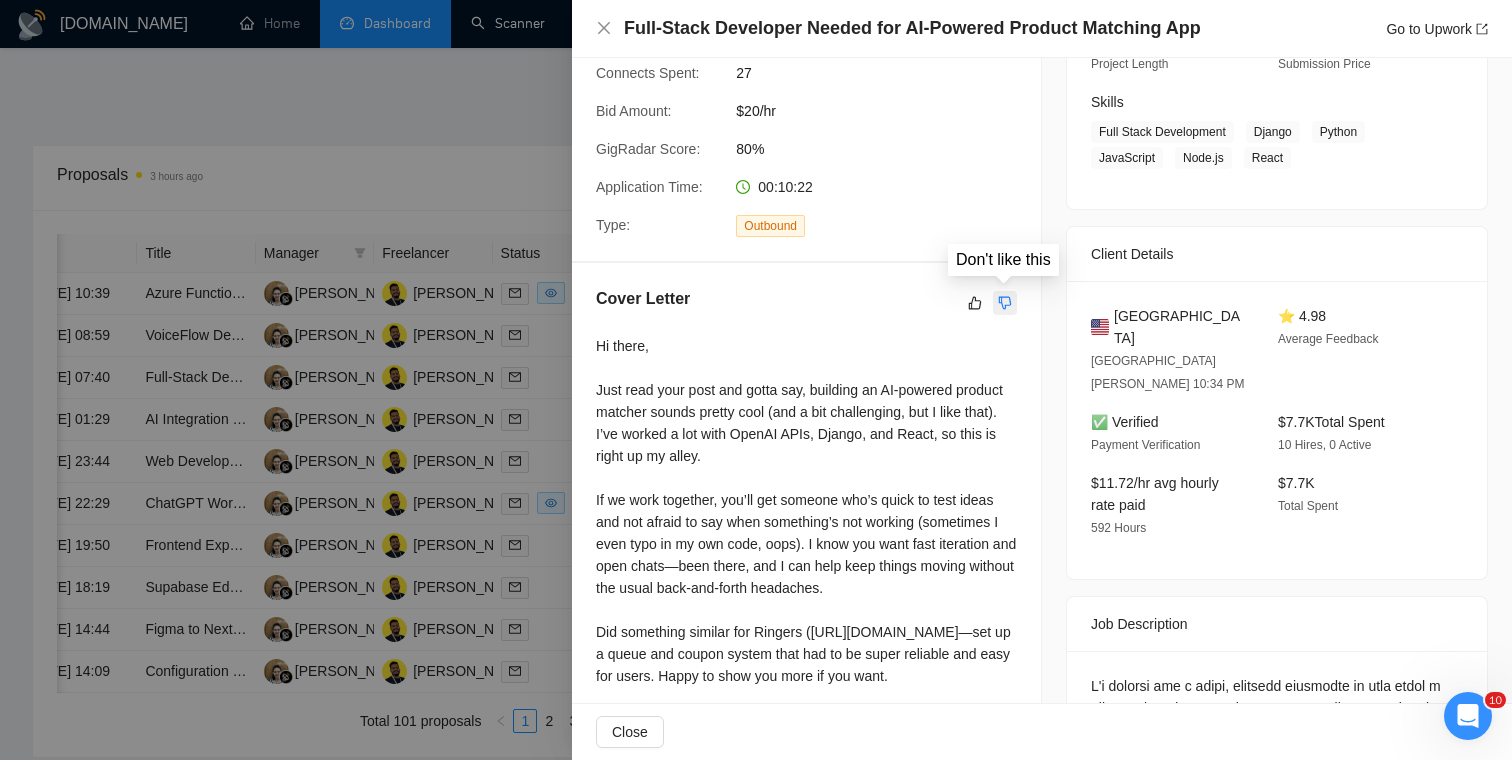 click 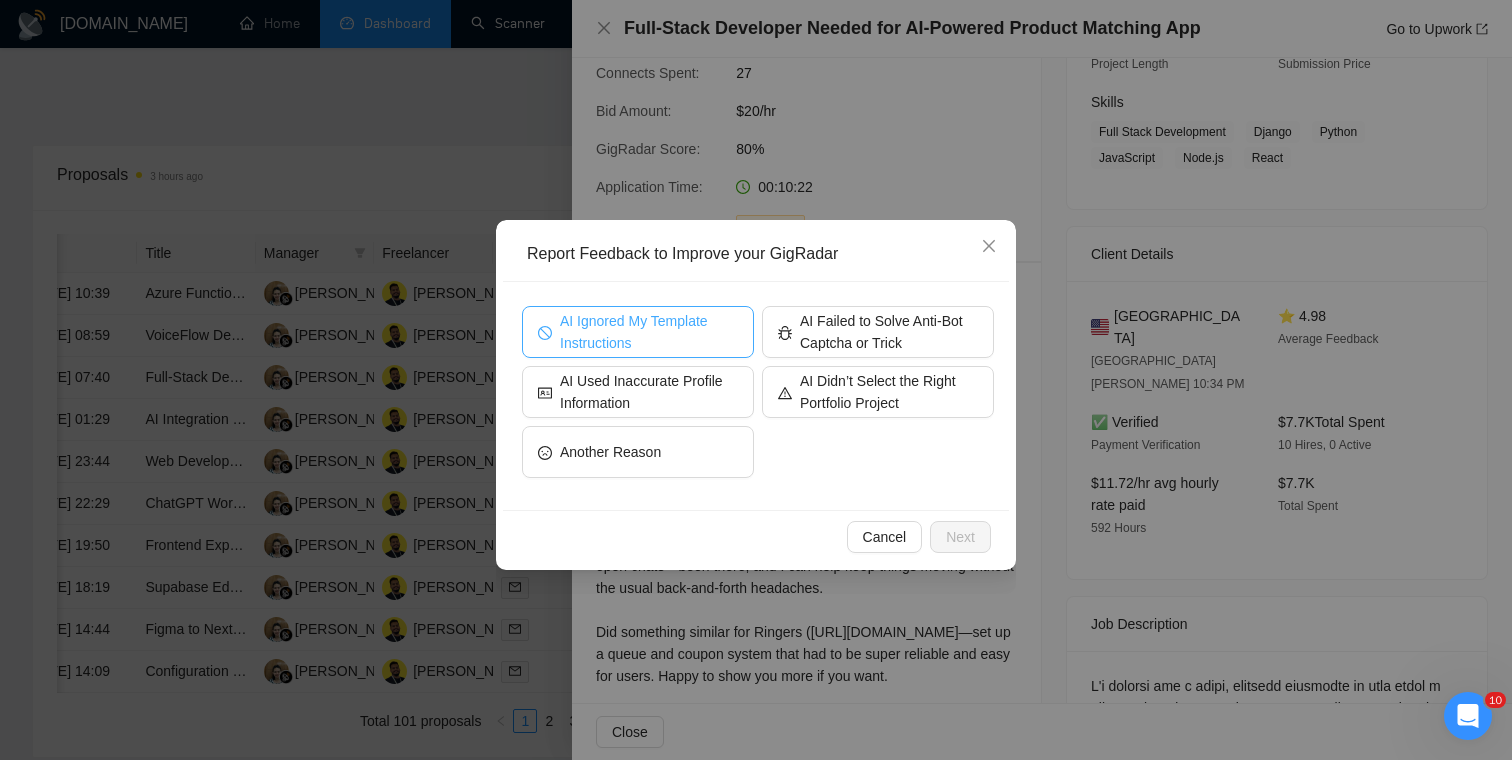 click on "AI Ignored My Template Instructions" at bounding box center [649, 332] 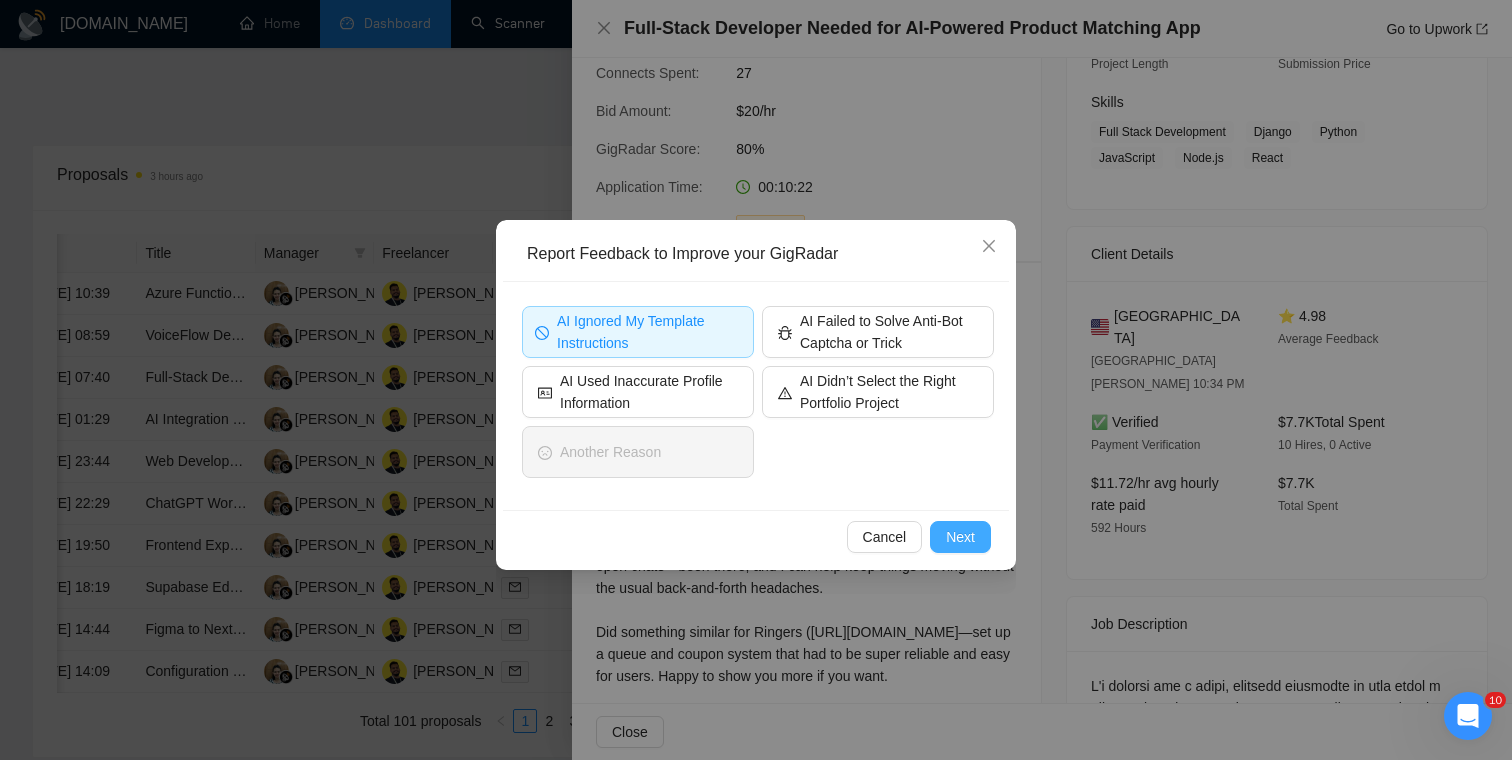 click on "Next" at bounding box center [960, 537] 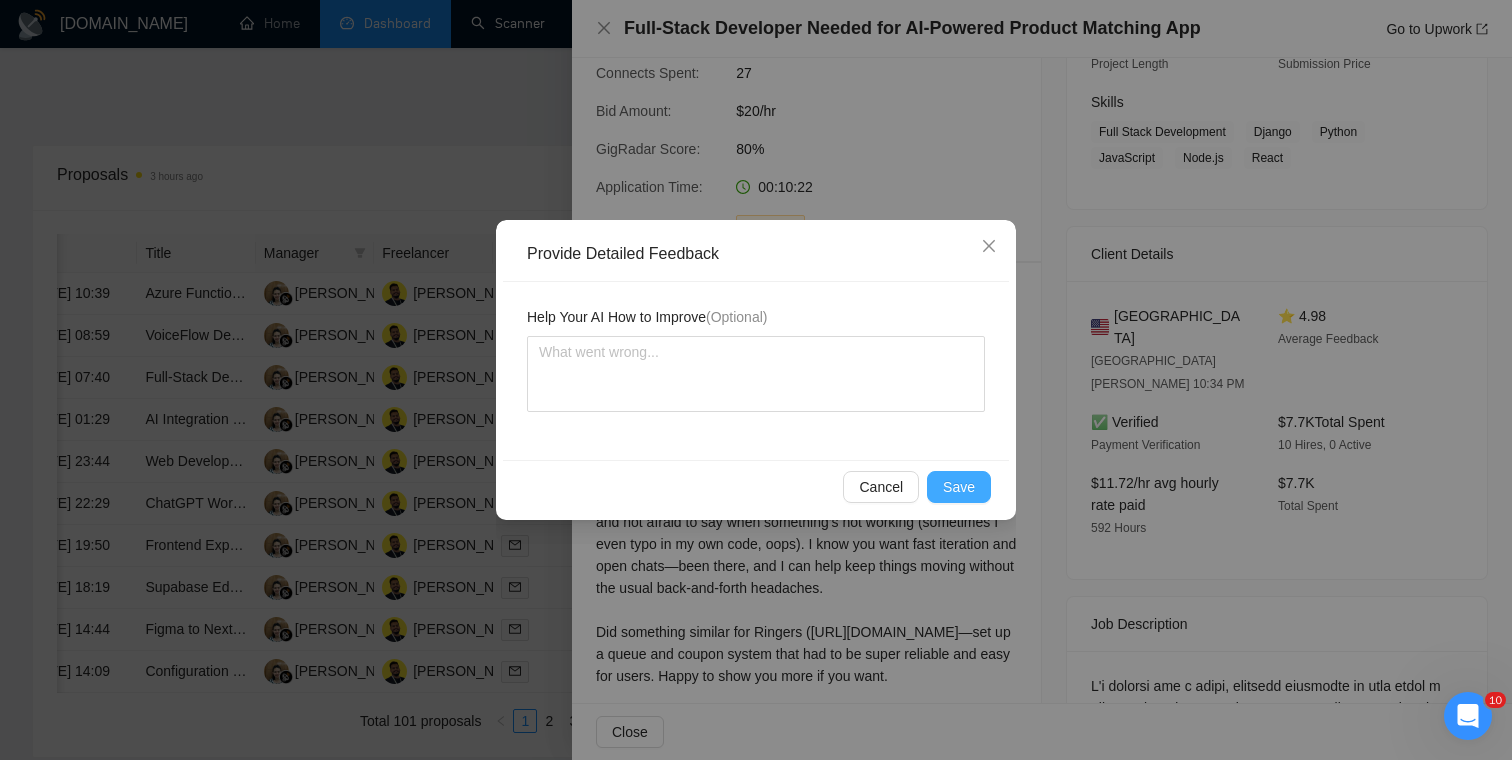 click on "Save" at bounding box center (959, 487) 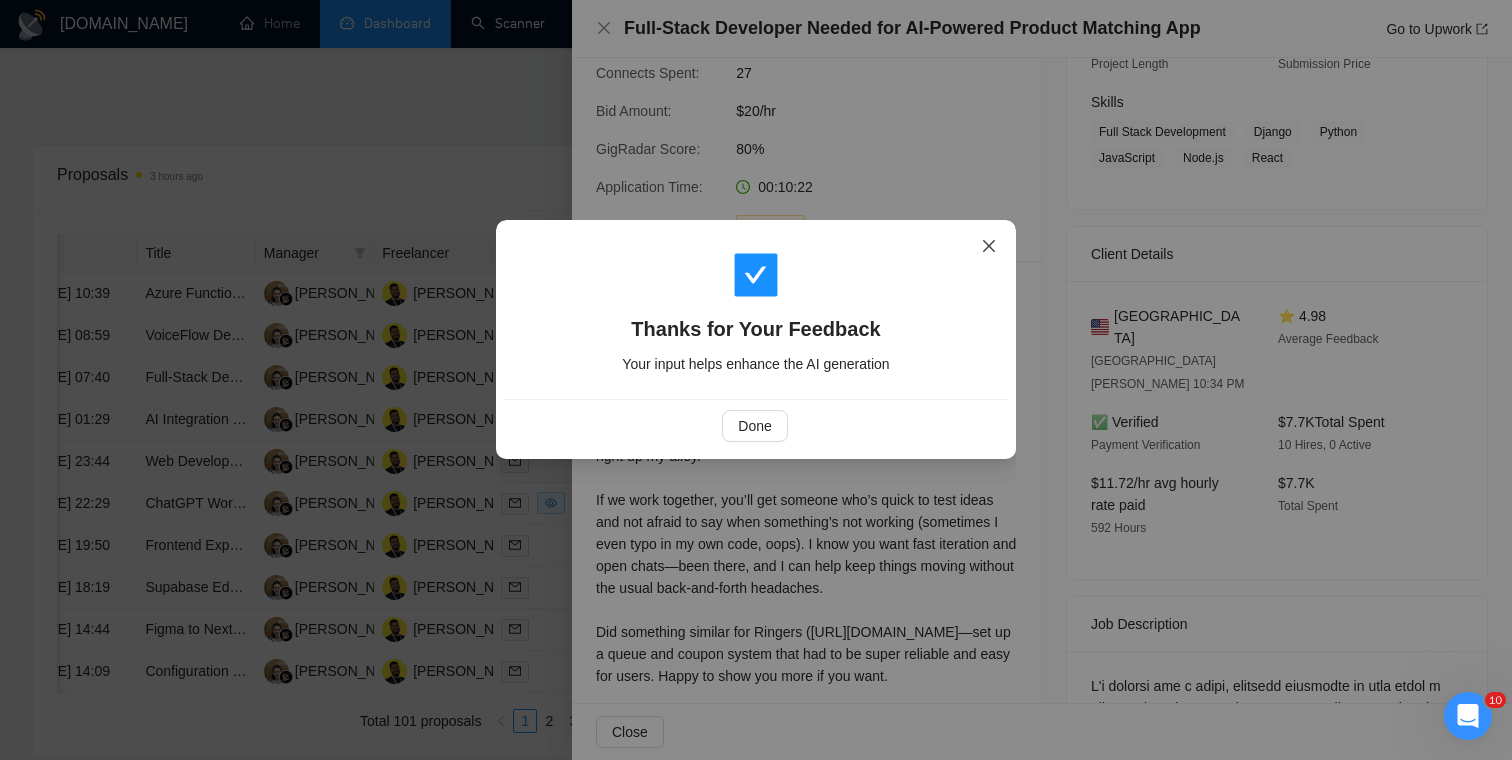 click 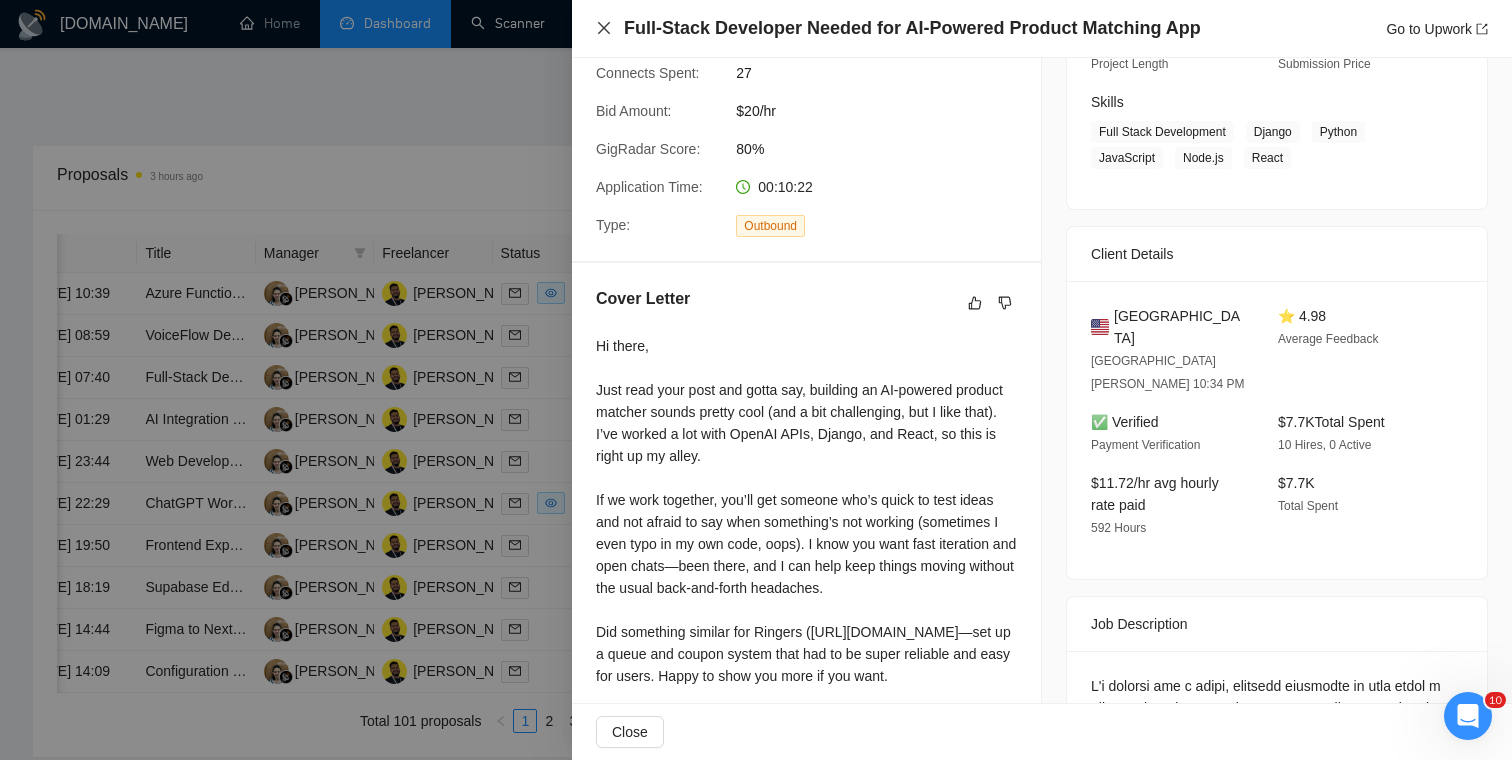 click 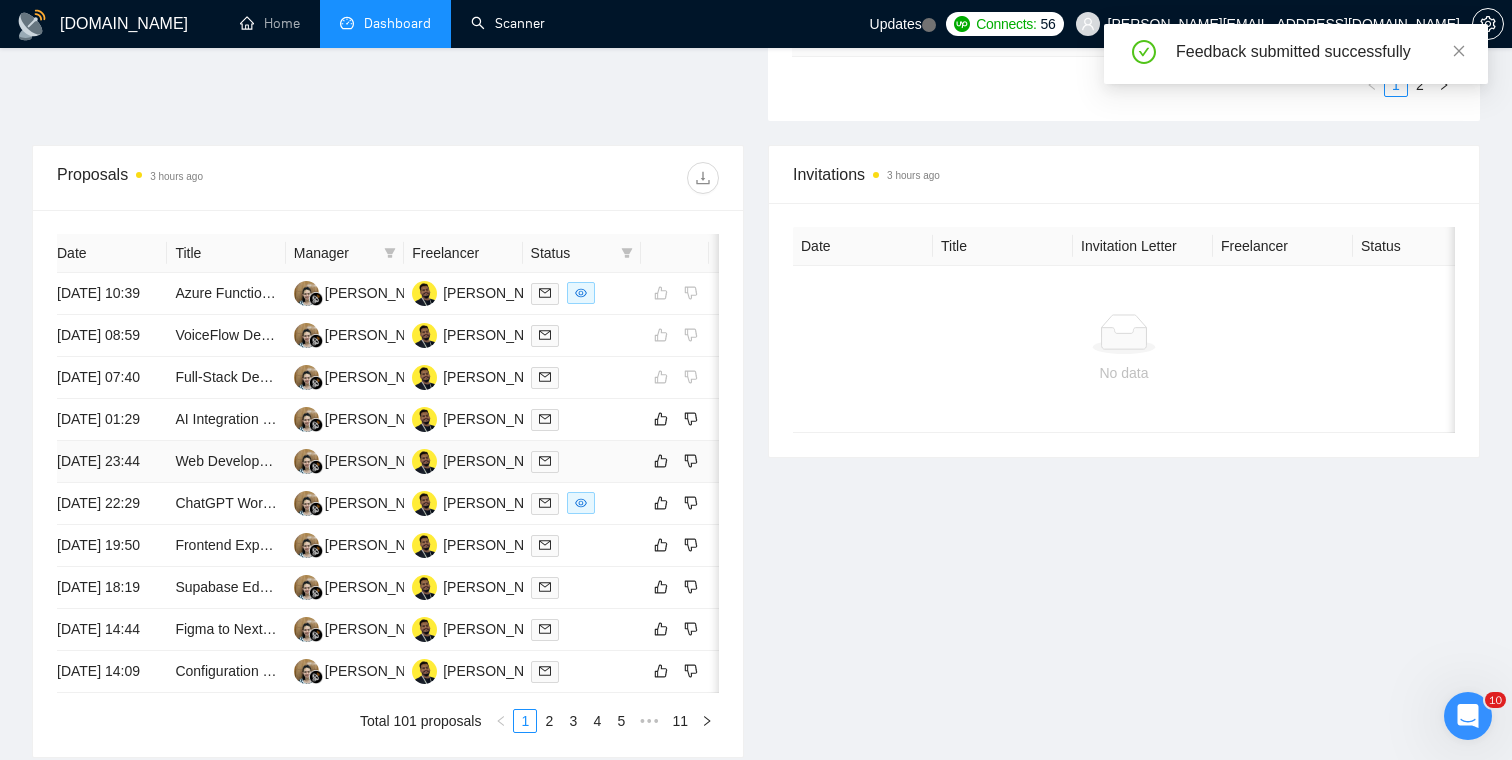 scroll, scrollTop: 0, scrollLeft: 0, axis: both 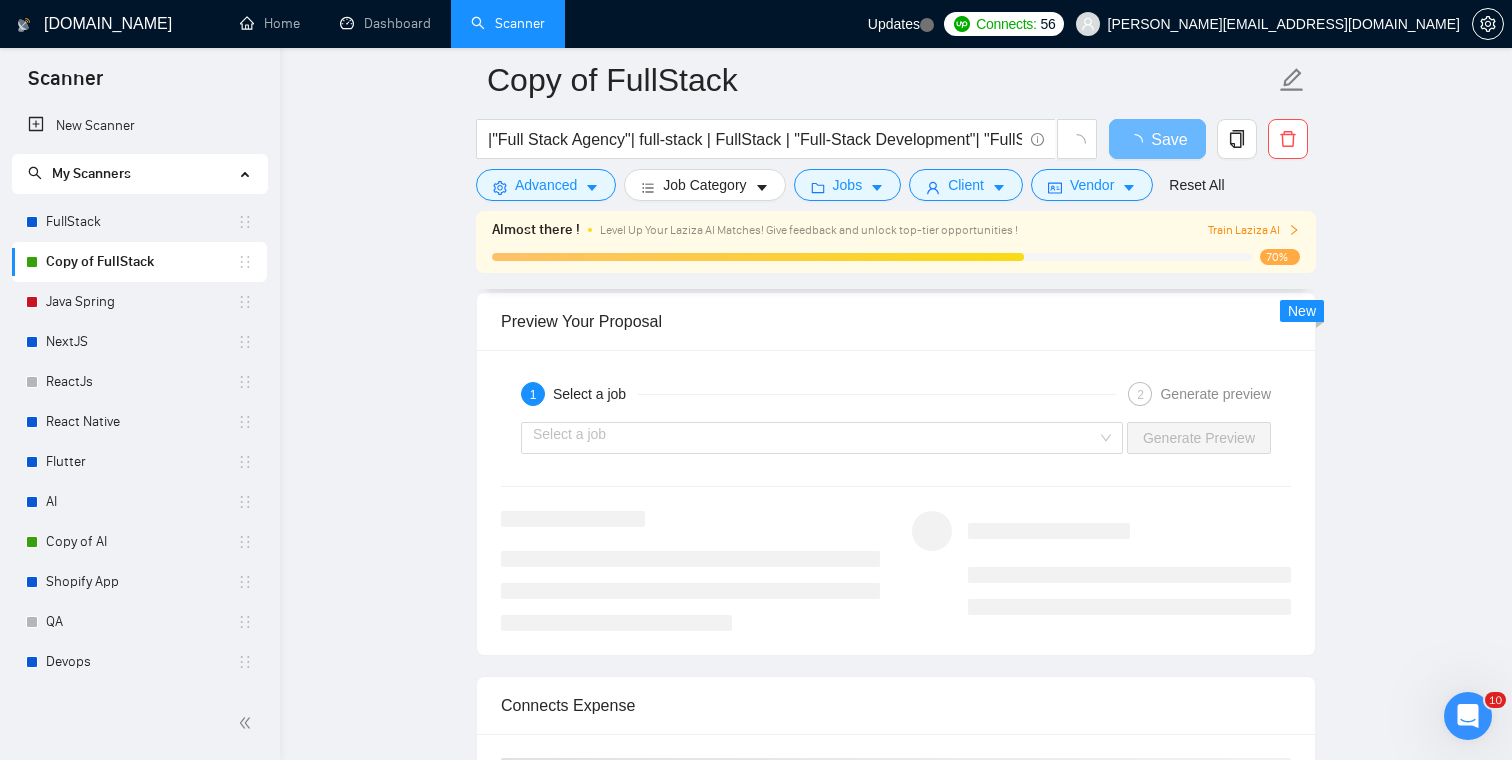 type 